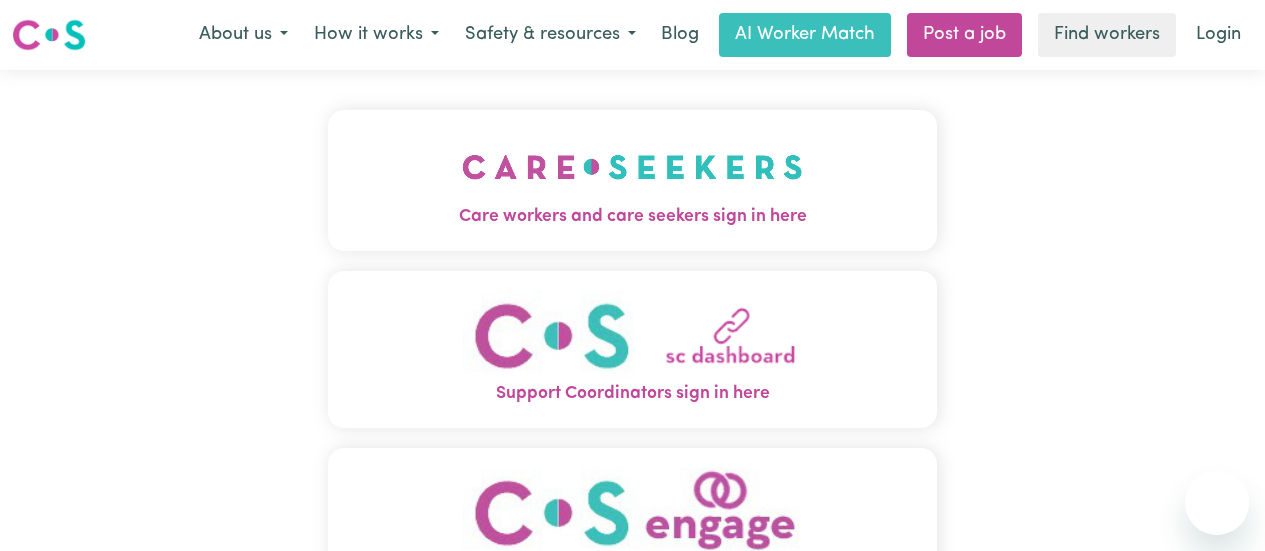 scroll, scrollTop: 0, scrollLeft: 0, axis: both 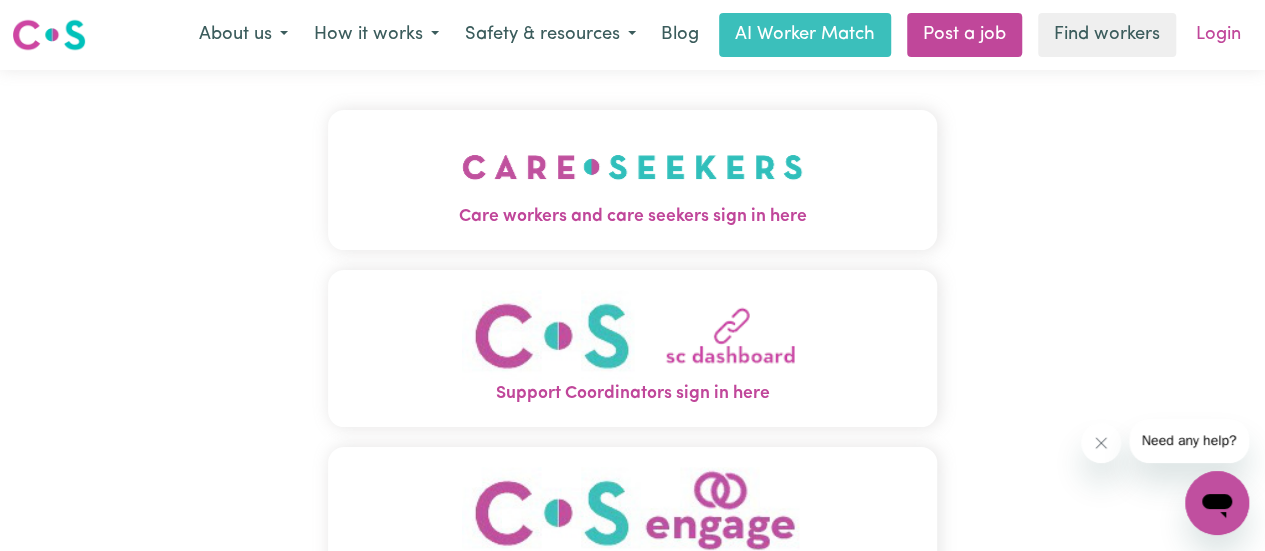 click on "Login" at bounding box center [1218, 35] 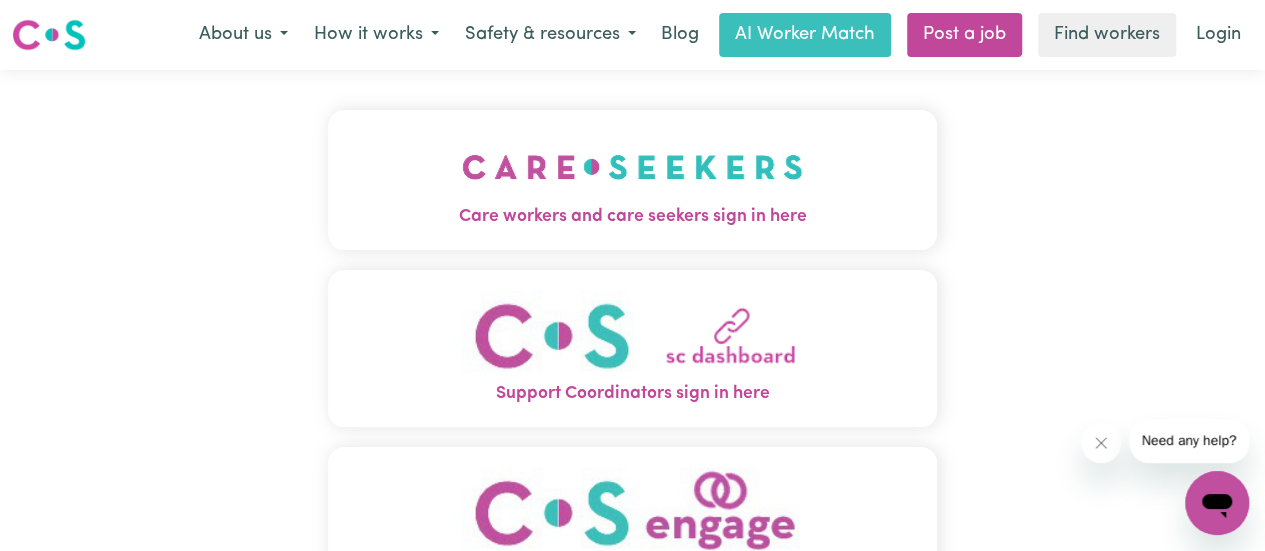 click on "Care workers and care seekers sign in here" at bounding box center (632, 217) 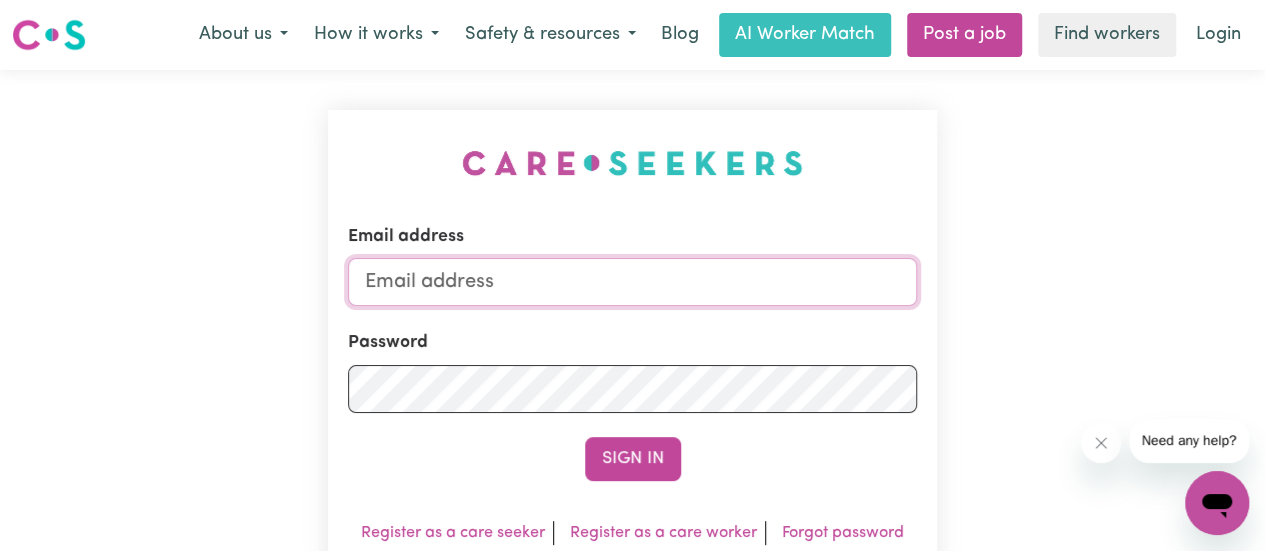 click on "Email address" at bounding box center (632, 282) 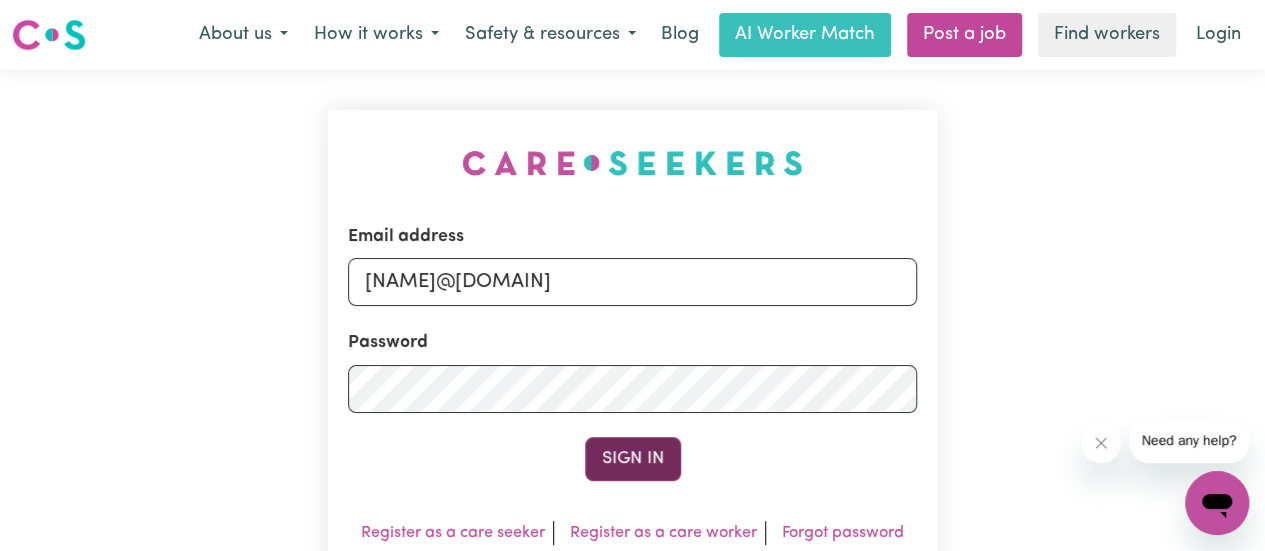 click on "Sign In" at bounding box center (633, 459) 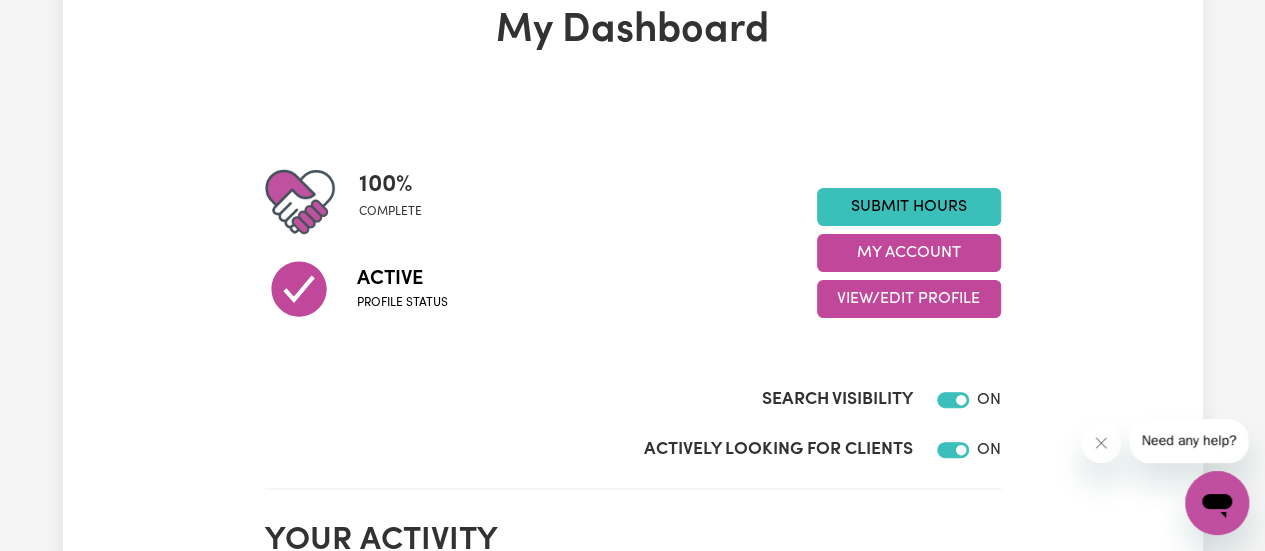 scroll, scrollTop: 120, scrollLeft: 0, axis: vertical 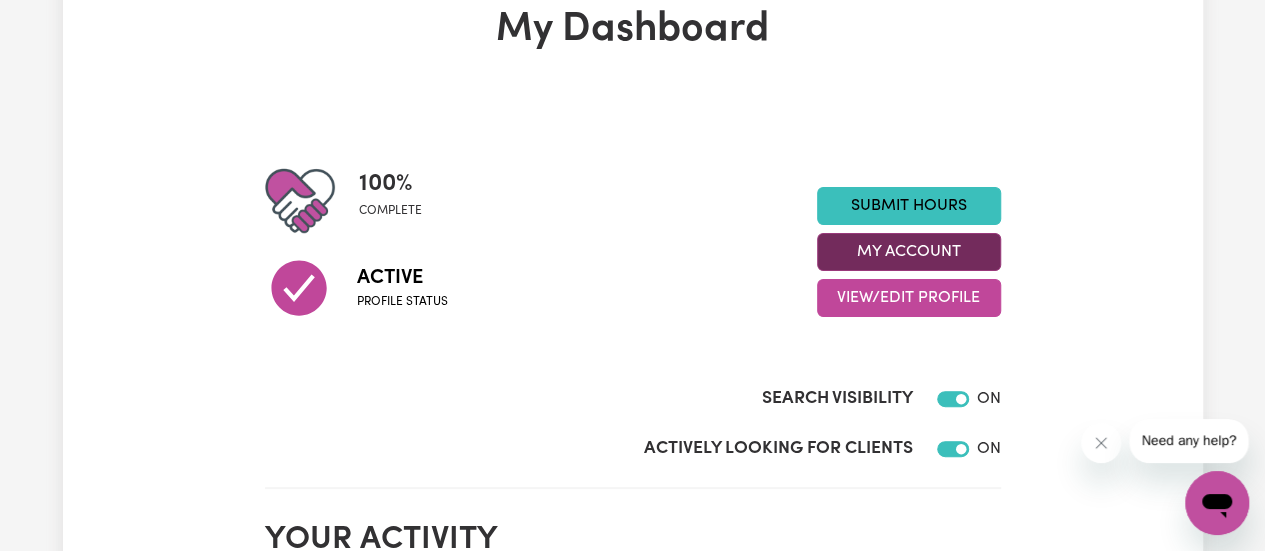 click on "My Account" at bounding box center (909, 252) 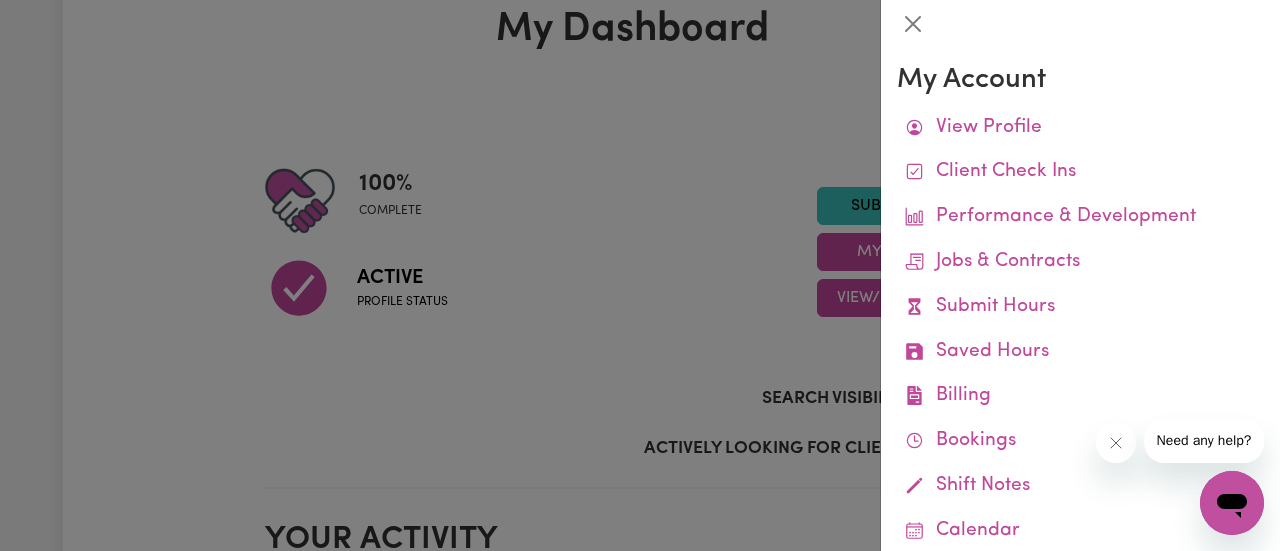 click at bounding box center [640, 275] 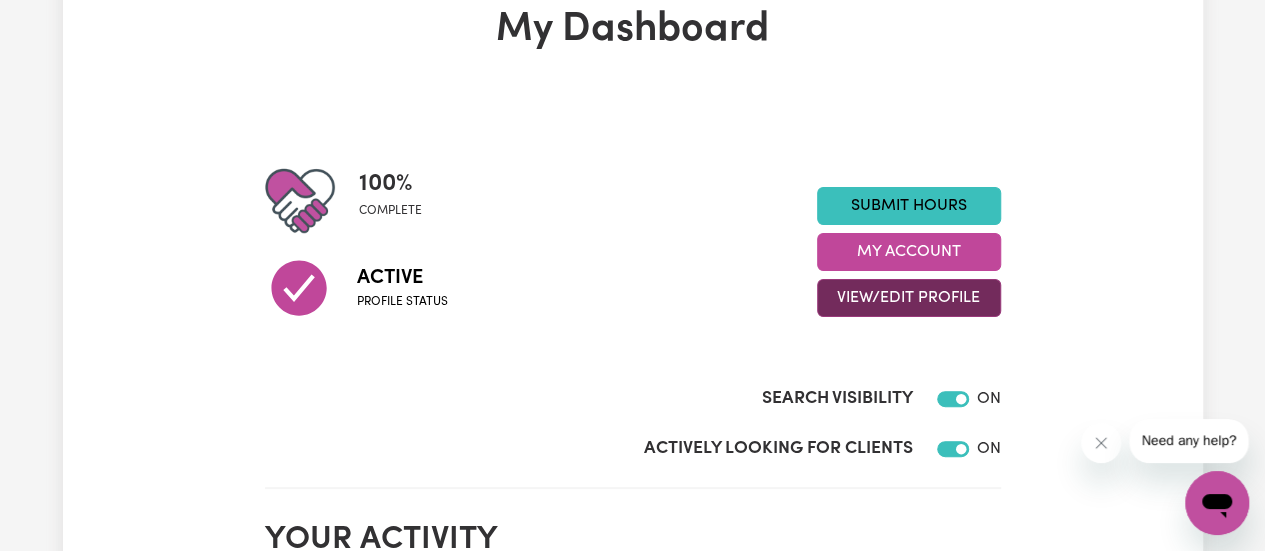 click on "View/Edit Profile" at bounding box center (909, 298) 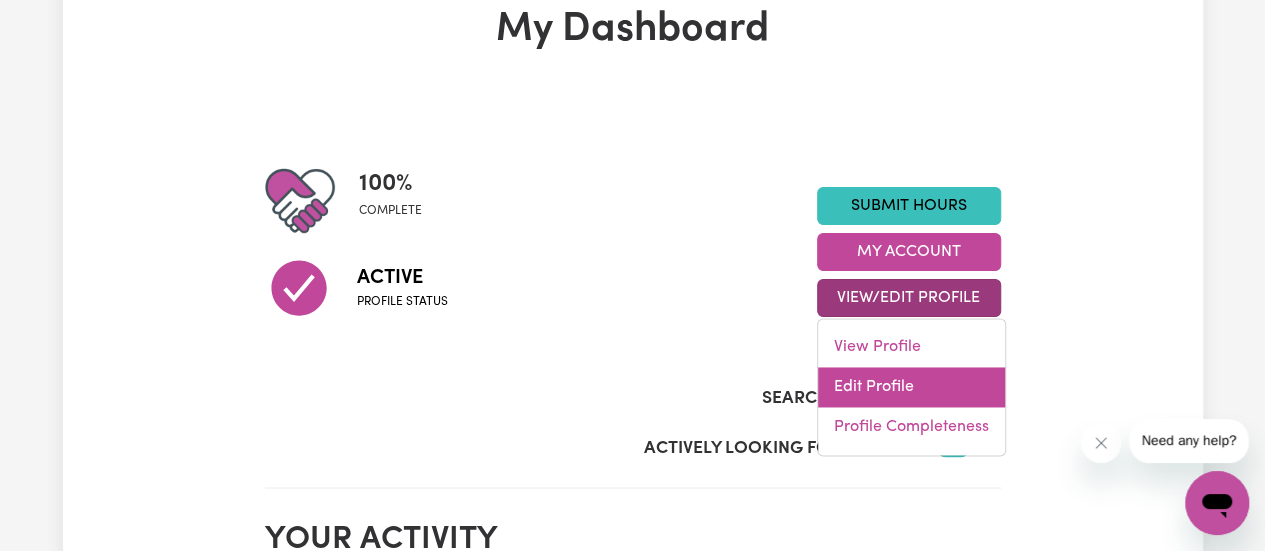 click on "Edit Profile" at bounding box center (911, 387) 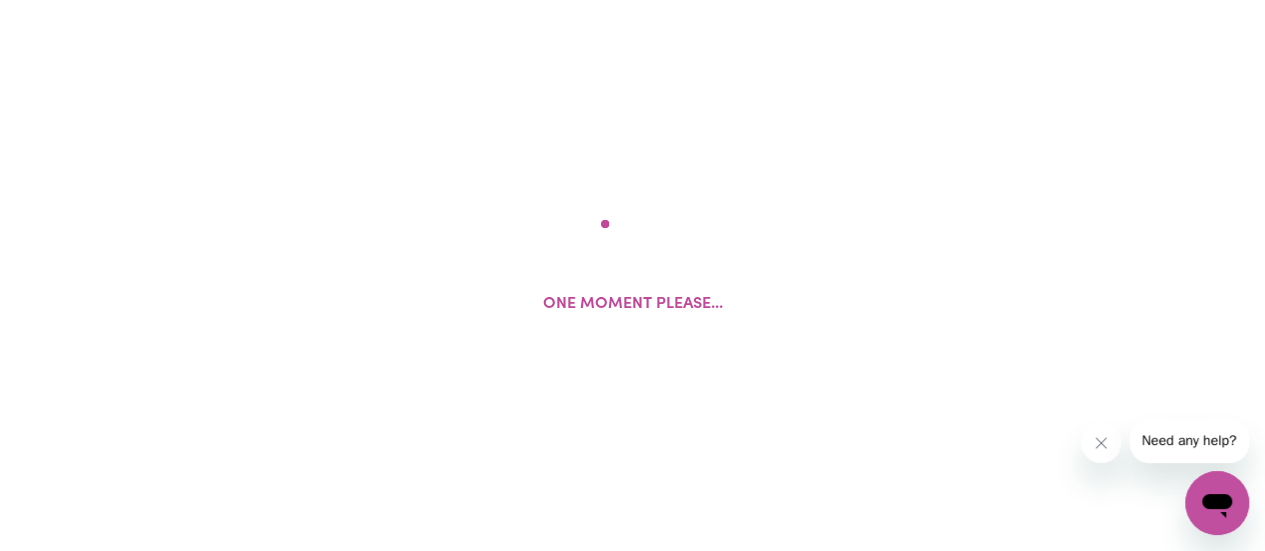 scroll, scrollTop: 0, scrollLeft: 0, axis: both 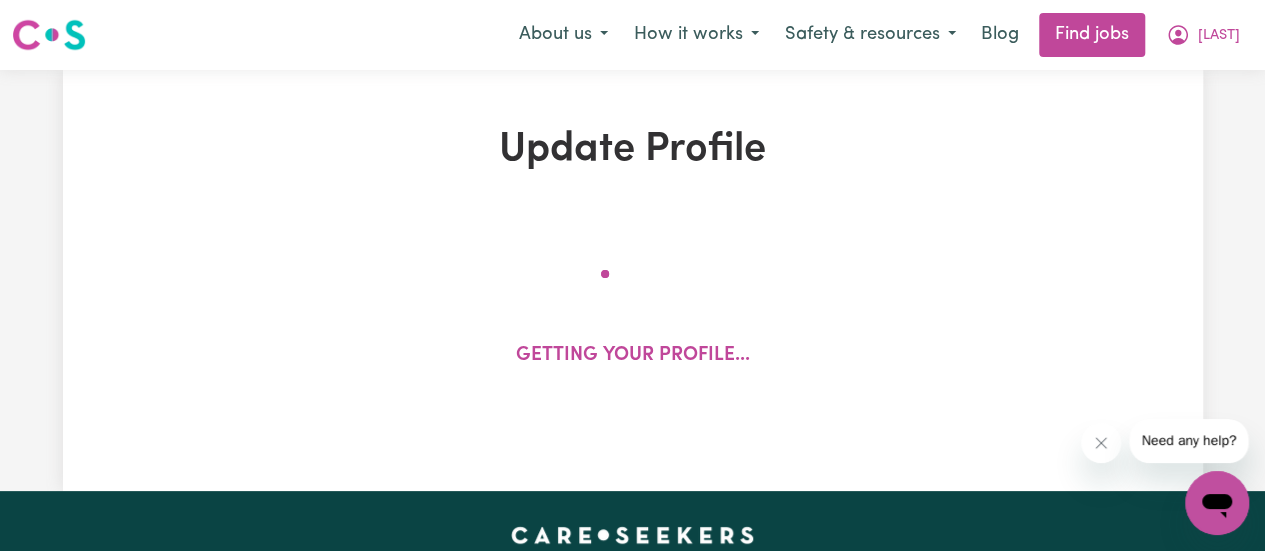 select on "male" 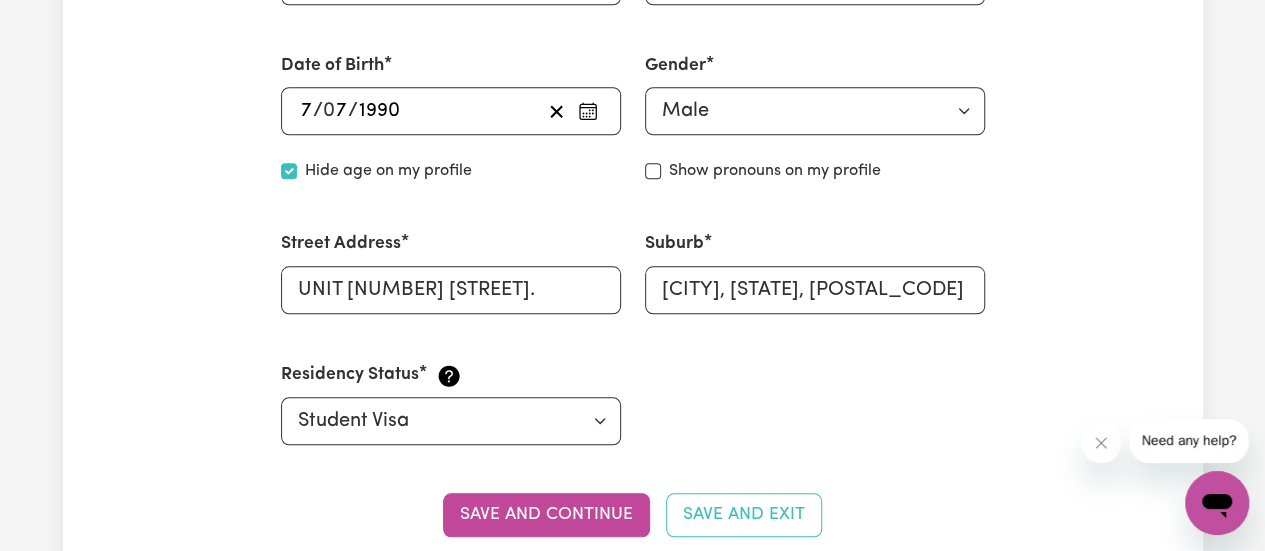 scroll, scrollTop: 874, scrollLeft: 0, axis: vertical 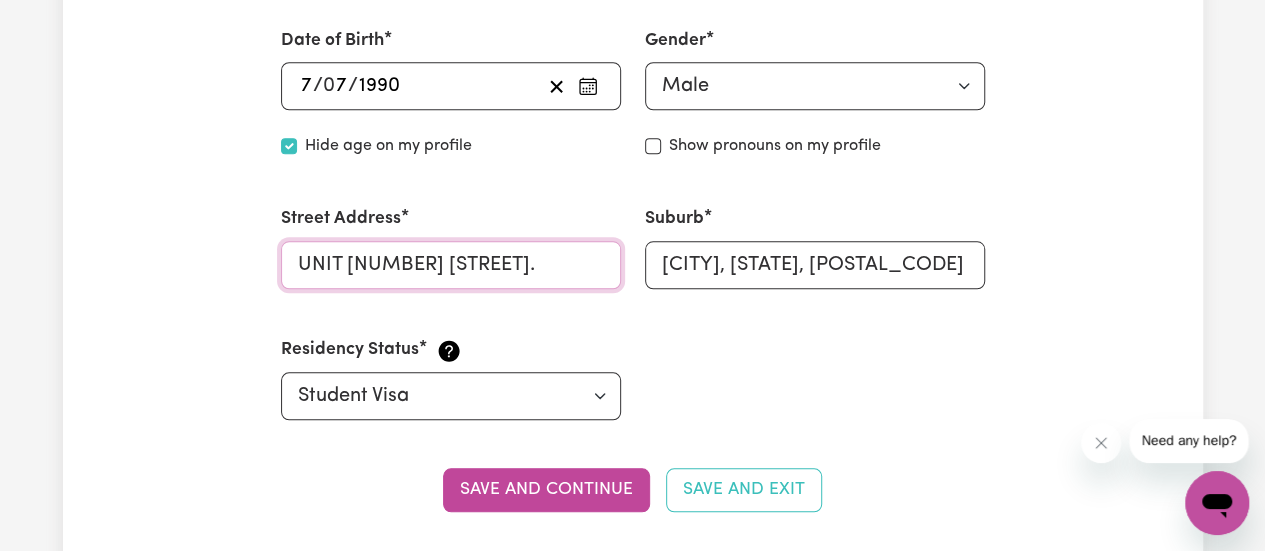 click on "UNIT 1 31 HELEN ST." at bounding box center [451, 265] 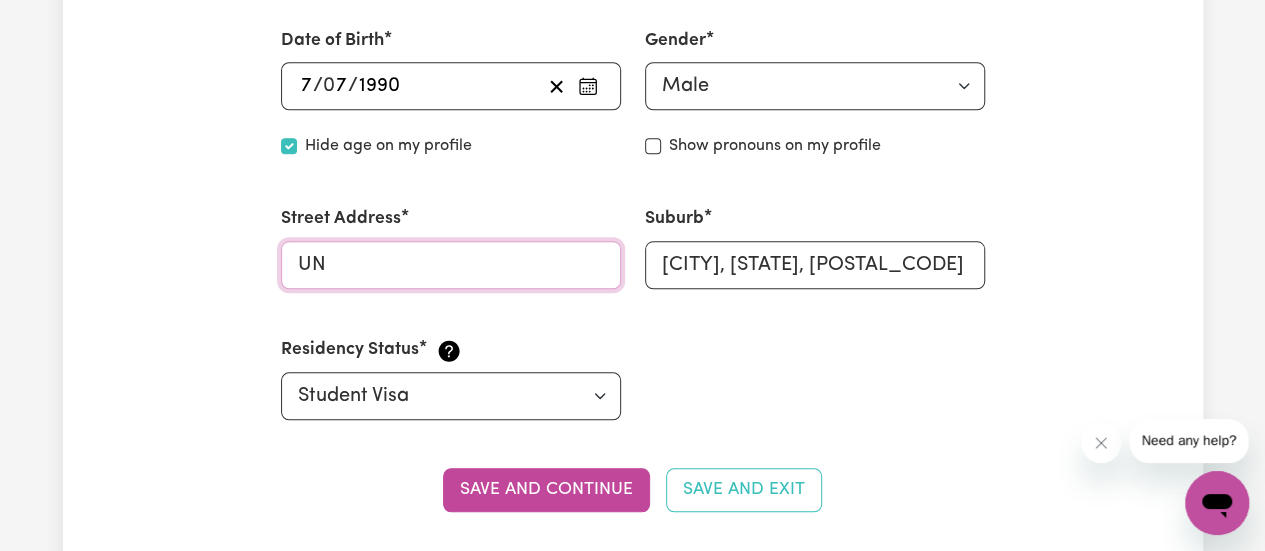 type on "U" 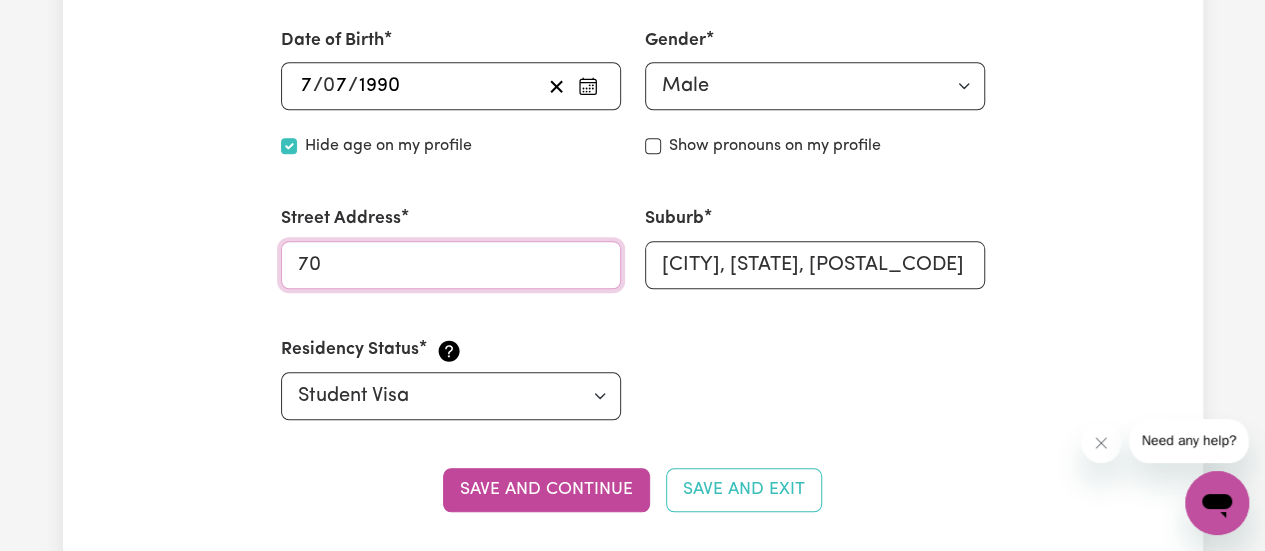type on "[NUMBER] [STREET_NAME]" 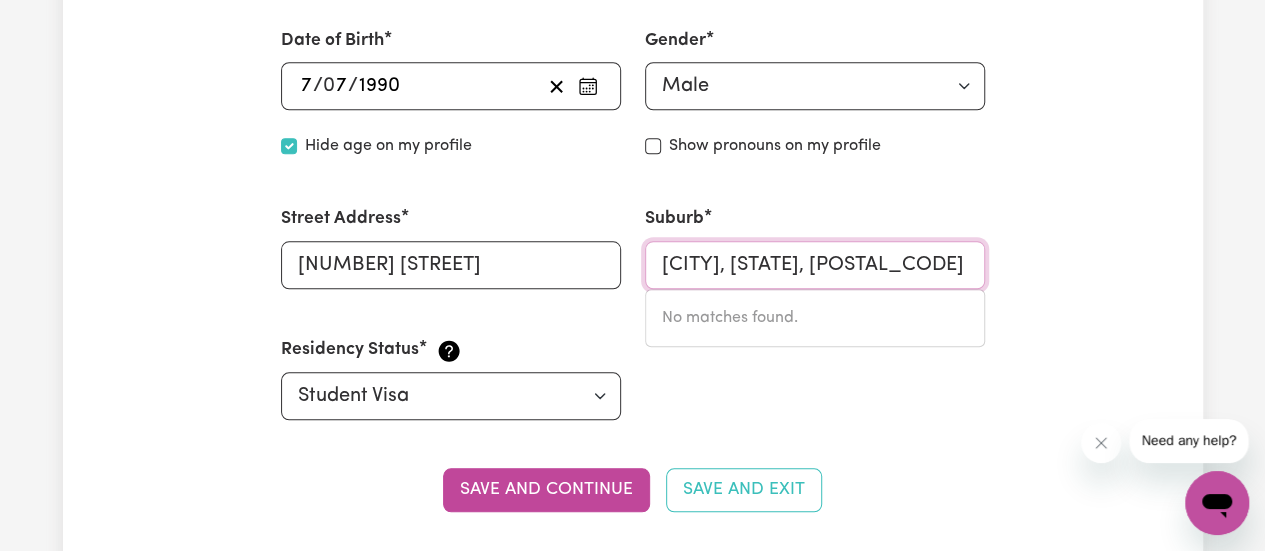 click on "[CITY], [STATE], [POSTAL_CODE]" at bounding box center (815, 265) 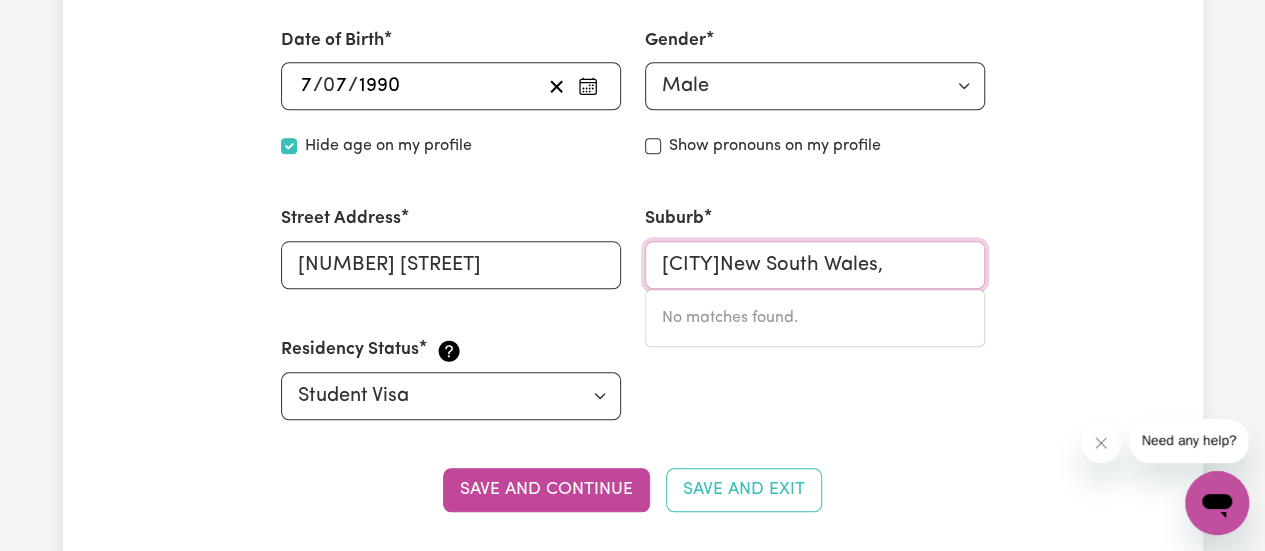 scroll, scrollTop: 0, scrollLeft: 0, axis: both 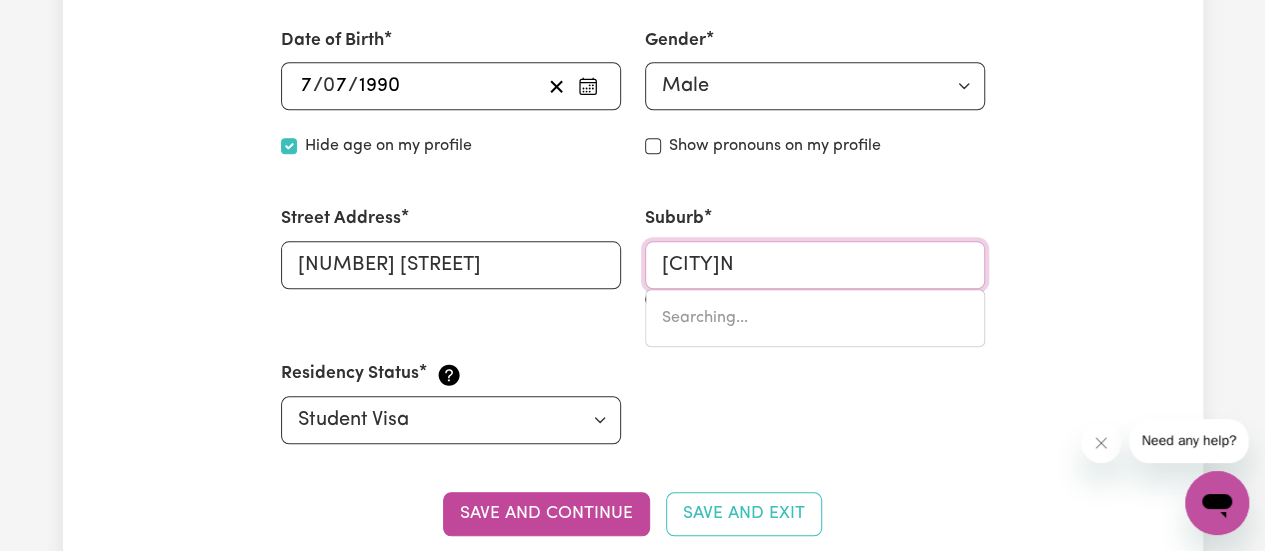 type on "ROOTY HILL" 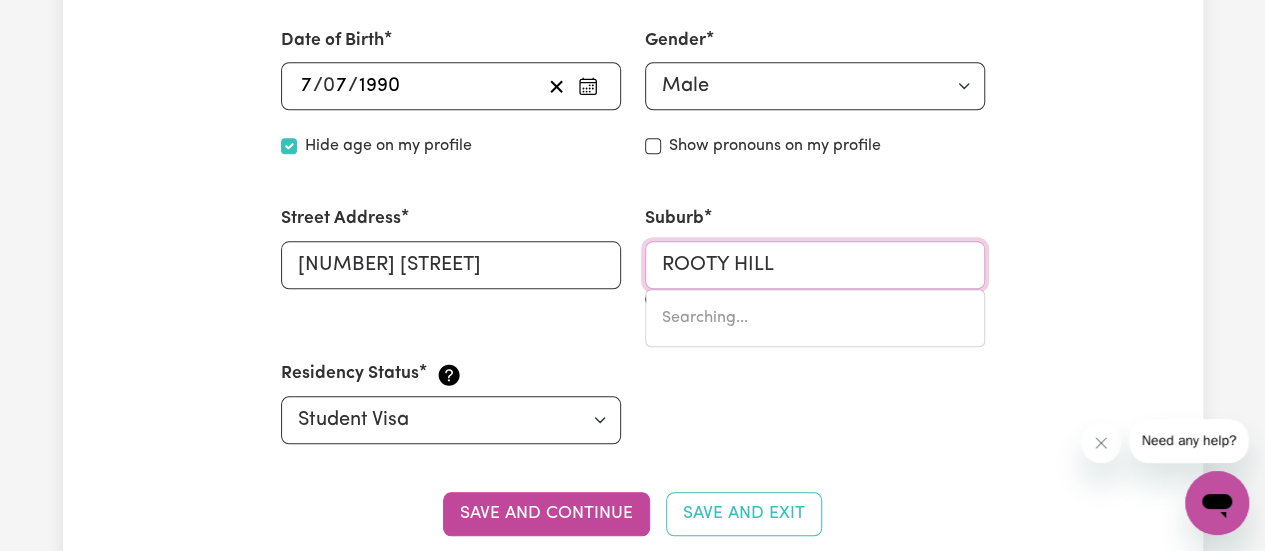 type on "[CITY], [STATE], [POSTAL_CODE]" 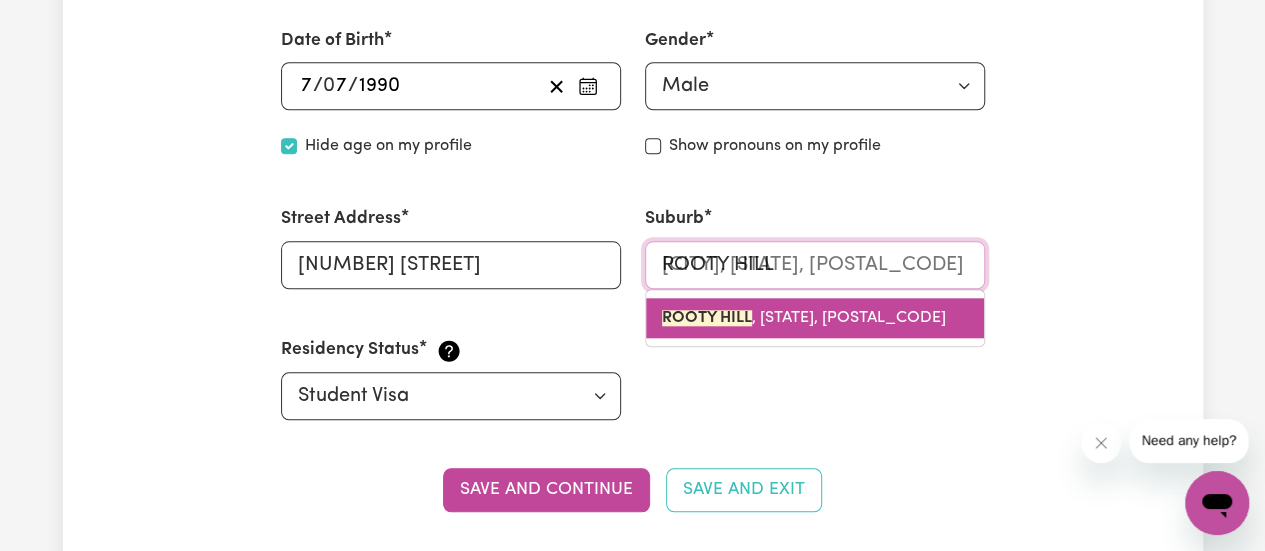 click on "ROOTY HILL , New South Wales, 2766" at bounding box center [804, 318] 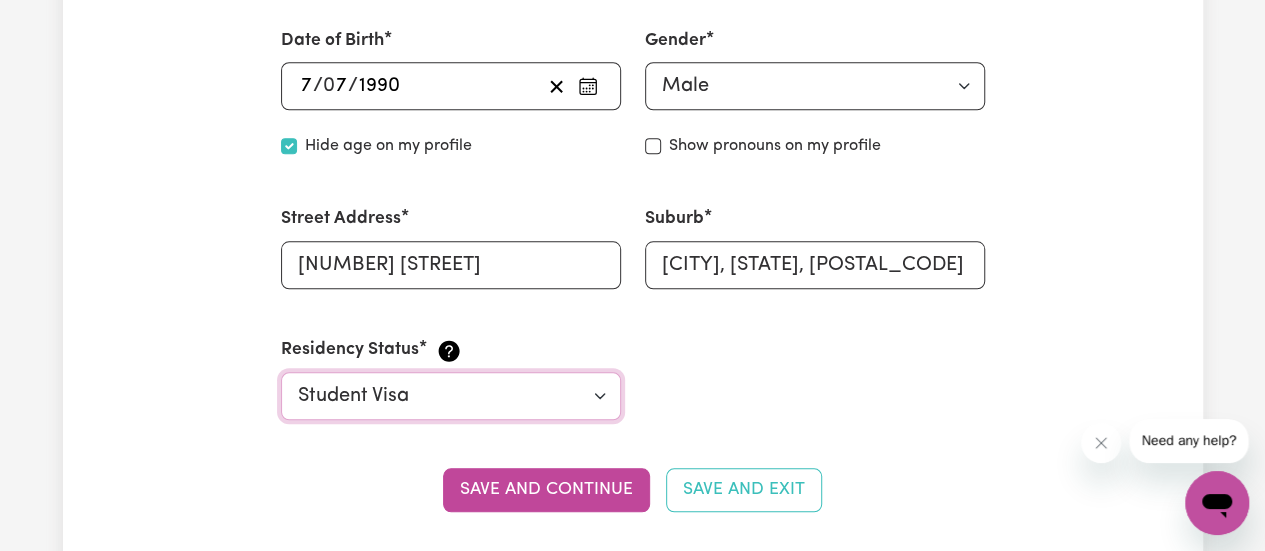 click on "Select your residency status... Australian citizen Australian PR Temporary Work Visa Student Visa" at bounding box center (451, 396) 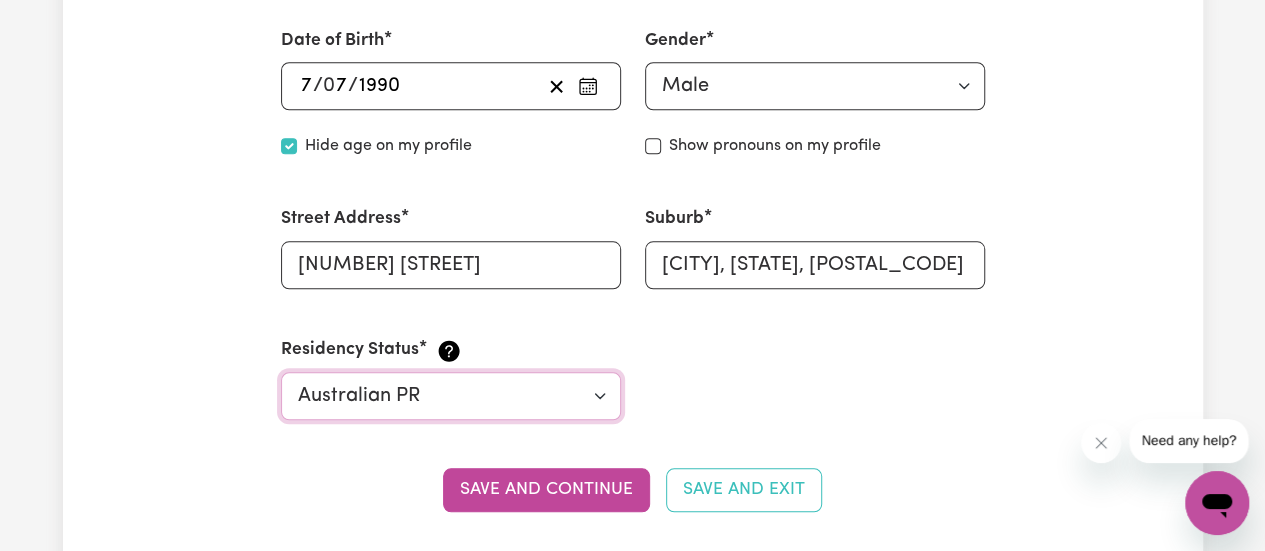 click on "Select your residency status... Australian citizen Australian PR Temporary Work Visa Student Visa" at bounding box center (451, 396) 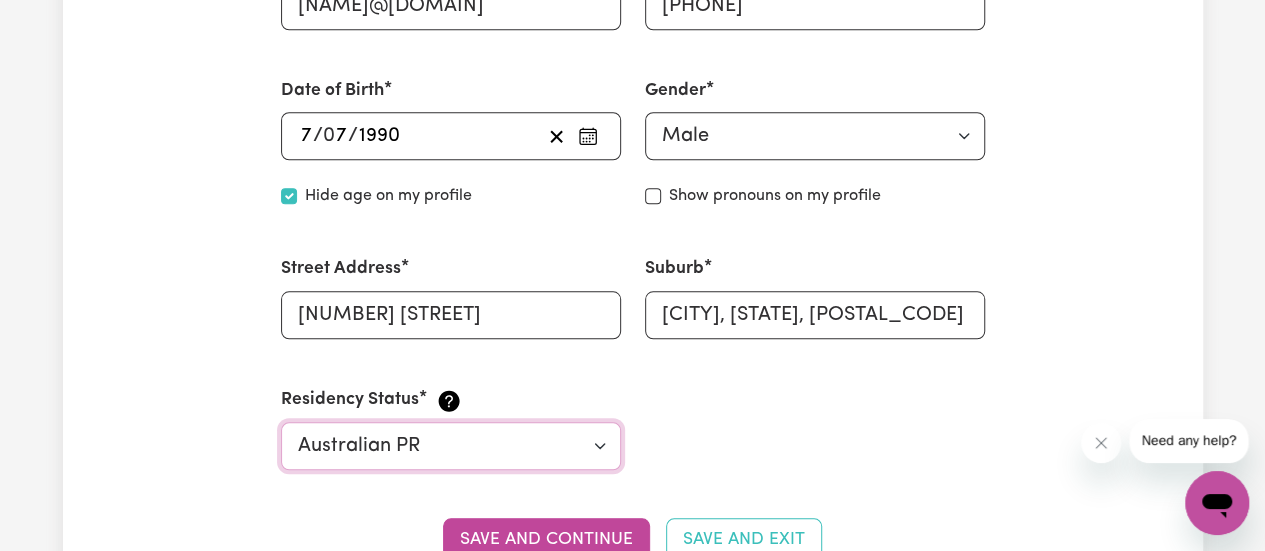 scroll, scrollTop: 825, scrollLeft: 0, axis: vertical 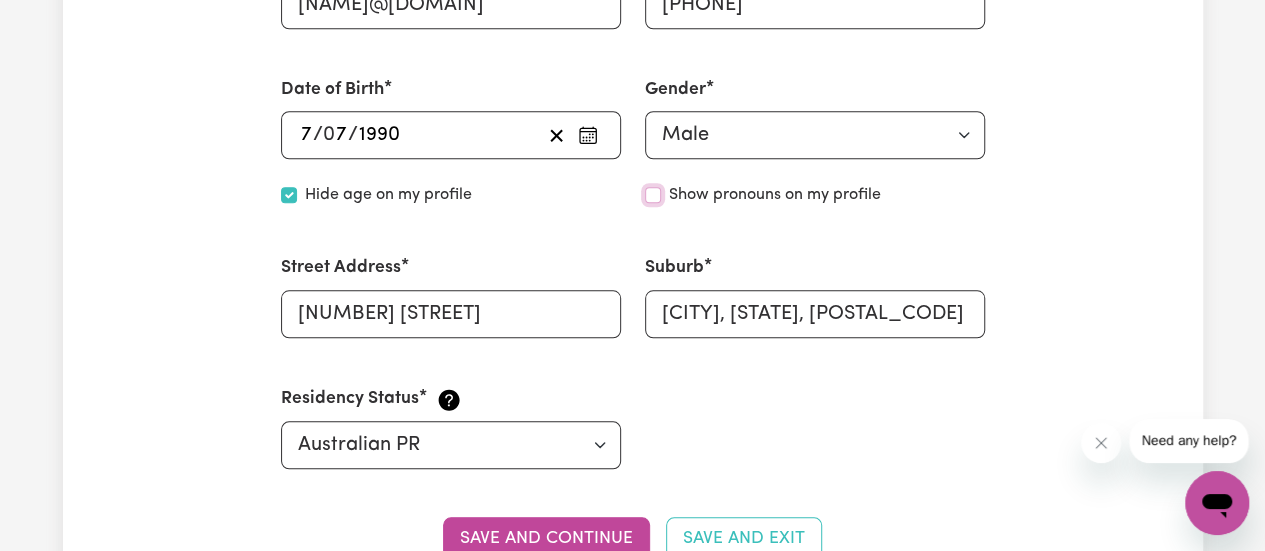 click on "Show pronouns on my profile" at bounding box center (653, 195) 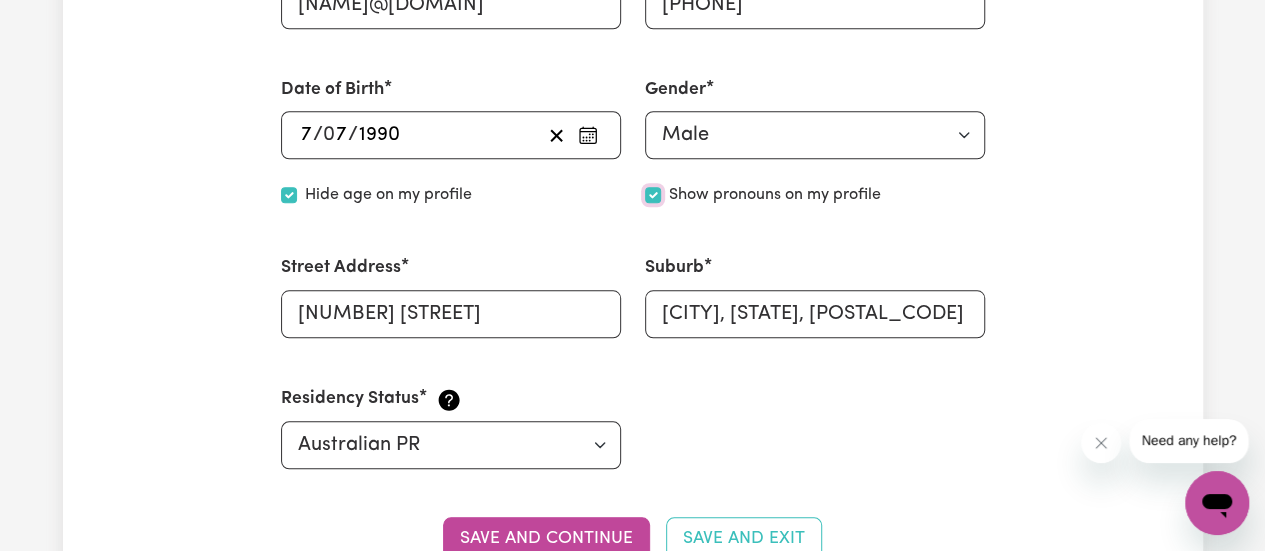 checkbox on "true" 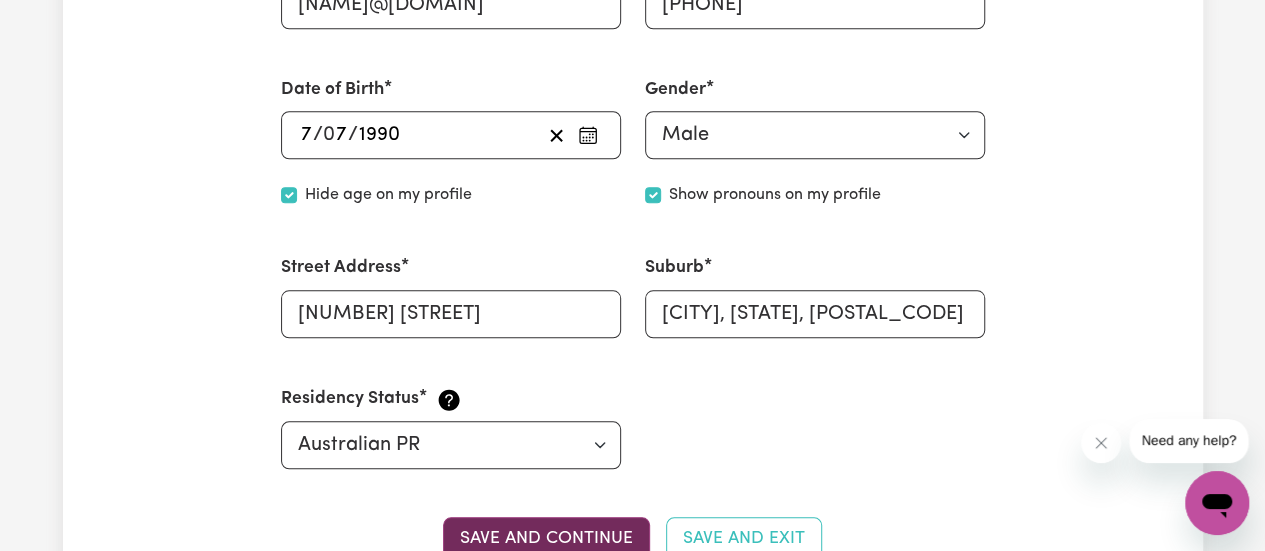 click on "Save and continue" at bounding box center (546, 539) 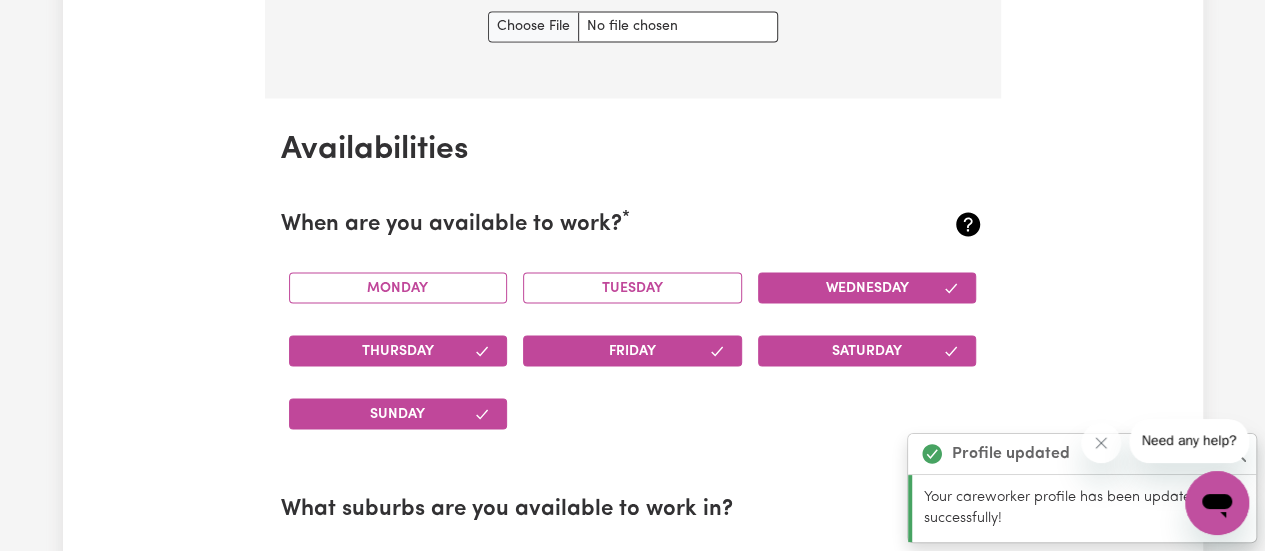 scroll, scrollTop: 1866, scrollLeft: 0, axis: vertical 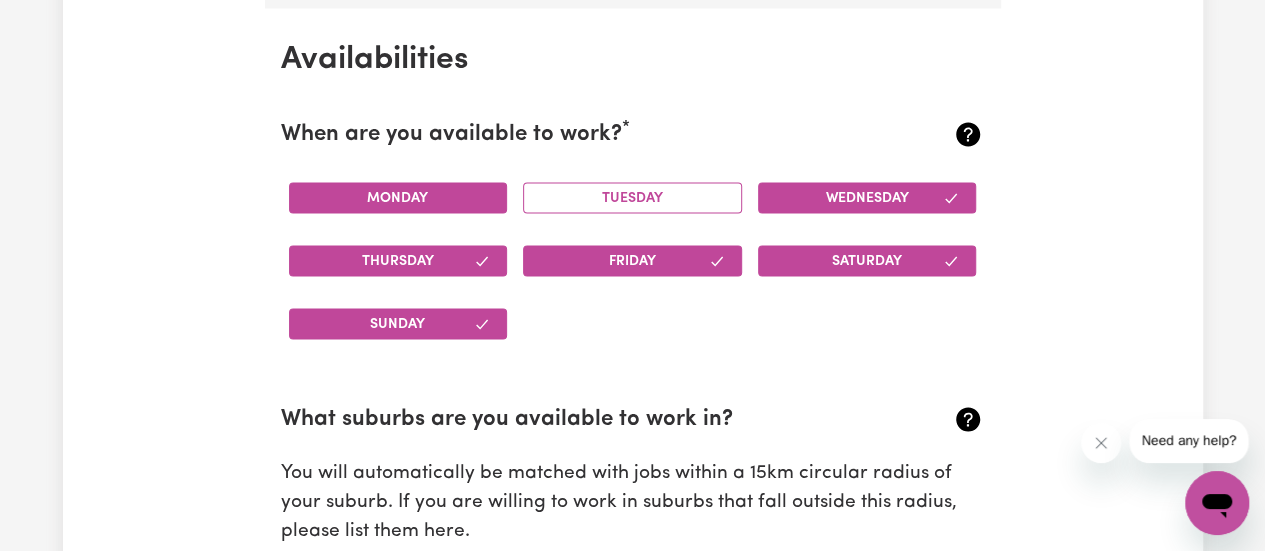 click on "Monday" at bounding box center [398, 197] 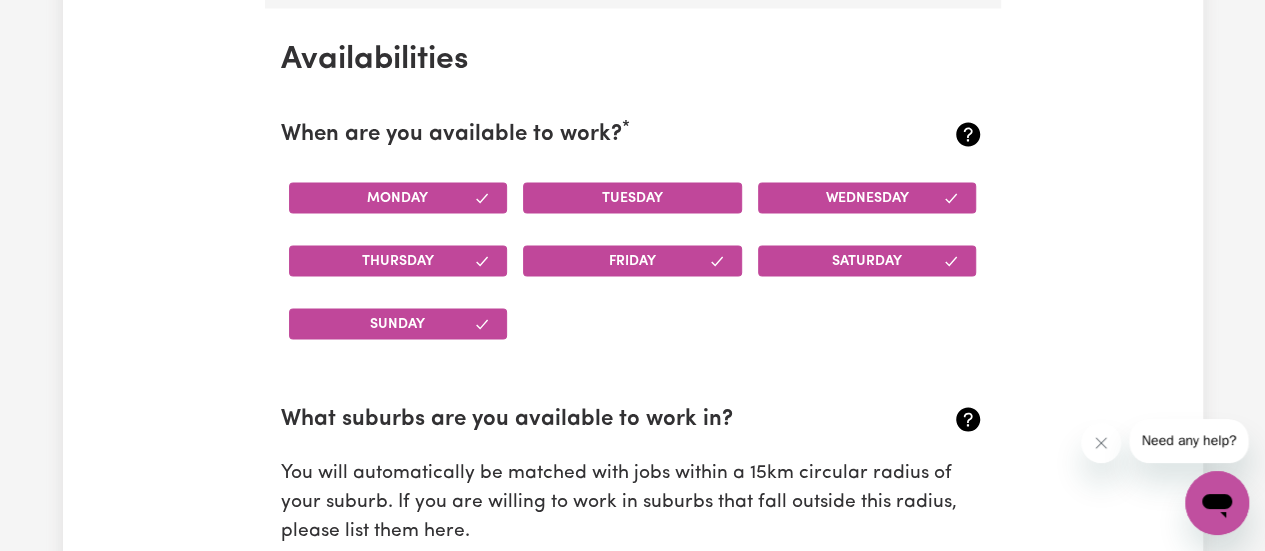 click on "Tuesday" at bounding box center (632, 197) 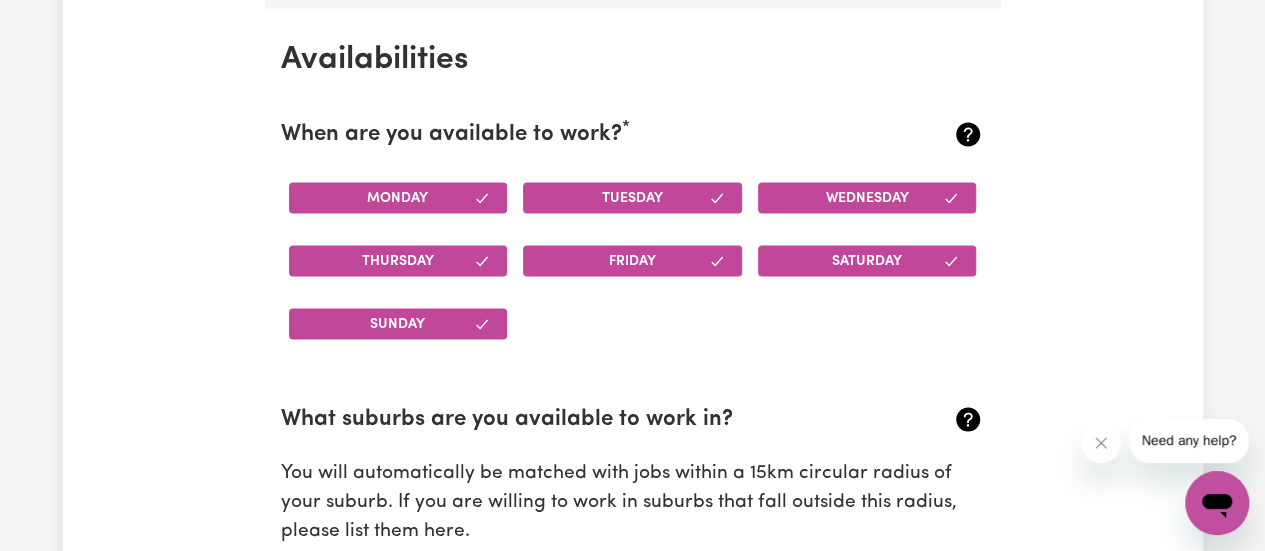 click on "Thursday" at bounding box center [398, 260] 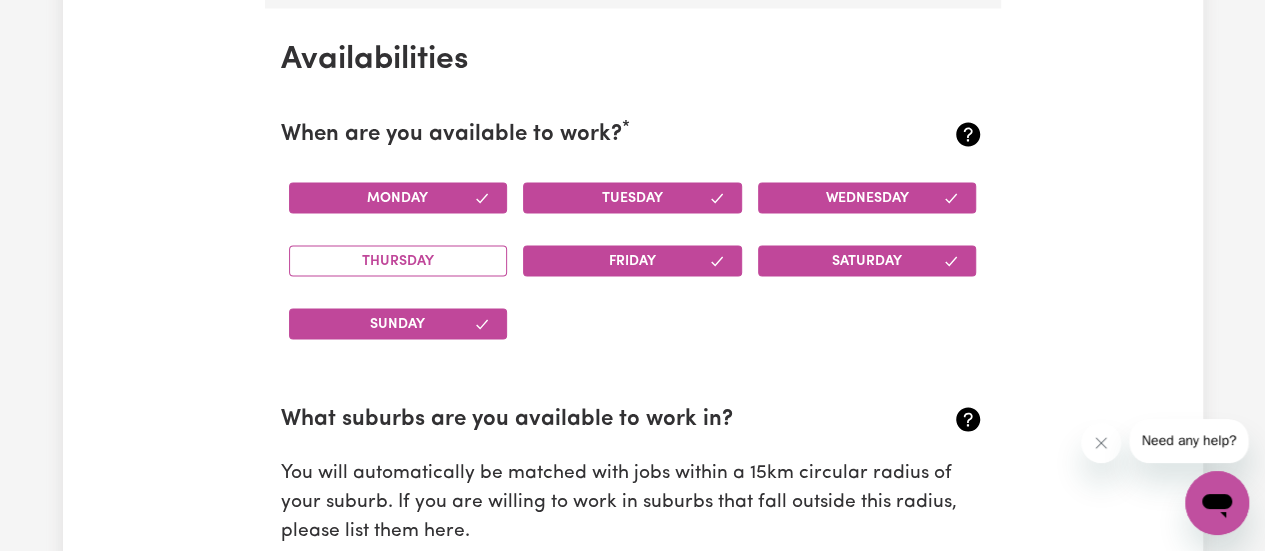 click 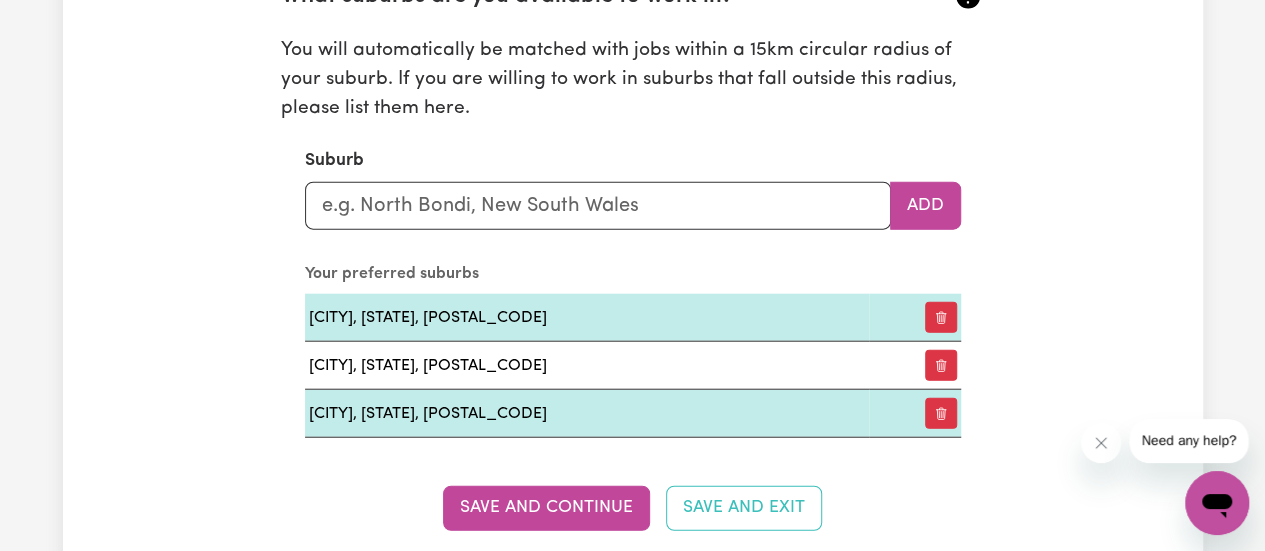 scroll, scrollTop: 2286, scrollLeft: 0, axis: vertical 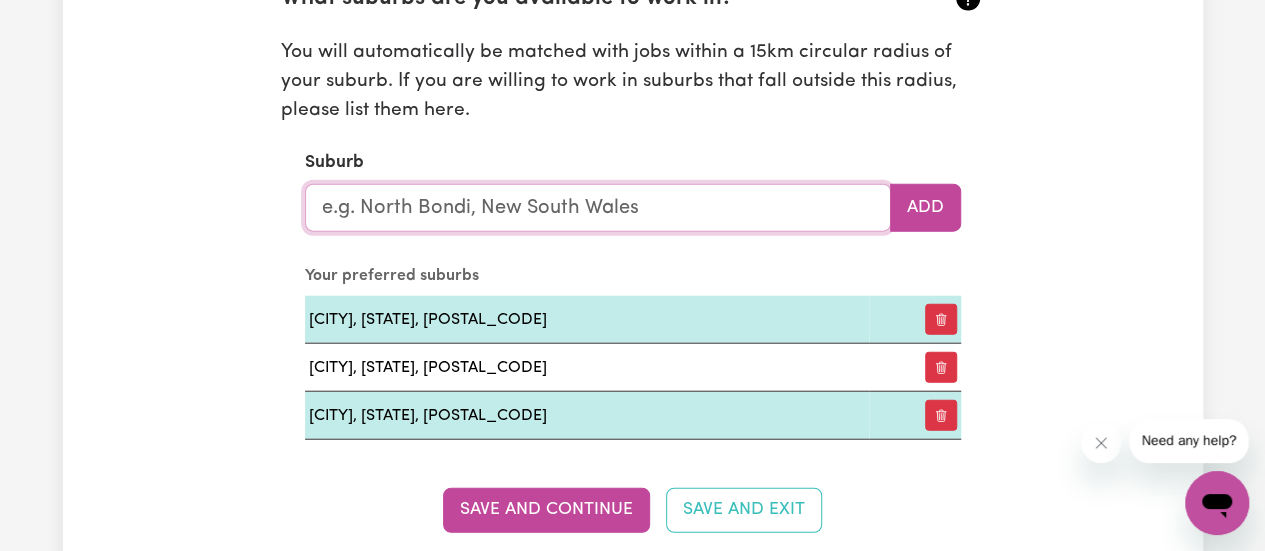 click at bounding box center (598, 208) 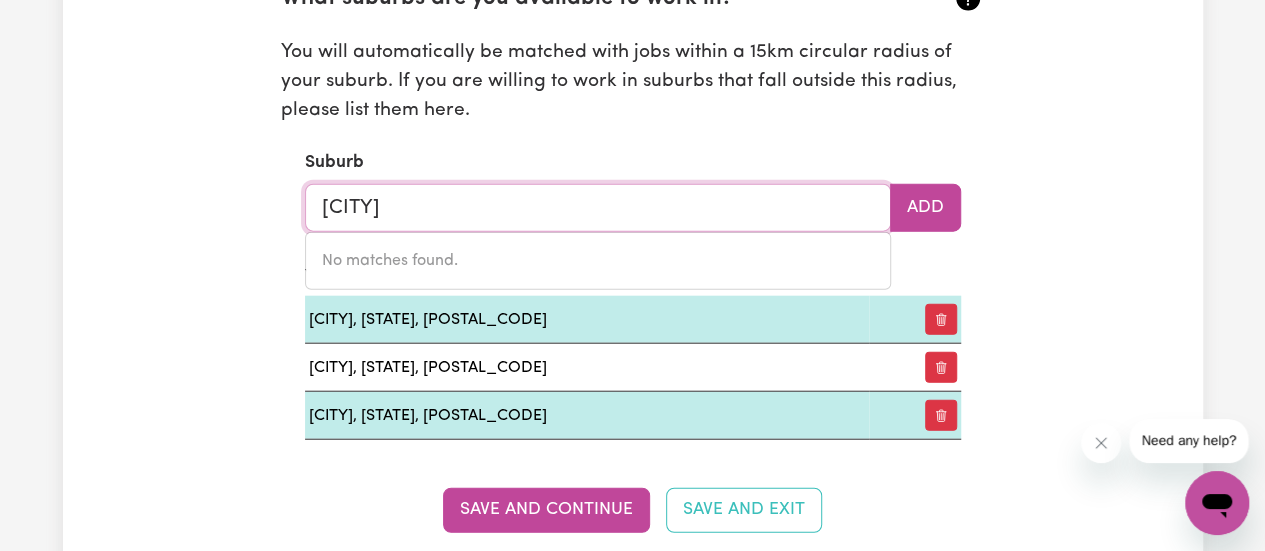 click on "Toongabie" at bounding box center (598, 208) 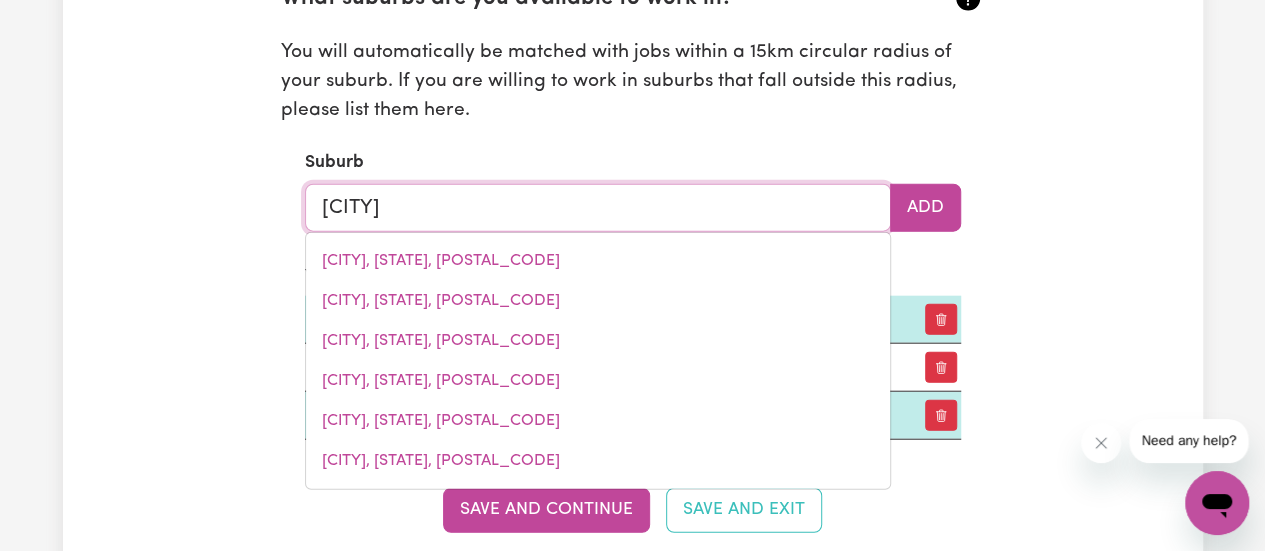 type on "TOONGA" 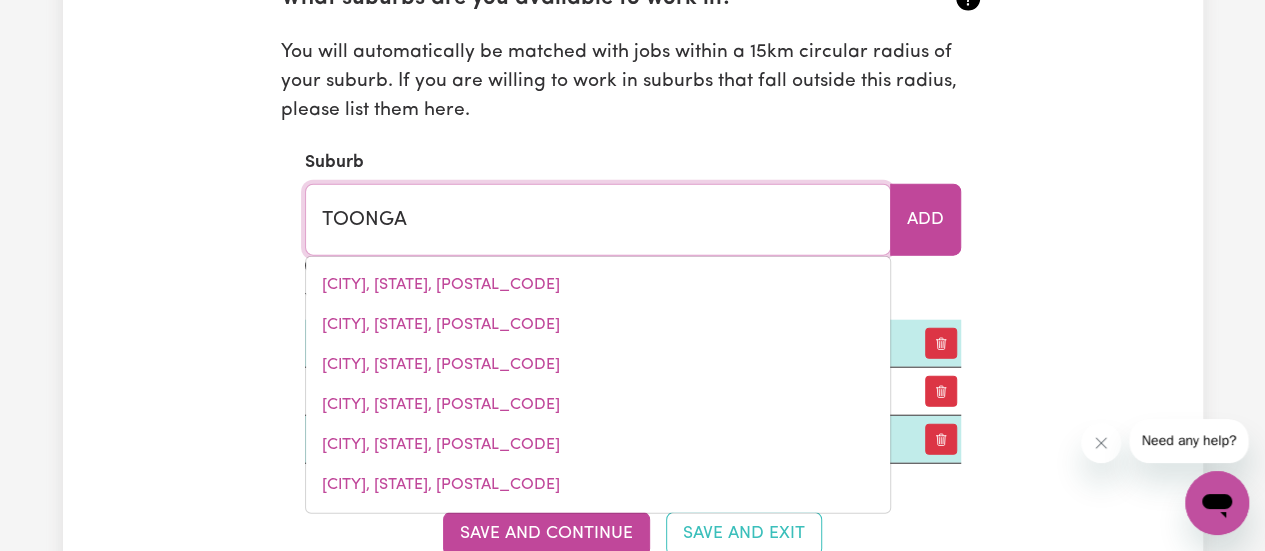 type on "TOONGABBIE, New South Wales, 2146" 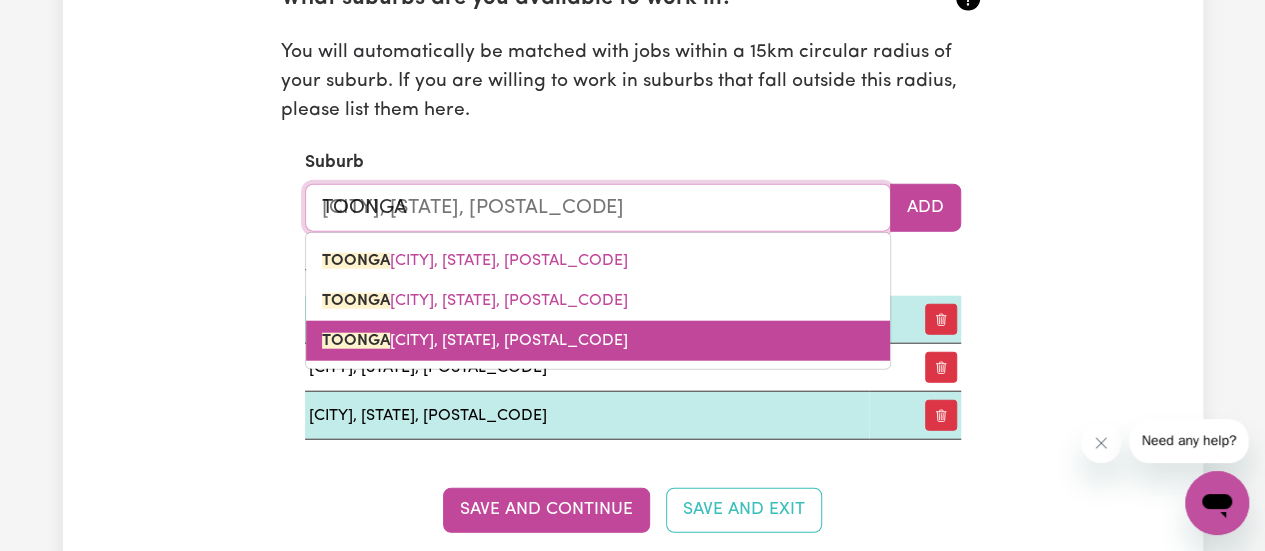 click on "TOONGA BBIE EAST, New South Wales, 2146" at bounding box center [598, 341] 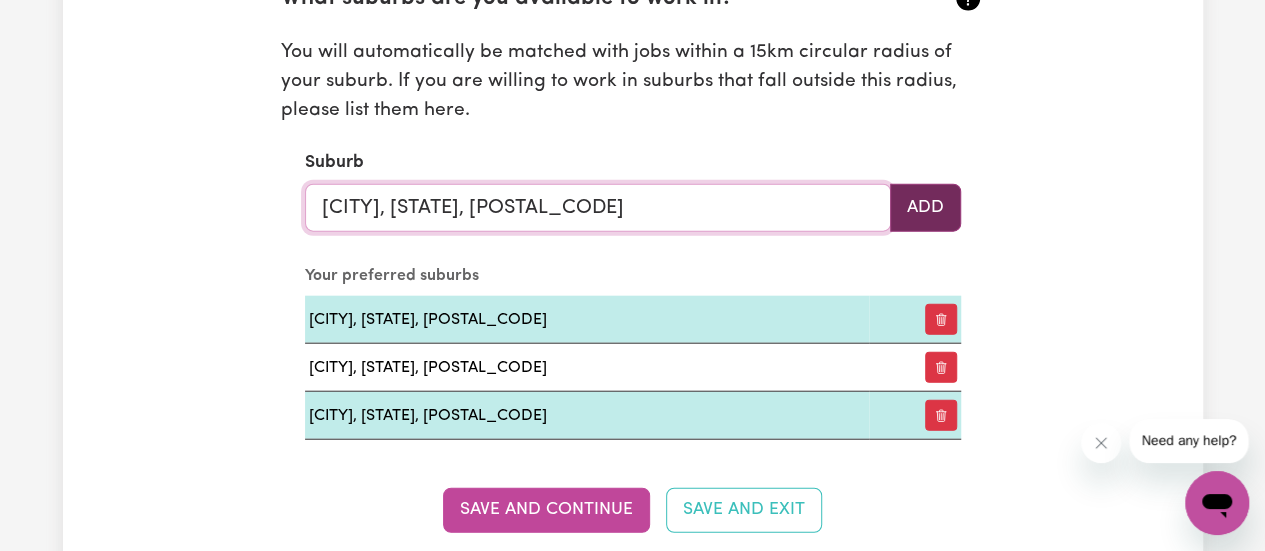 type on "[CITY], [STATE], [POSTAL_CODE]" 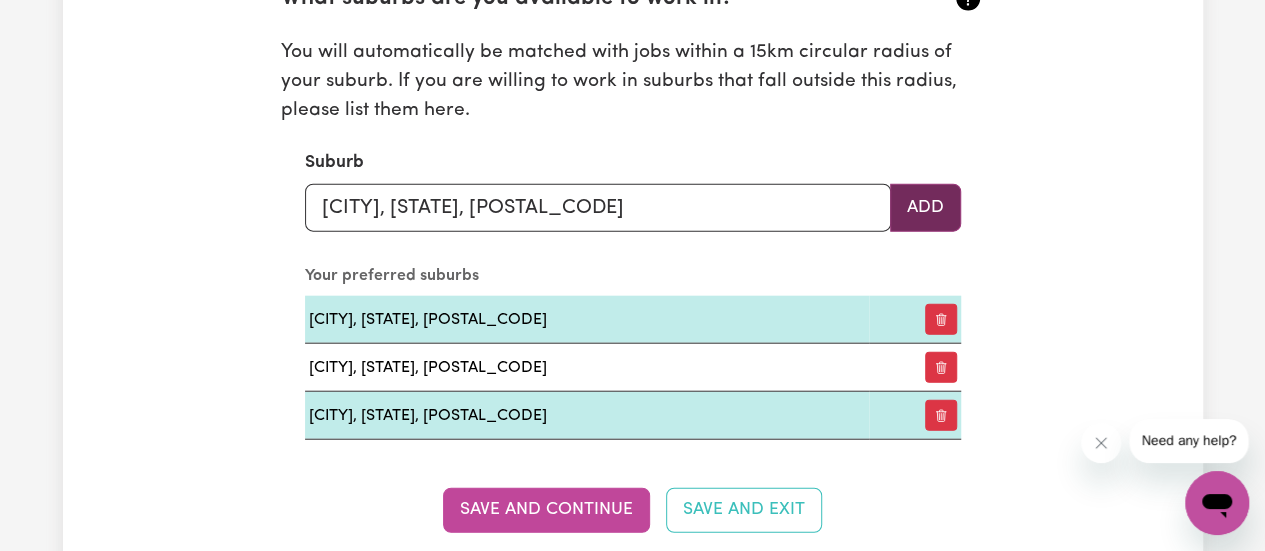 click on "Add" at bounding box center [925, 208] 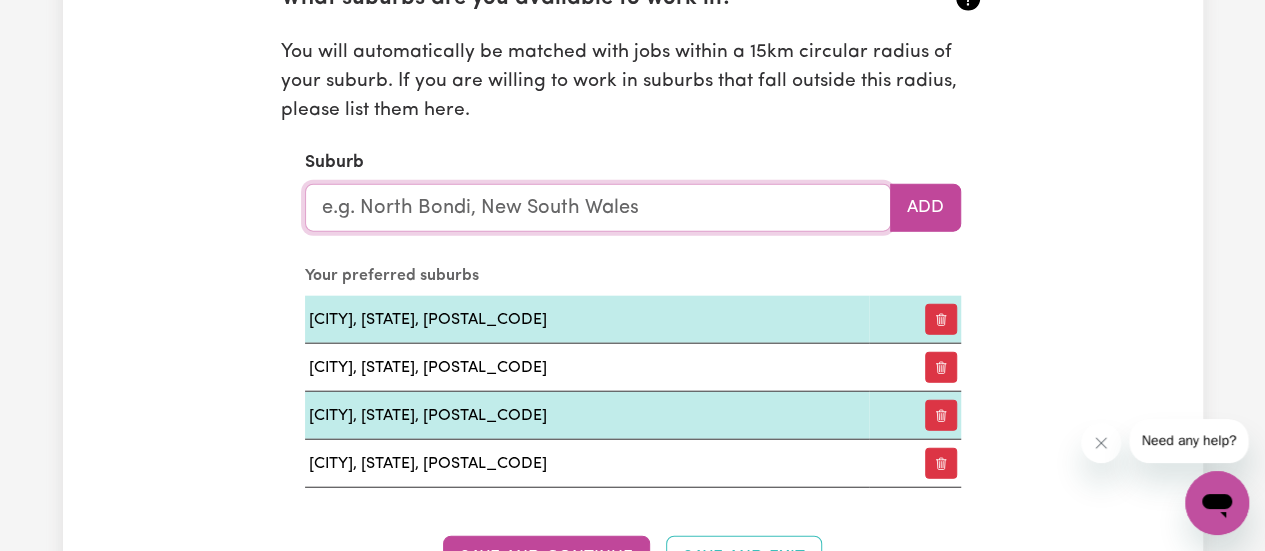 click at bounding box center [598, 208] 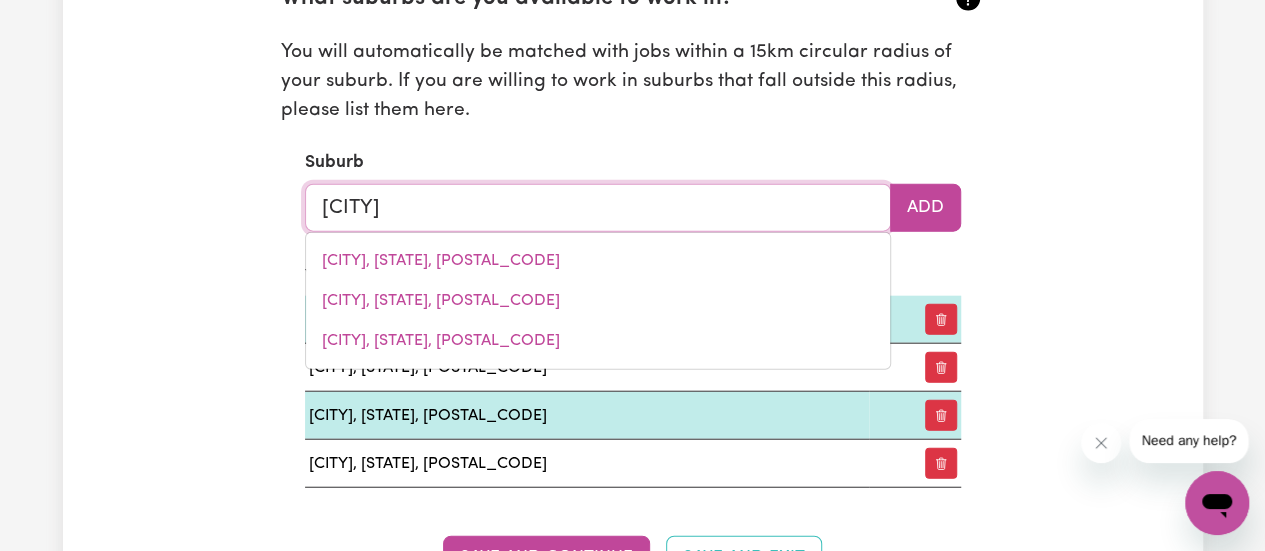 type on "PENR" 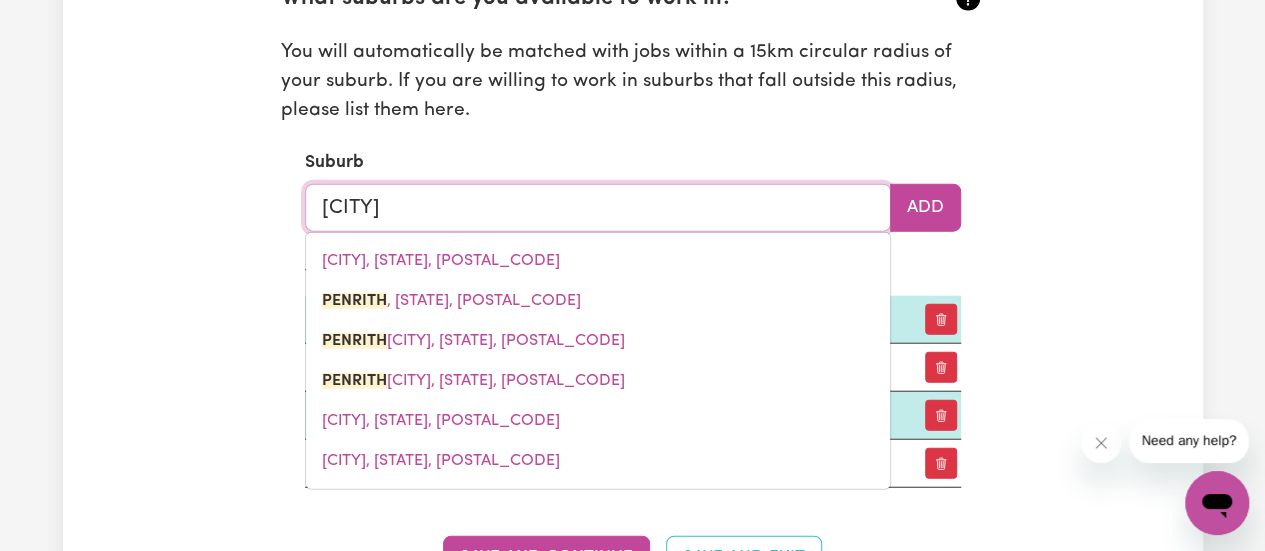 type on "PENRITH" 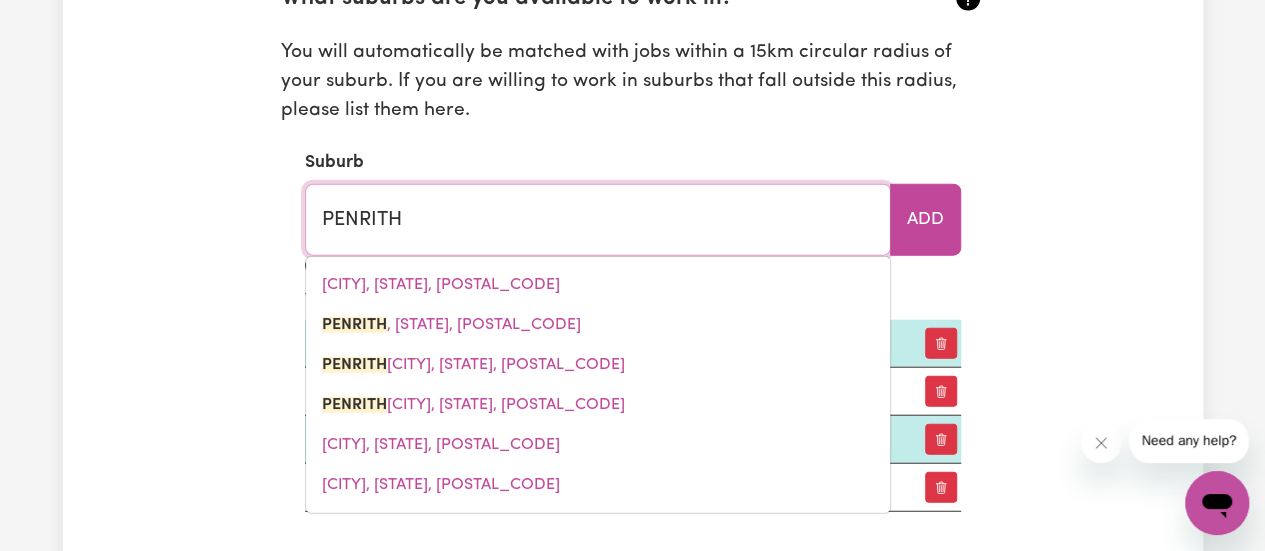 type on "[CITY], [STATE], [POSTAL_CODE]" 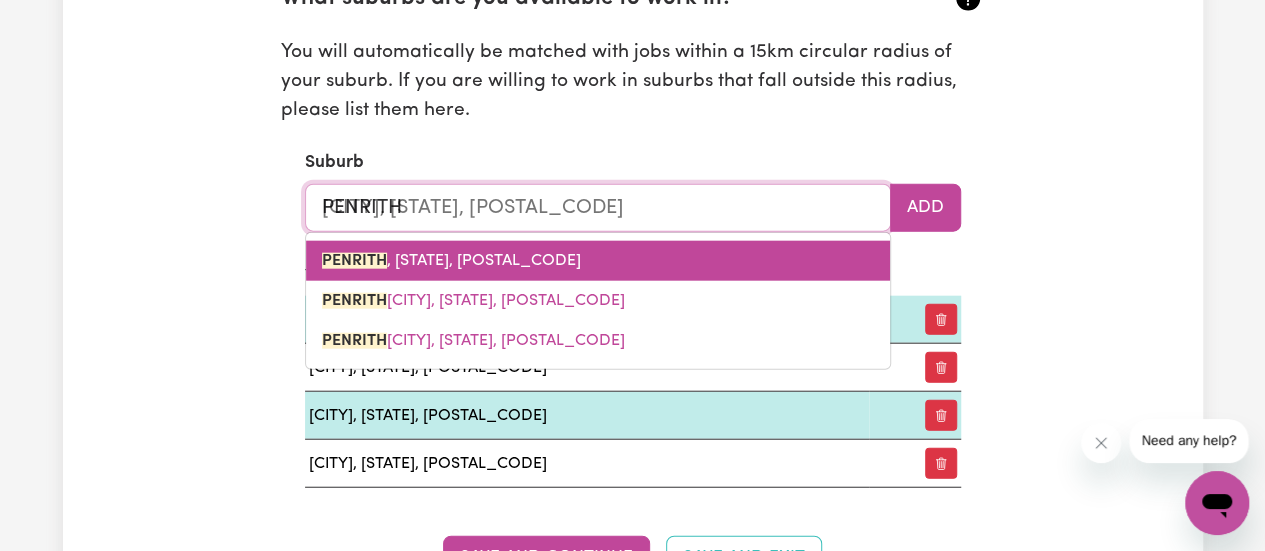 click on "PENRITH , New South Wales, 2750" at bounding box center [451, 261] 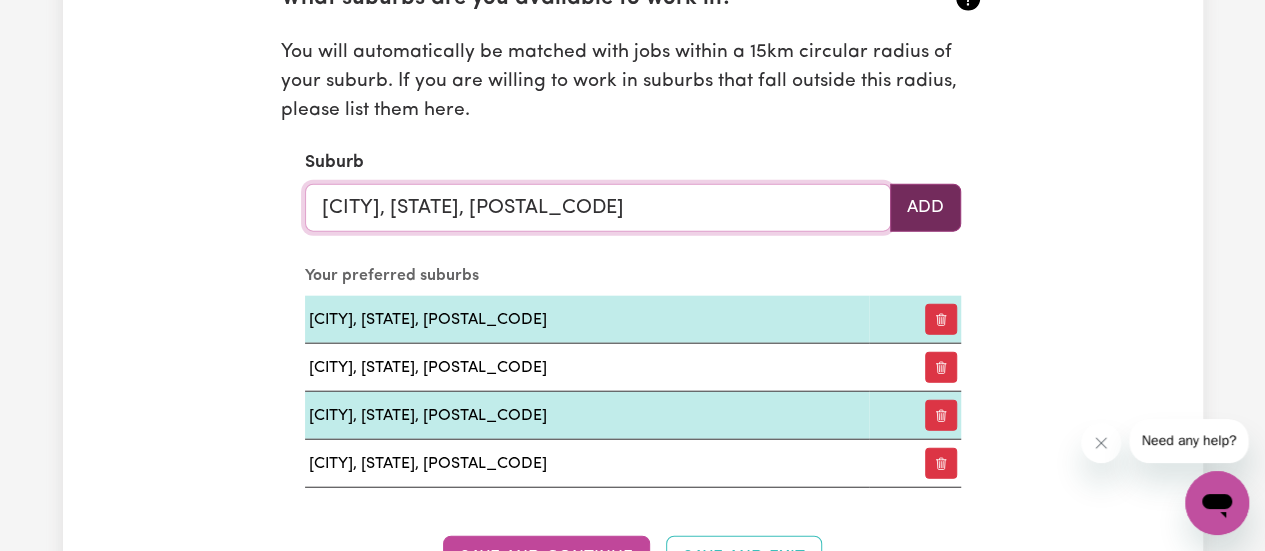 type on "[CITY], [STATE], [POSTAL_CODE]" 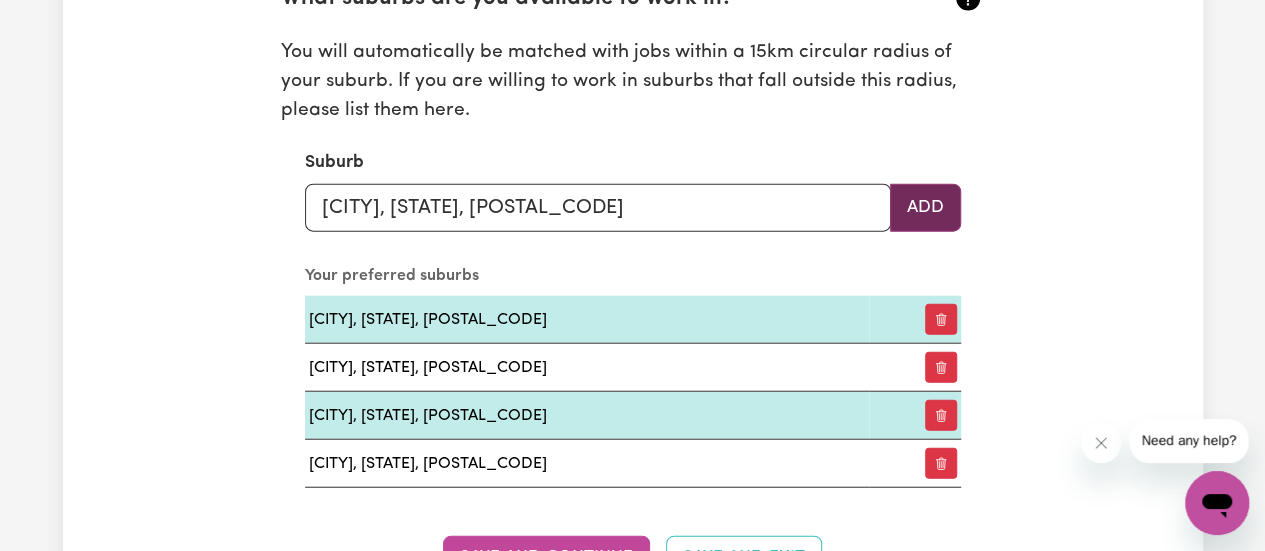 click on "Add" at bounding box center (925, 208) 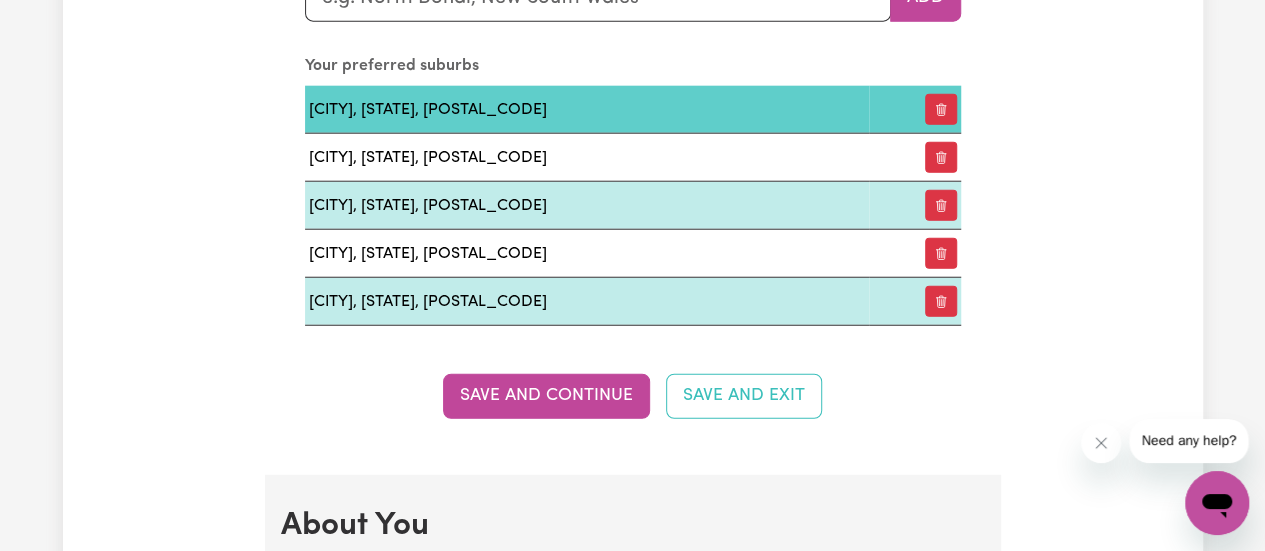 scroll, scrollTop: 2498, scrollLeft: 0, axis: vertical 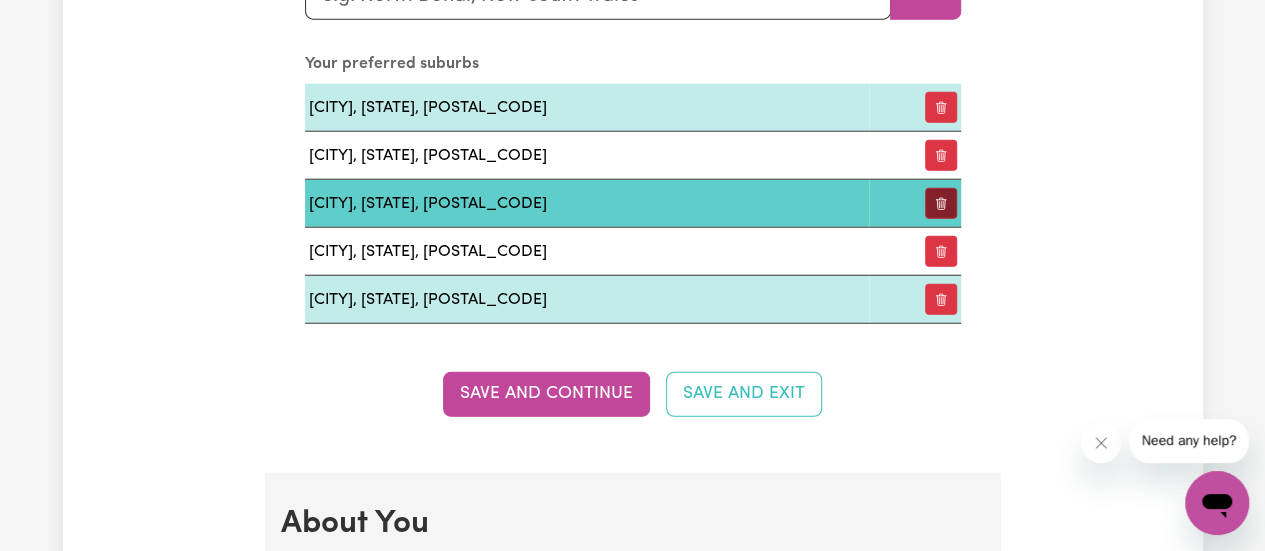 click at bounding box center (941, 203) 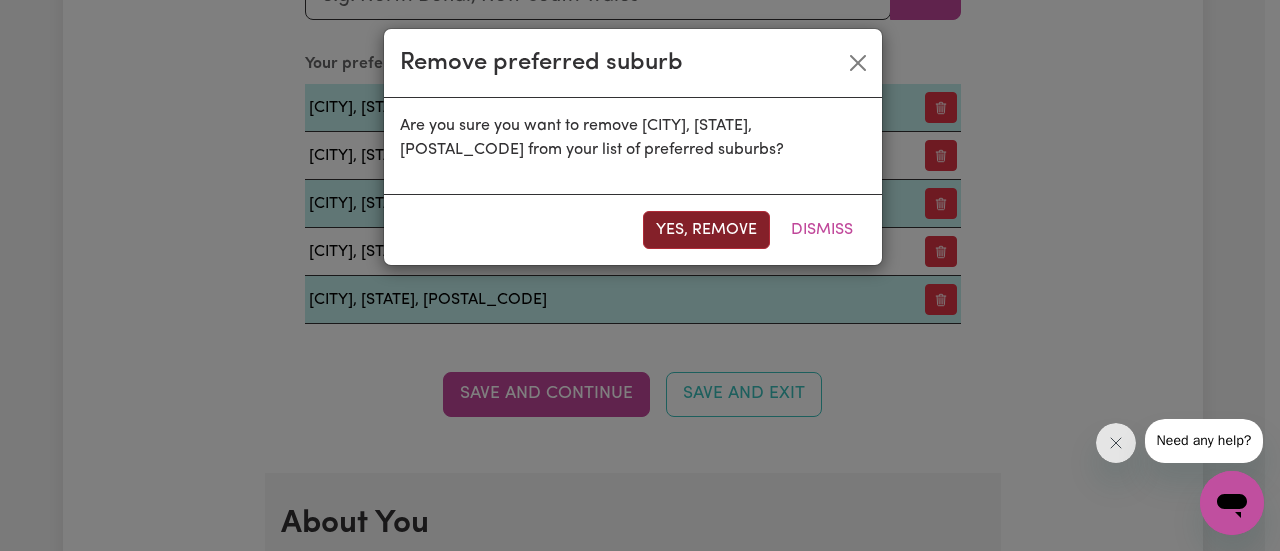 click on "Yes, remove" at bounding box center (706, 230) 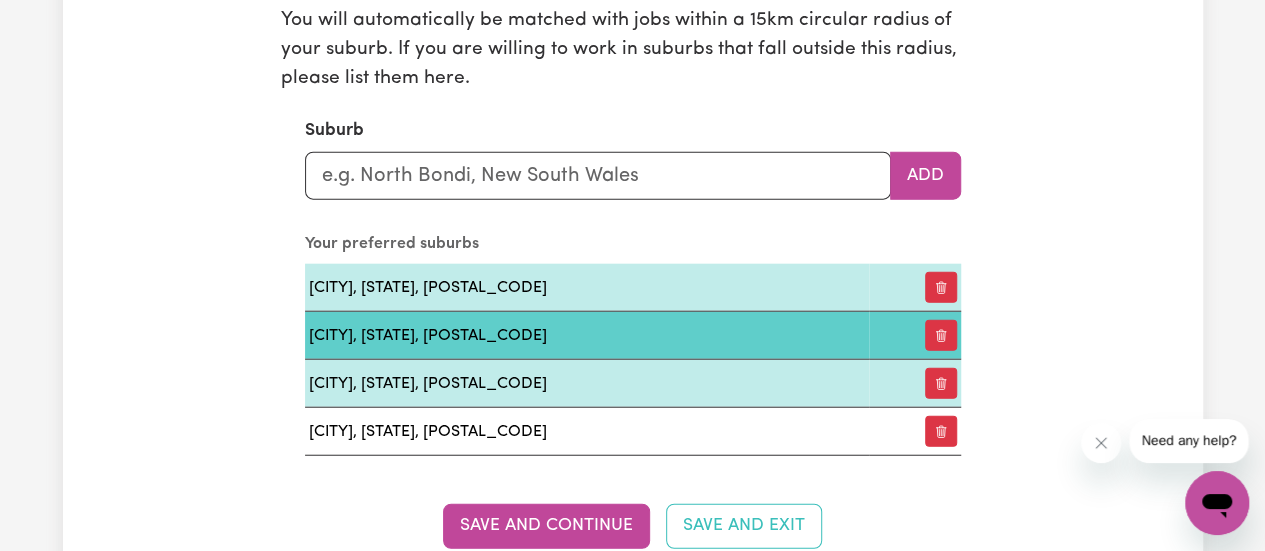 scroll, scrollTop: 2306, scrollLeft: 0, axis: vertical 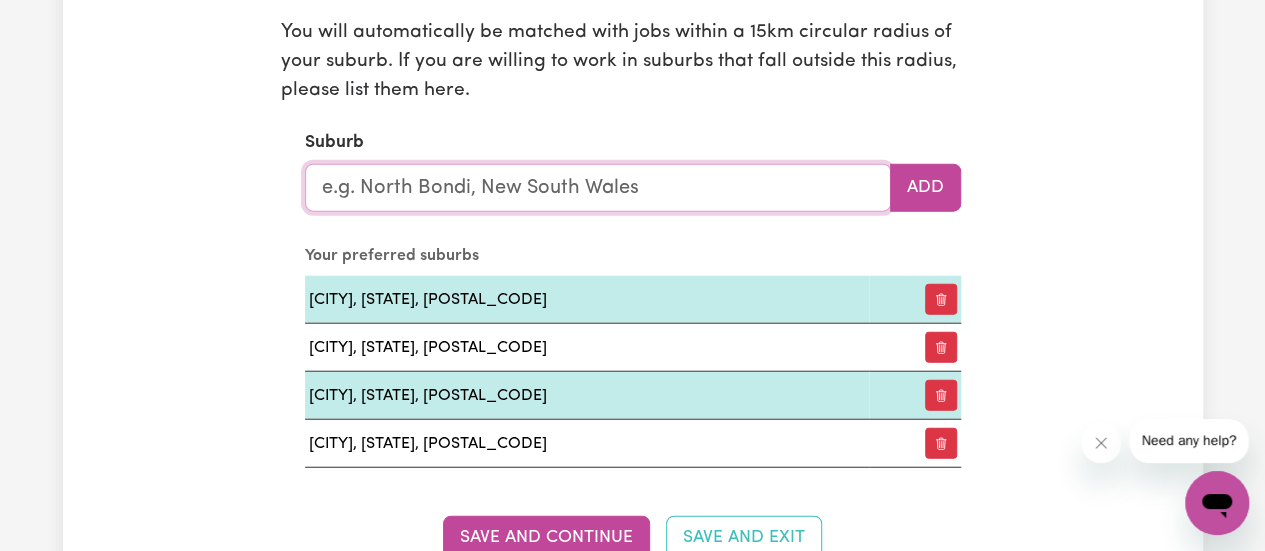 click at bounding box center (598, 188) 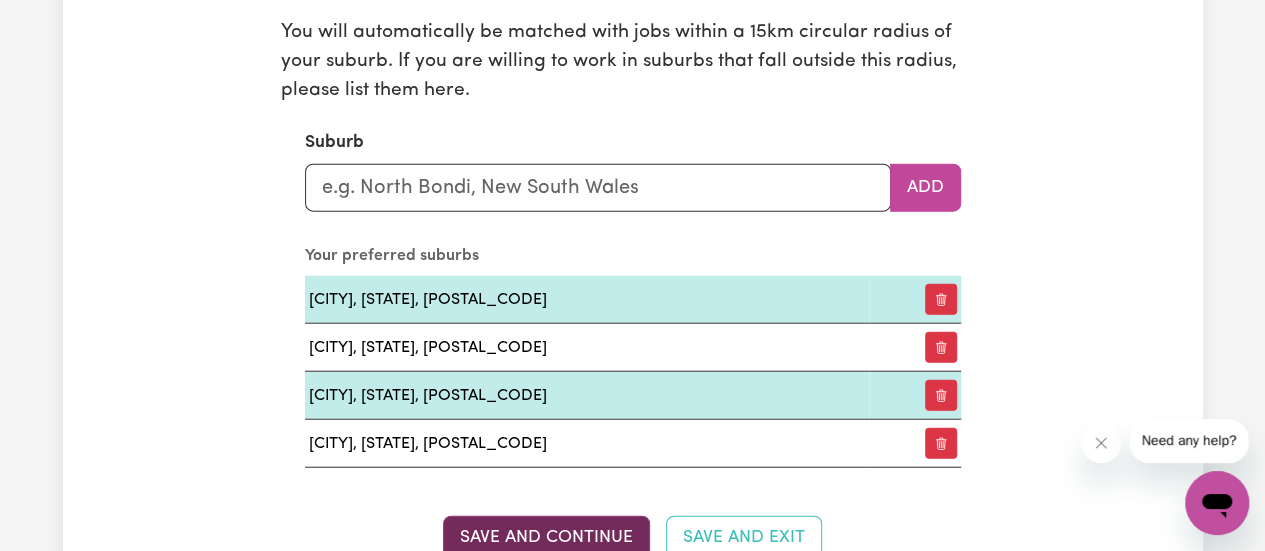click on "Save and Continue" at bounding box center [546, 538] 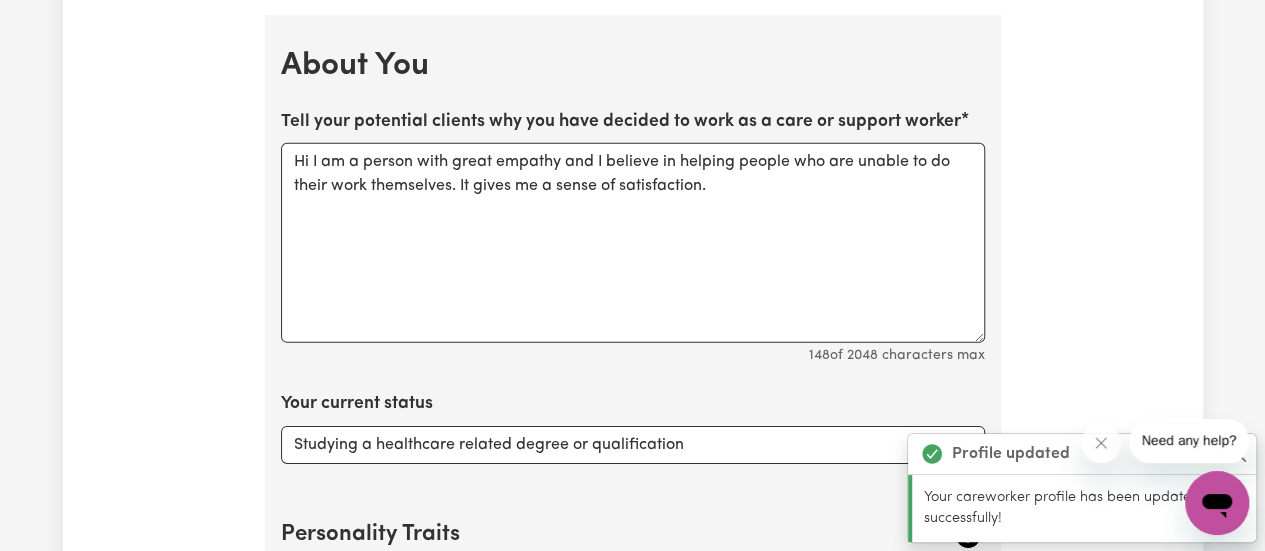 scroll, scrollTop: 2914, scrollLeft: 0, axis: vertical 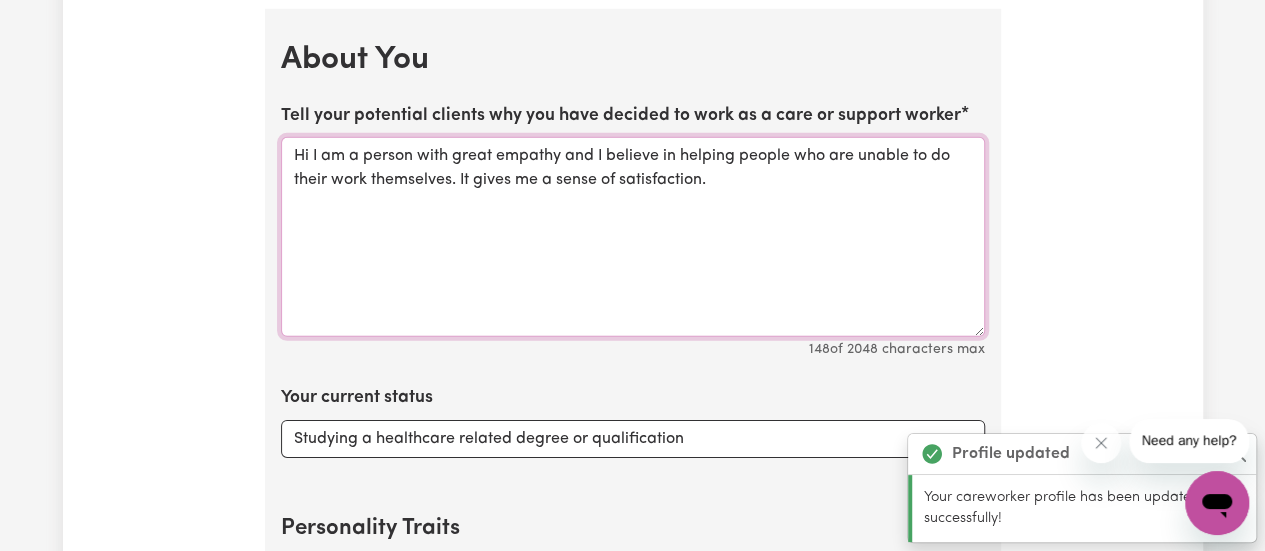 click on "Hi I am a person with great empathy and I believe in helping people who are unable to do their work themselves. It gives me a sense of satisfaction." at bounding box center [633, 237] 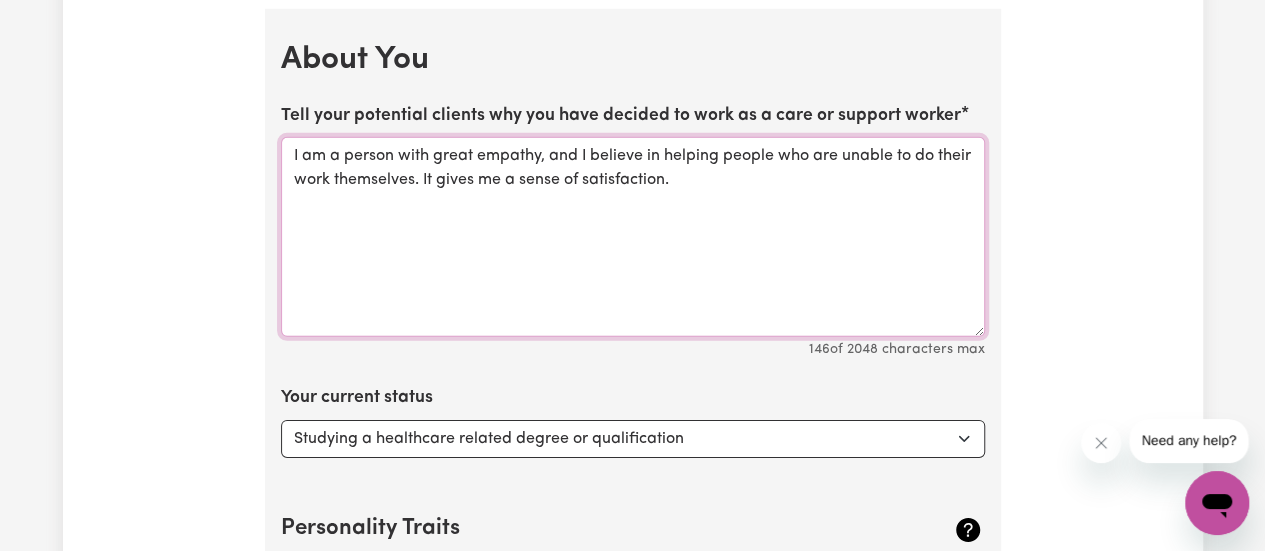 type on "I am a person with great empathy, and I believe in helping people who are unable to do their work themselves. It gives me a sense of satisfaction." 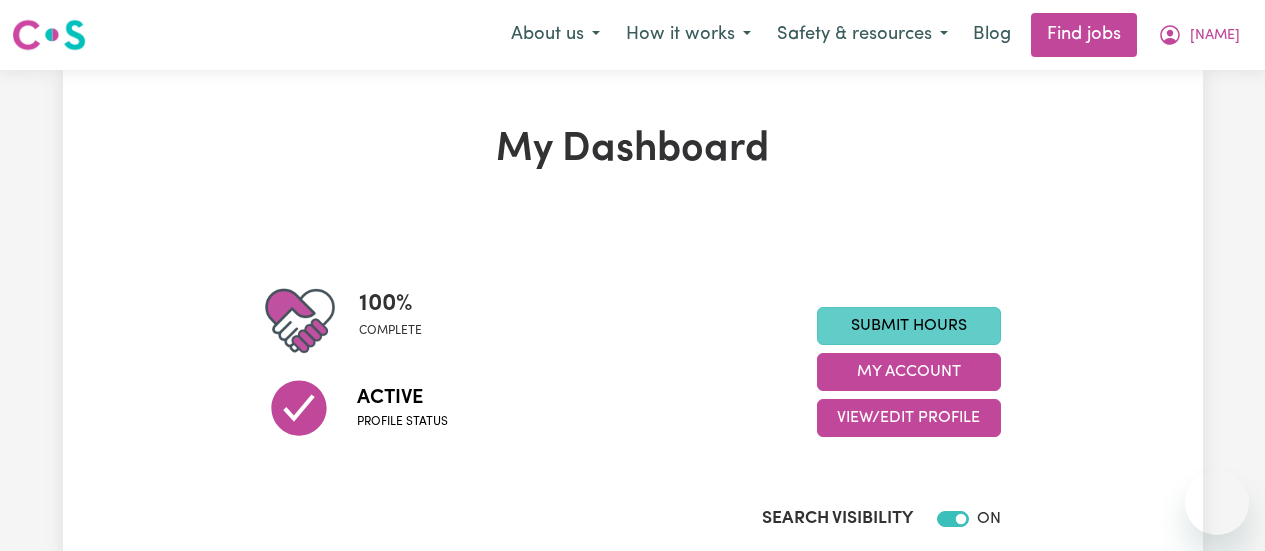 scroll, scrollTop: 0, scrollLeft: 0, axis: both 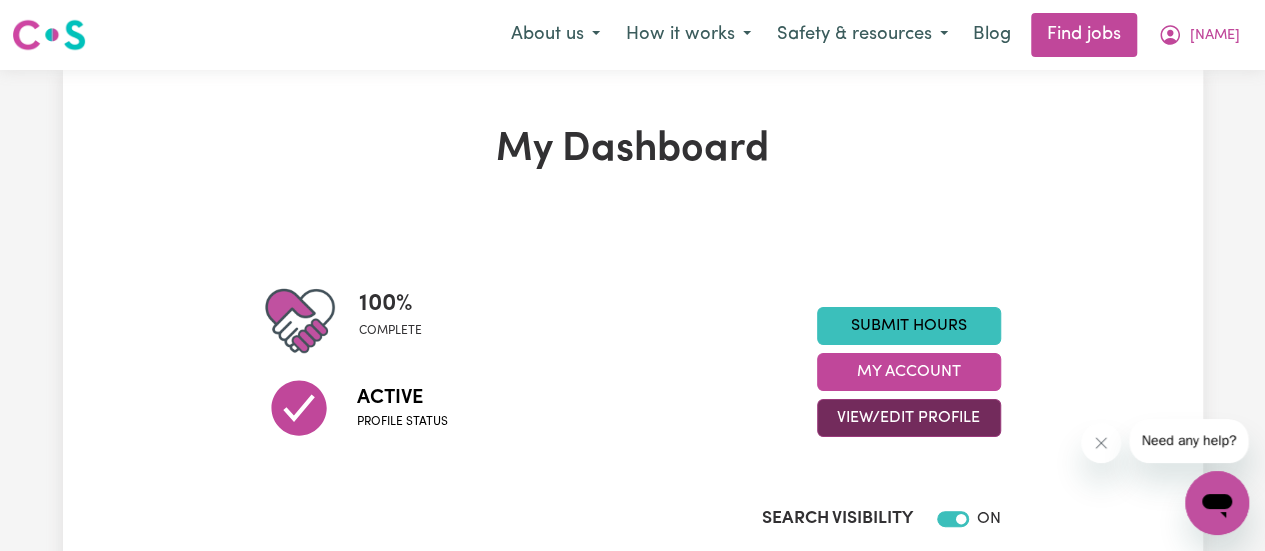 click on "View/Edit Profile" at bounding box center (909, 418) 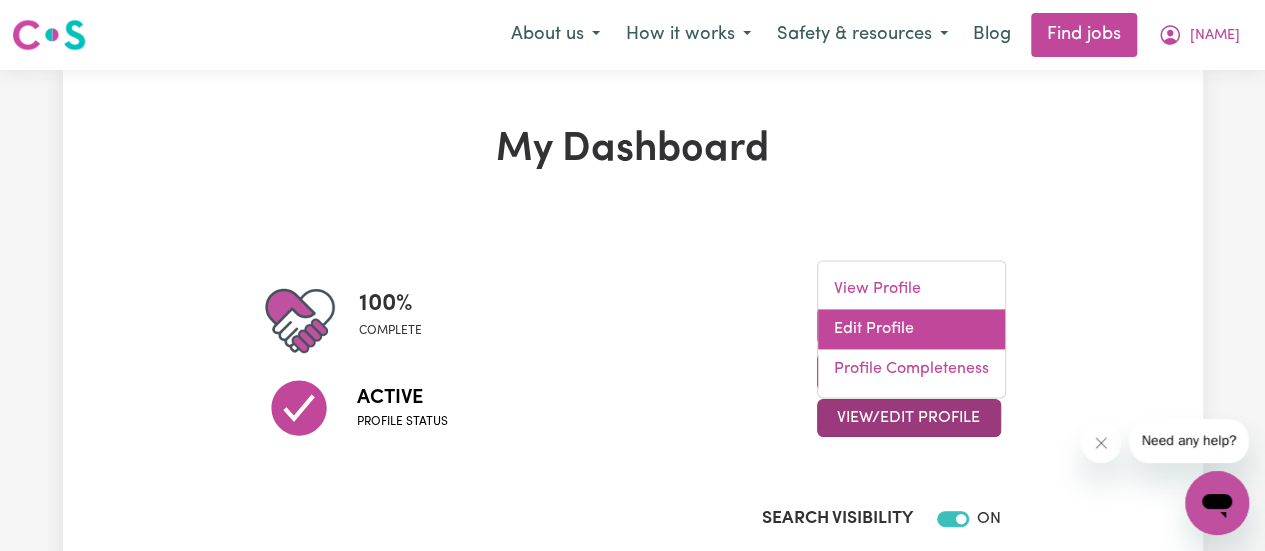 click on "Edit Profile" at bounding box center [911, 329] 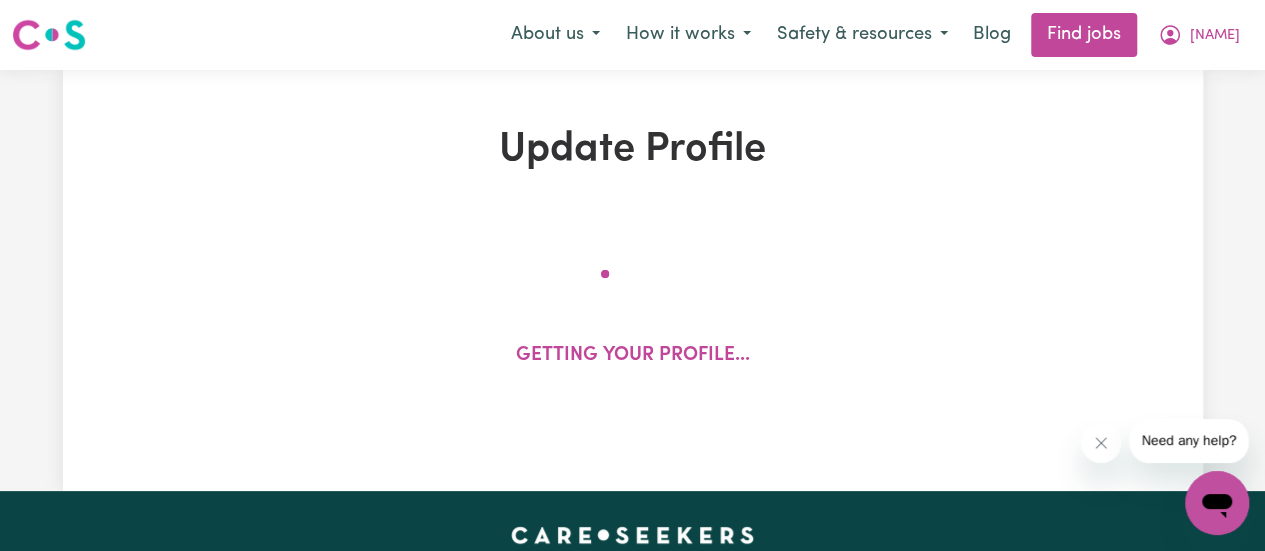 select on "male" 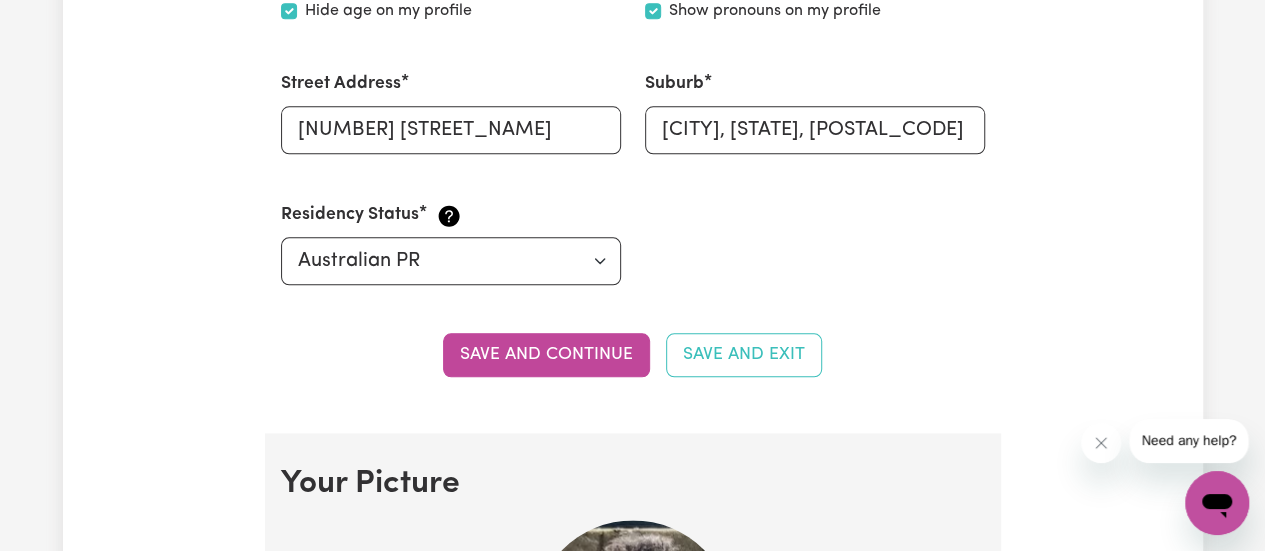 scroll, scrollTop: 1011, scrollLeft: 0, axis: vertical 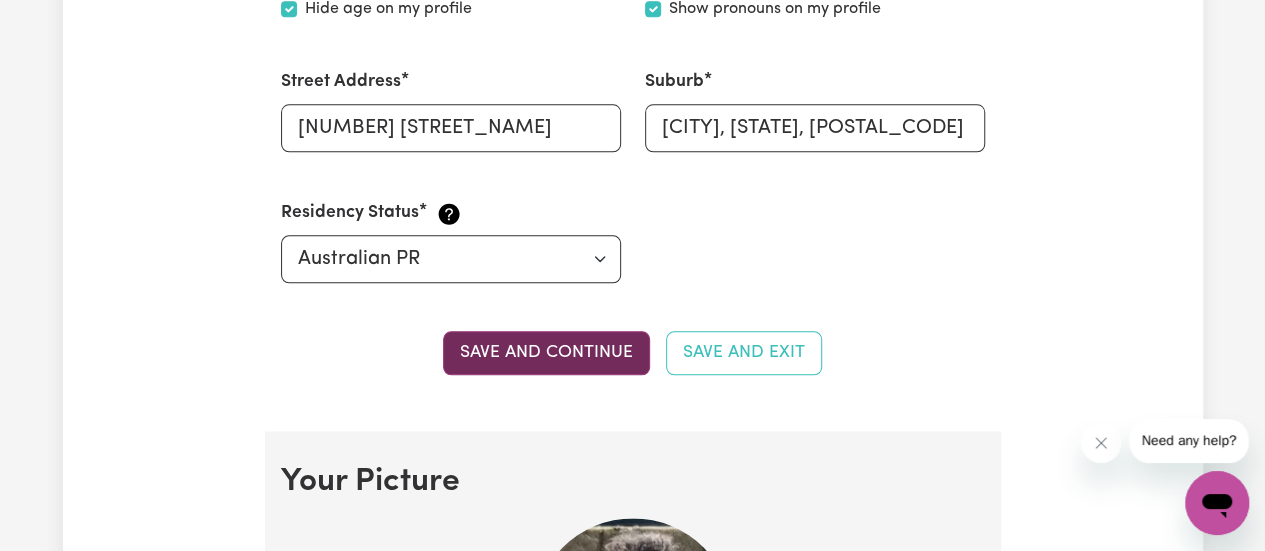 click on "Save and continue" at bounding box center [546, 353] 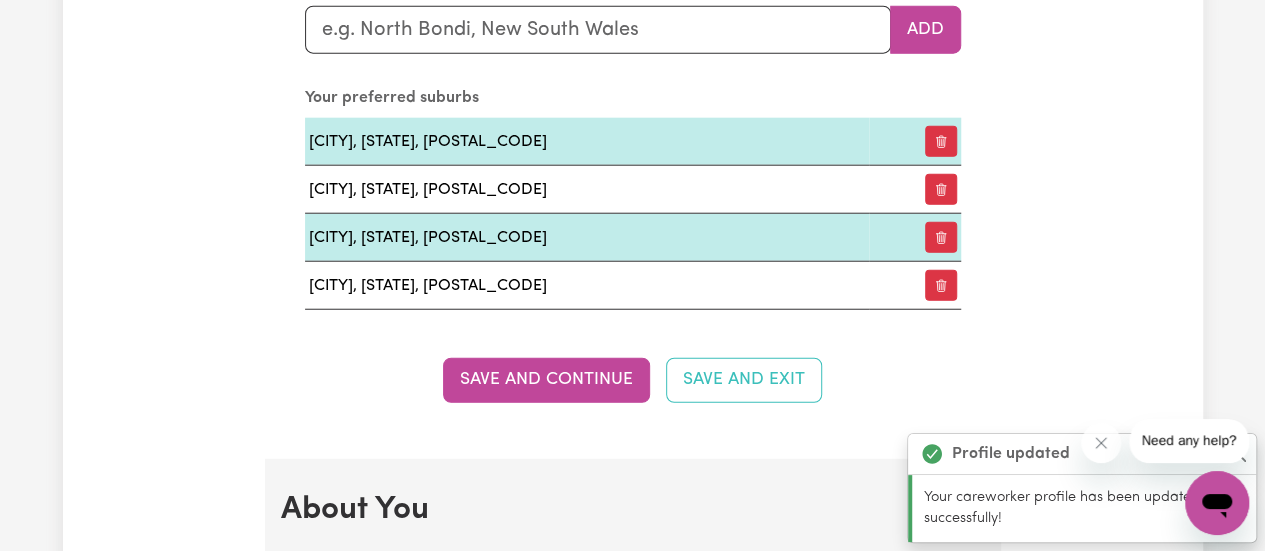 scroll, scrollTop: 2512, scrollLeft: 0, axis: vertical 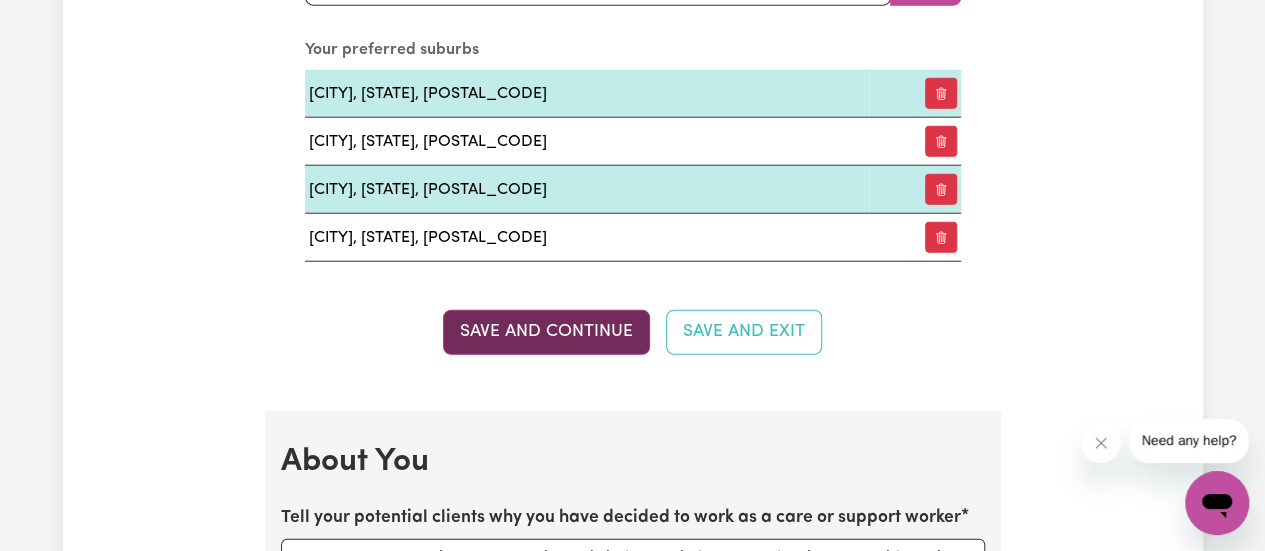 click on "Save and Continue" at bounding box center [546, 332] 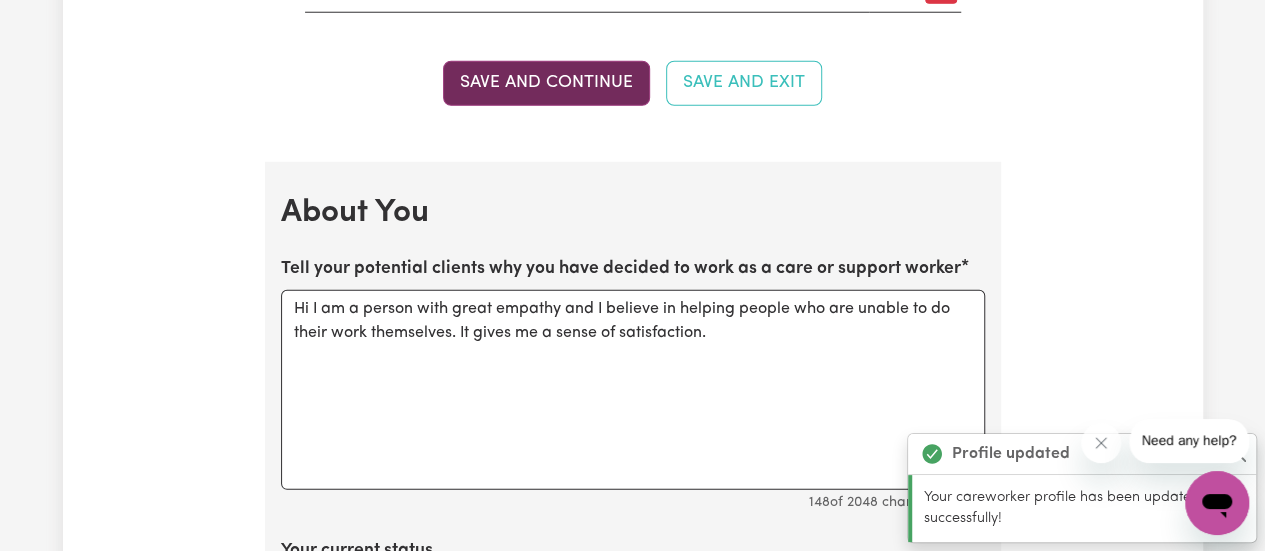 scroll, scrollTop: 2914, scrollLeft: 0, axis: vertical 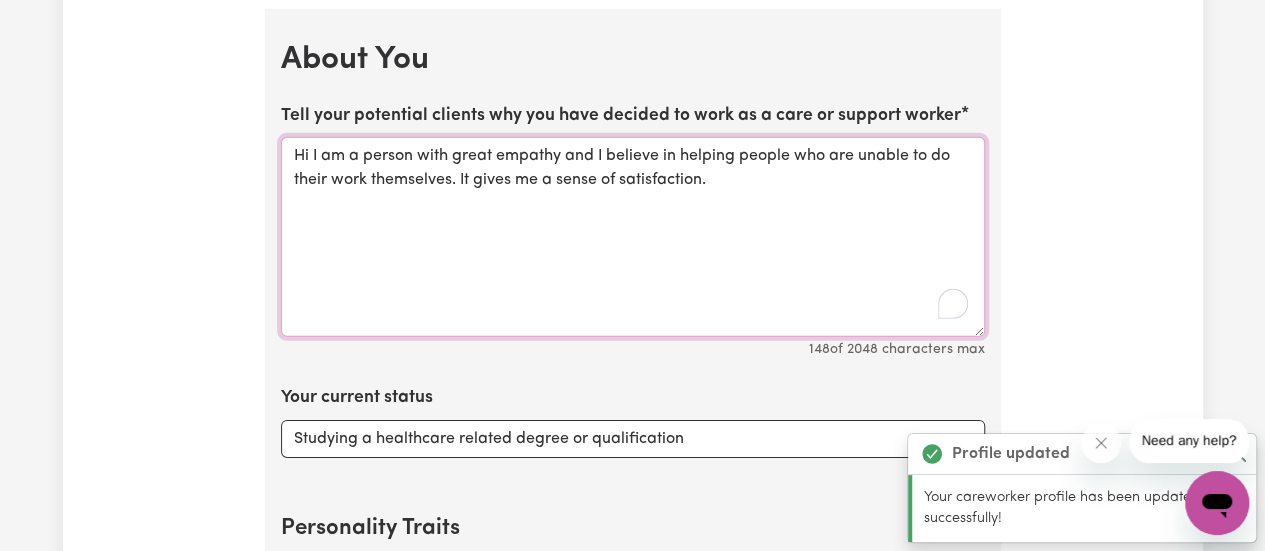 drag, startPoint x: 712, startPoint y: 177, endPoint x: 285, endPoint y: 147, distance: 428.05258 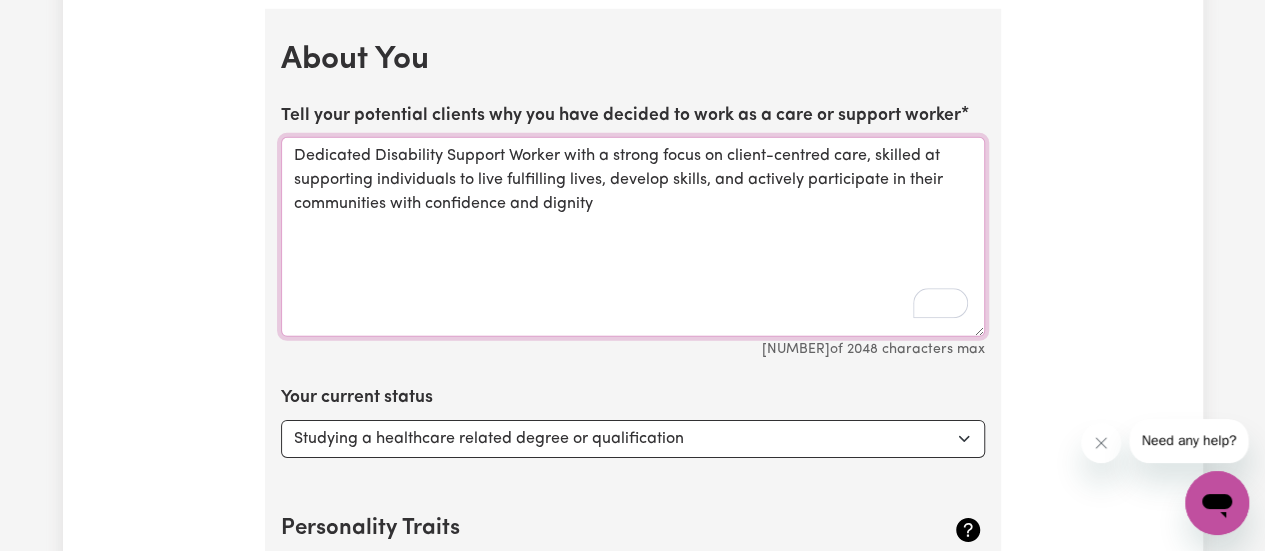 click on "Dedicated Disability Support Worker with a strong focus on client-centred care, skilled at supporting individuals to live fulfilling lives, develop skills, and actively participate in their communities with confidence and dignity" at bounding box center (633, 237) 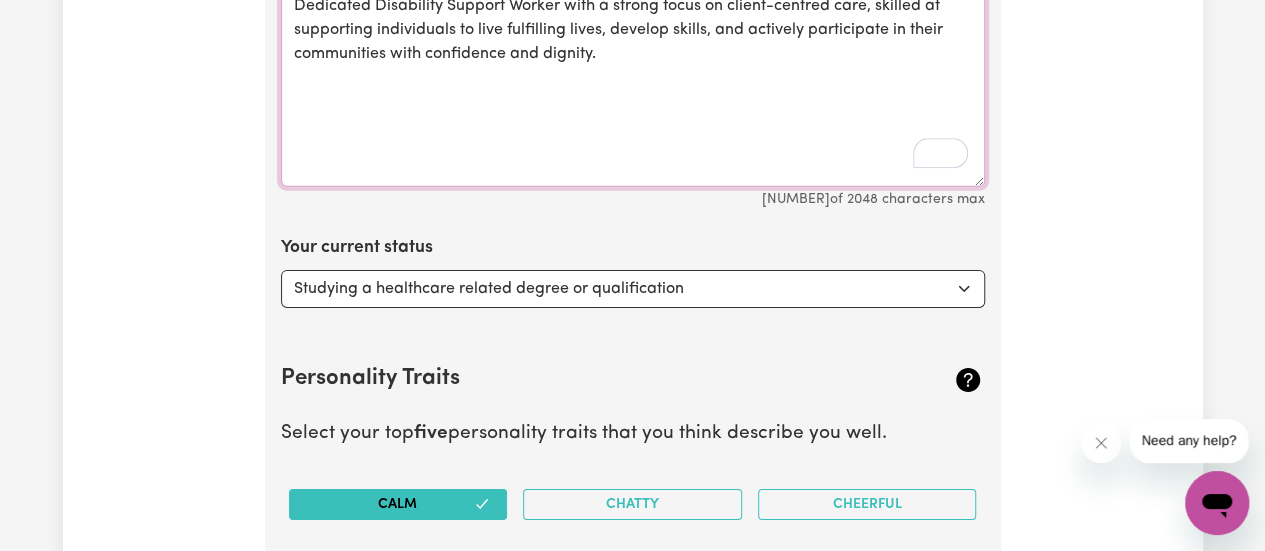 scroll, scrollTop: 3065, scrollLeft: 0, axis: vertical 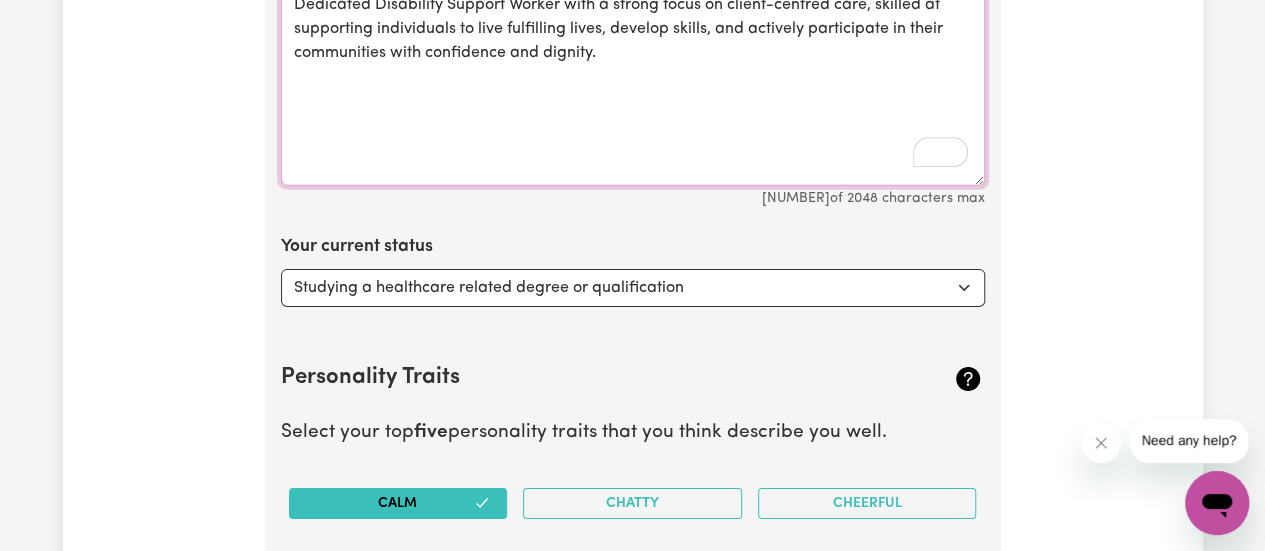 type on "Dedicated Disability Support Worker with a strong focus on client-centred care, skilled at supporting individuals to live fulfilling lives, develop skills, and actively participate in their communities with confidence and dignity." 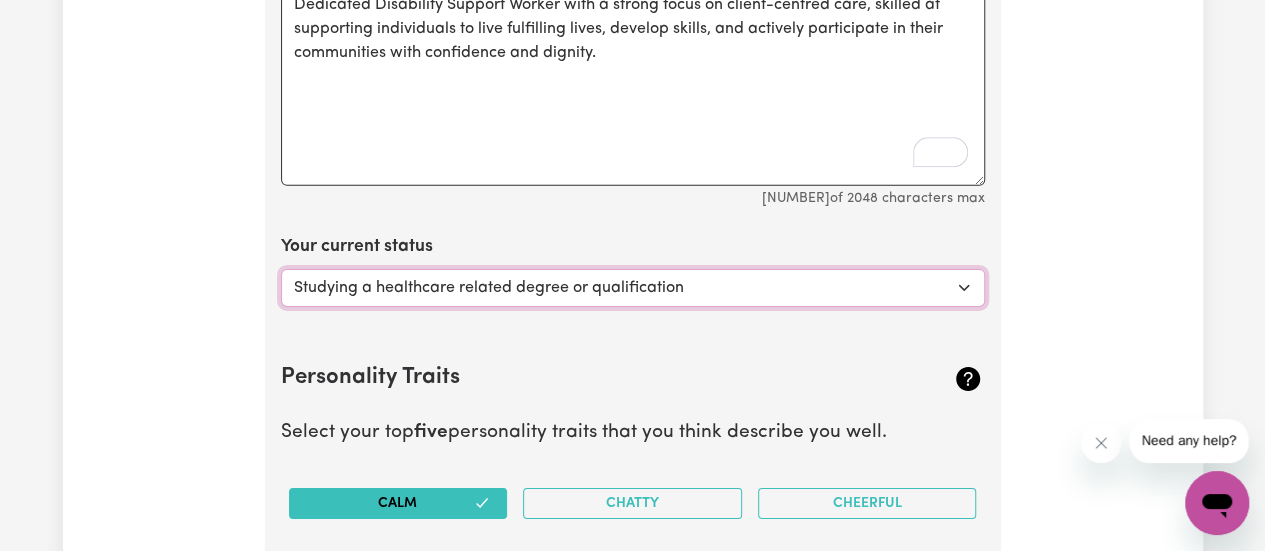 click on "Select... Studying a healthcare related degree or qualification Studying a non-healthcare related degree or qualification Looking for work - I just graduated Looking for extra work to fill my week and/or weekends Embarking on a career change into the care industry" at bounding box center (633, 288) 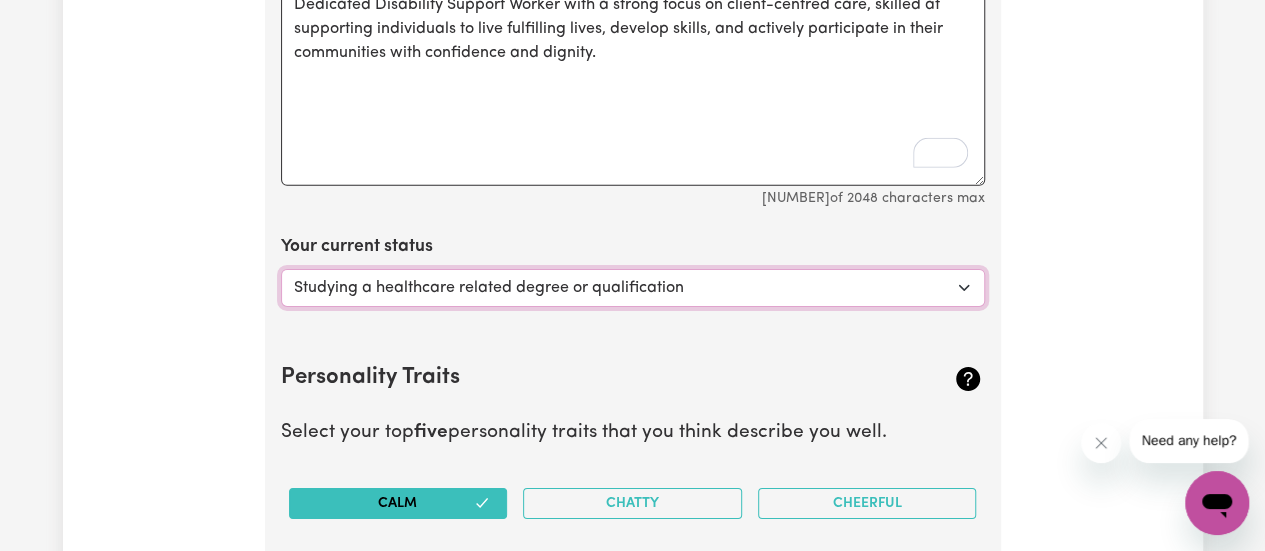select on "Looking for extra work to fill my week and/or weekends" 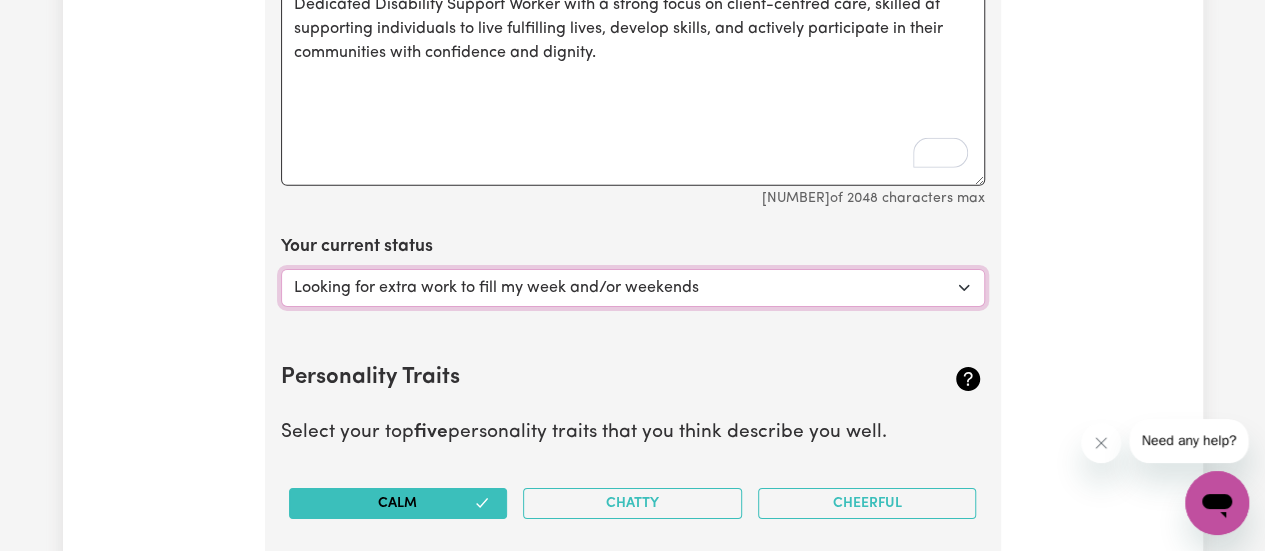 click on "Select... Studying a healthcare related degree or qualification Studying a non-healthcare related degree or qualification Looking for work - I just graduated Looking for extra work to fill my week and/or weekends Embarking on a career change into the care industry" at bounding box center [633, 288] 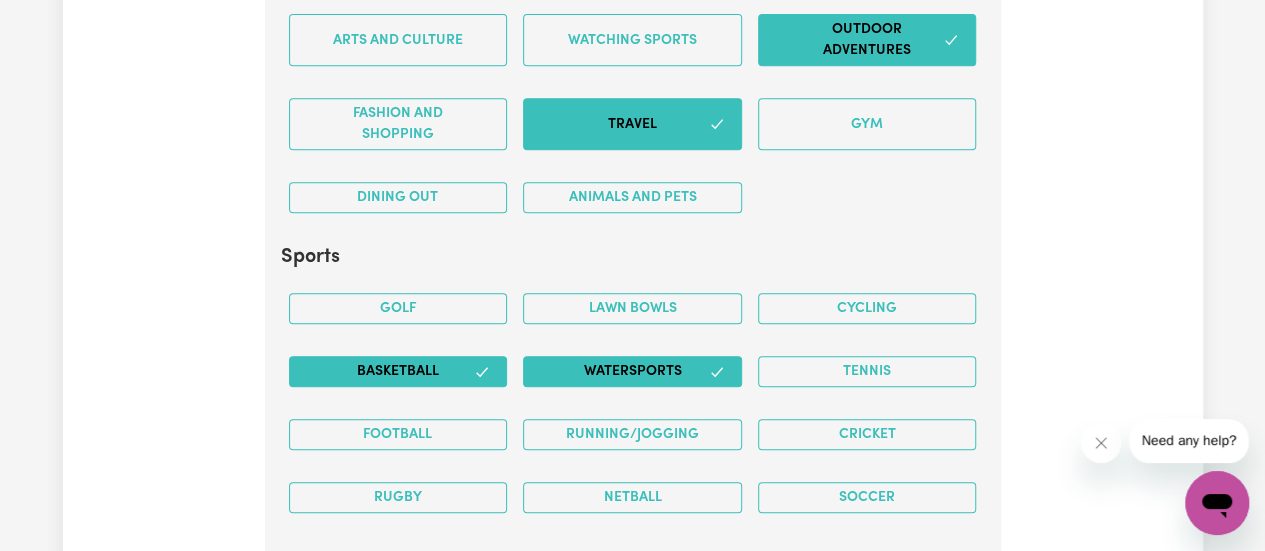 scroll, scrollTop: 4222, scrollLeft: 0, axis: vertical 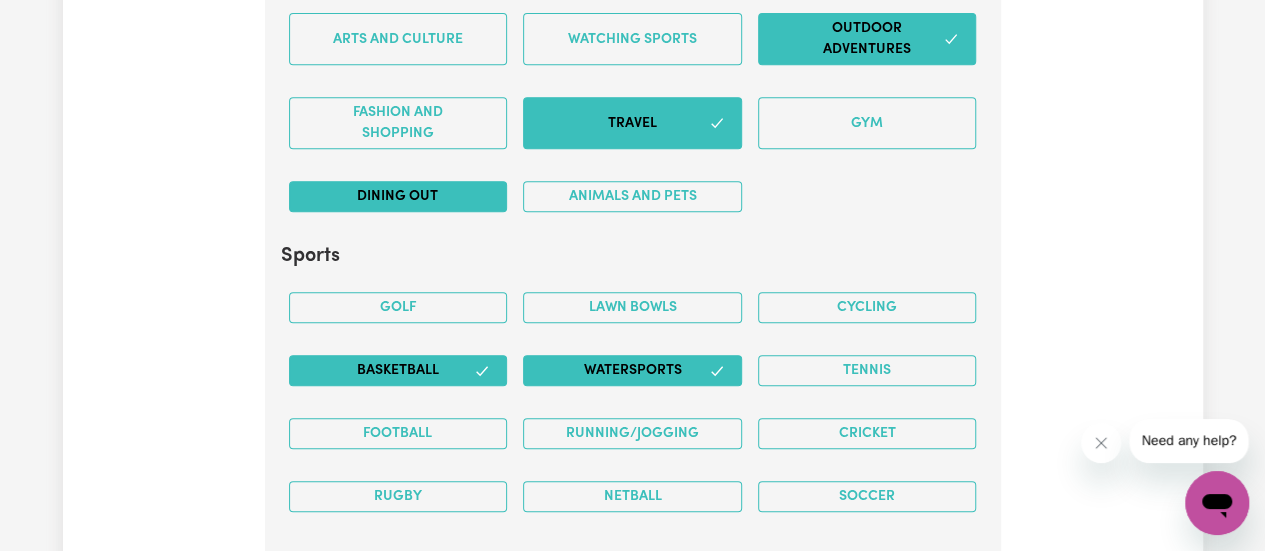 click on "Dining out" at bounding box center (398, 196) 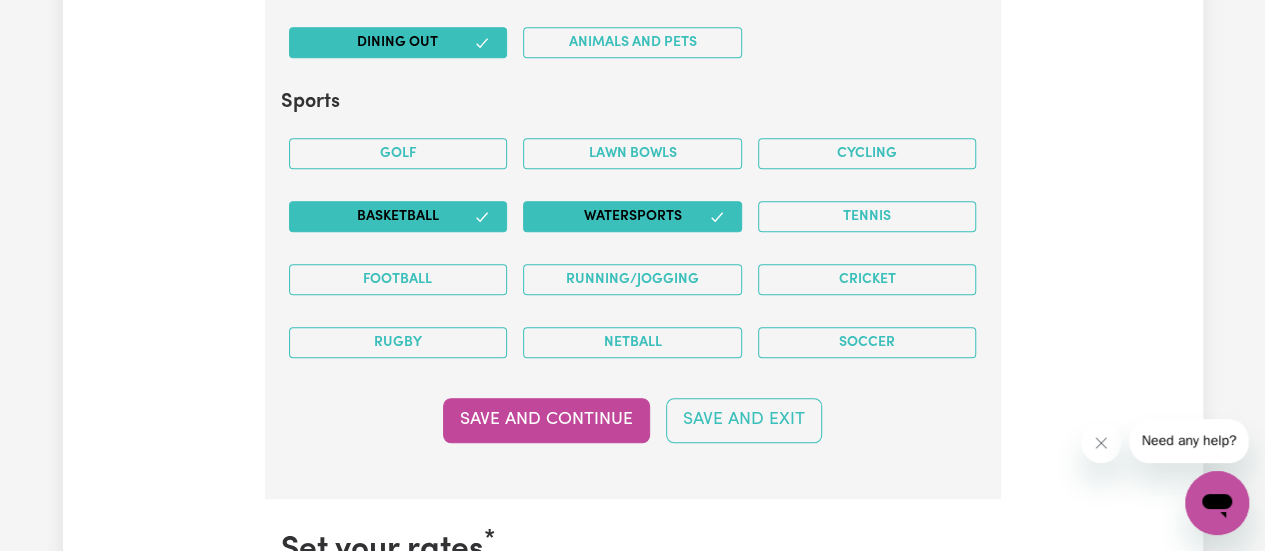 scroll, scrollTop: 4377, scrollLeft: 0, axis: vertical 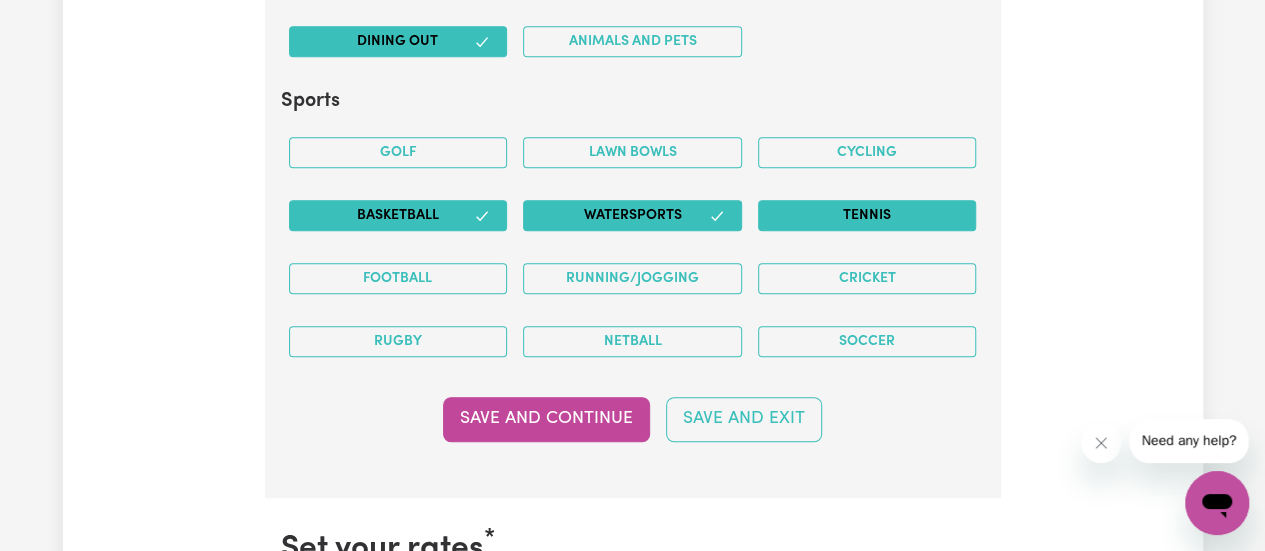 click on "Tennis" at bounding box center (867, 215) 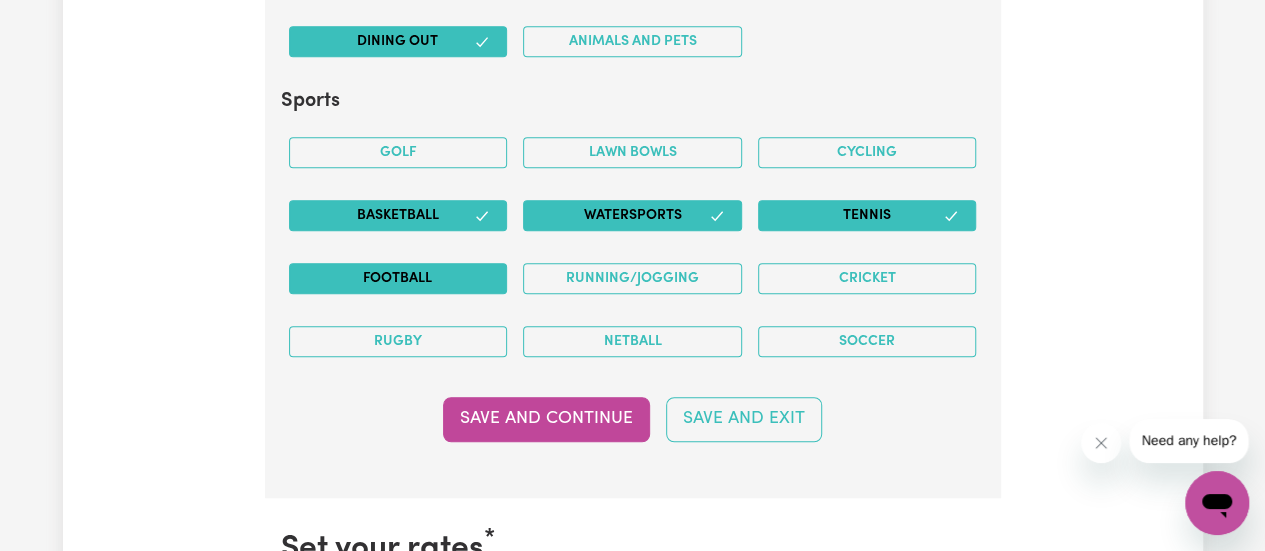 click on "Football" at bounding box center [398, 278] 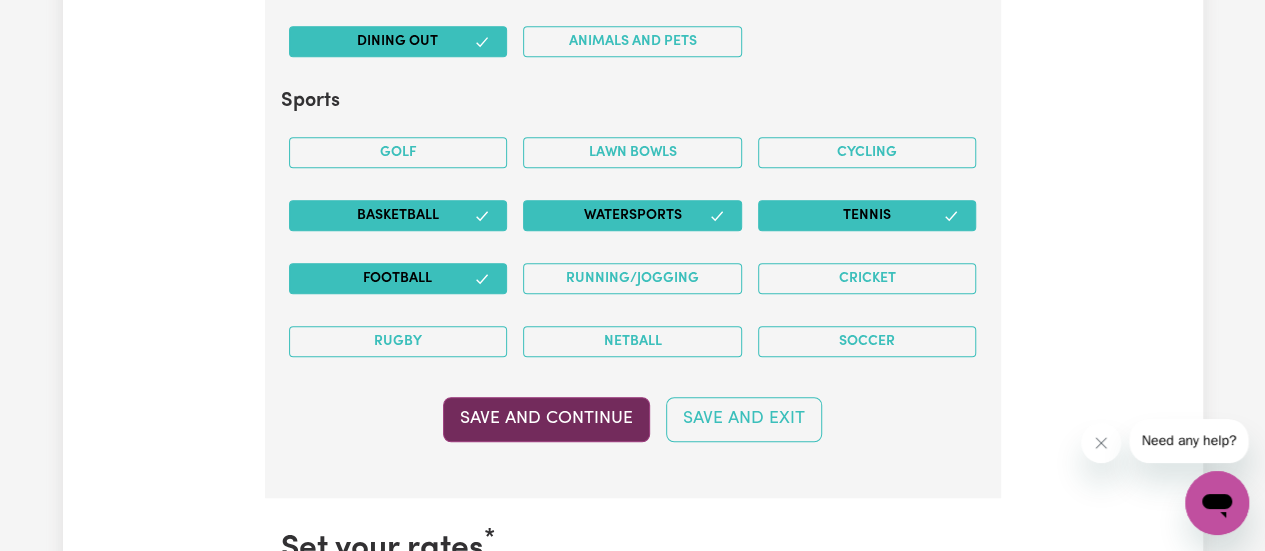 click on "Save and Continue" at bounding box center [546, 419] 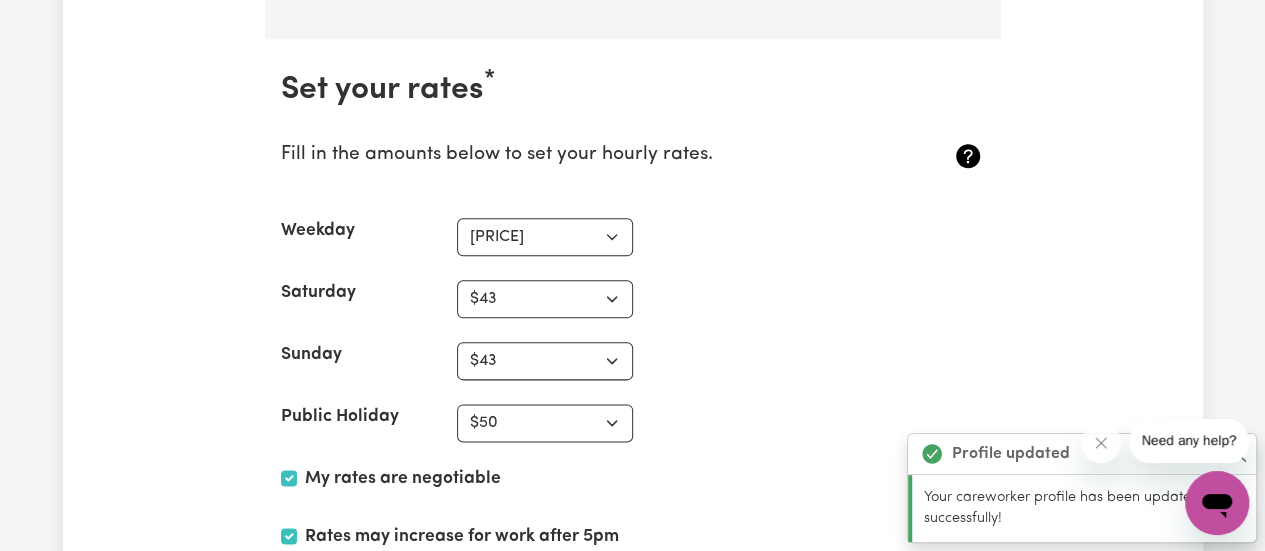 scroll, scrollTop: 4855, scrollLeft: 0, axis: vertical 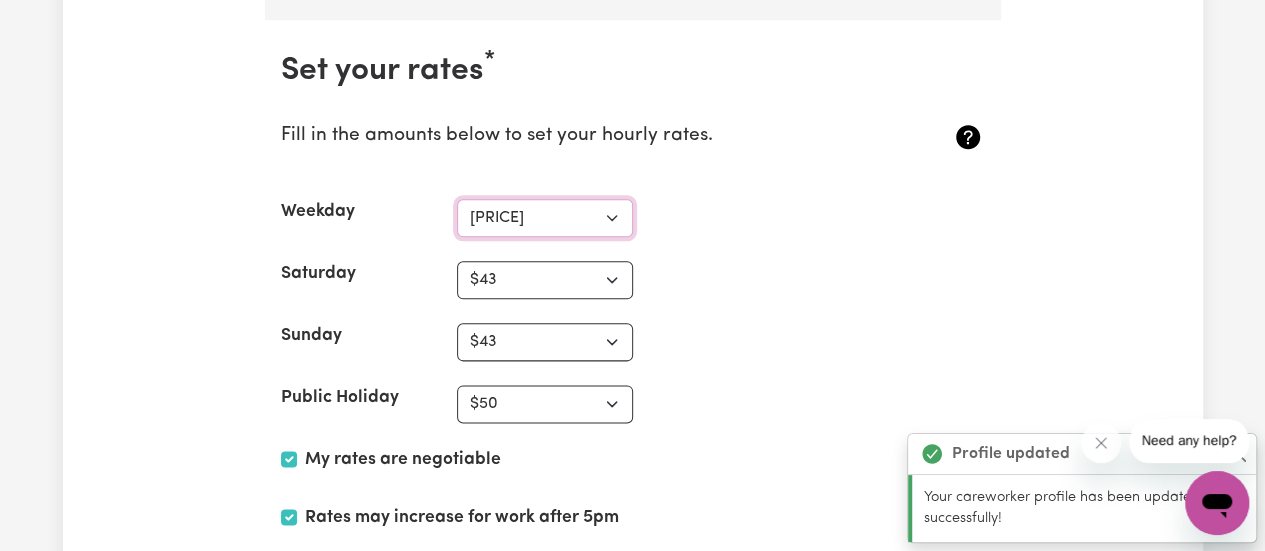 click on "N/A $35 $37 $38 $39 $40 $41 $42 $43 $44 $45 $46 $47 $48 $49 $50 $51 $52 $53 $54 $55 $56 $57 $58 $59 $60 $61 $62 $63 $64 $65 $66 $67 $68 $69 $70 $71 $72 $73 $74 $75 $76 $77 $78 $79 $80 $81 $82 $83 $84 $85 $86 $87 $88 $89 $90 $91 $92 $93 $94 $95 $96 $97 $98 $99 $100 $101 $102 $103 $104 $105 $106 $107 $108 $109 $110 $111 $112 $113 $114 $115 $116 $117 $118 $119 $120 $121 $122 $123 $124 $125 $126 $127 $128 $129 $130 $131 $132 $133 $134 $135 $136 $137 $138 $139 $140 $141 $142 $143 $144 $145 $146 $147 $148 $149 $150 $151 $152 $153 $154 $155 $156 $157 $158 $159 $160 $161 $162" at bounding box center [545, 218] 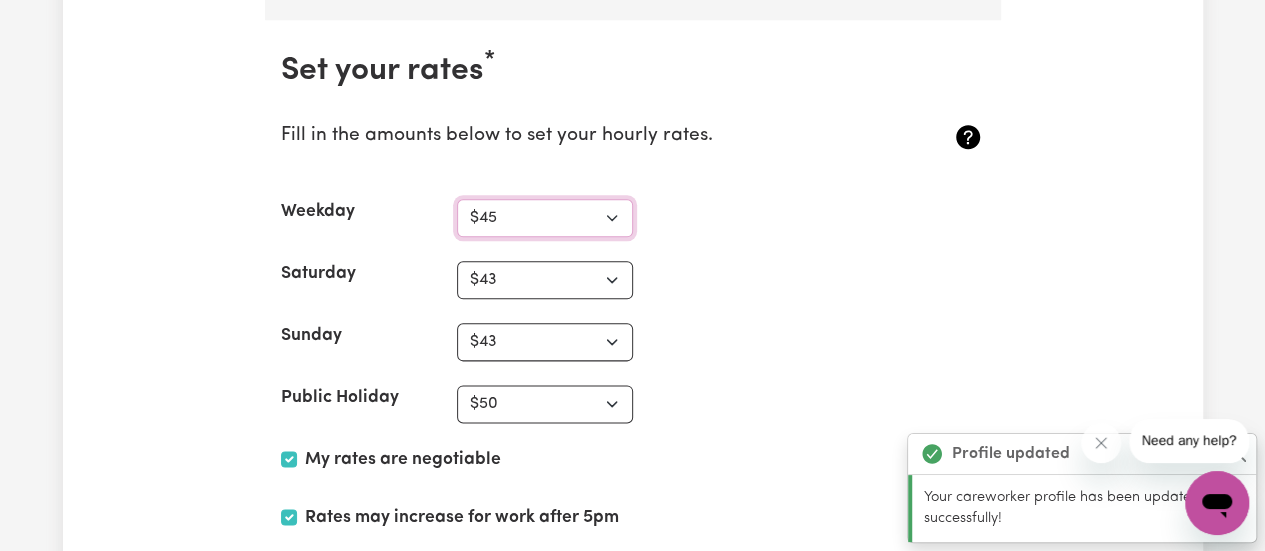 click on "N/A $35 $37 $38 $39 $40 $41 $42 $43 $44 $45 $46 $47 $48 $49 $50 $51 $52 $53 $54 $55 $56 $57 $58 $59 $60 $61 $62 $63 $64 $65 $66 $67 $68 $69 $70 $71 $72 $73 $74 $75 $76 $77 $78 $79 $80 $81 $82 $83 $84 $85 $86 $87 $88 $89 $90 $91 $92 $93 $94 $95 $96 $97 $98 $99 $100 $101 $102 $103 $104 $105 $106 $107 $108 $109 $110 $111 $112 $113 $114 $115 $116 $117 $118 $119 $120 $121 $122 $123 $124 $125 $126 $127 $128 $129 $130 $131 $132 $133 $134 $135 $136 $137 $138 $139 $140 $141 $142 $143 $144 $145 $146 $147 $148 $149 $150 $151 $152 $153 $154 $155 $156 $157 $158 $159 $160 $161 $162" at bounding box center [545, 218] 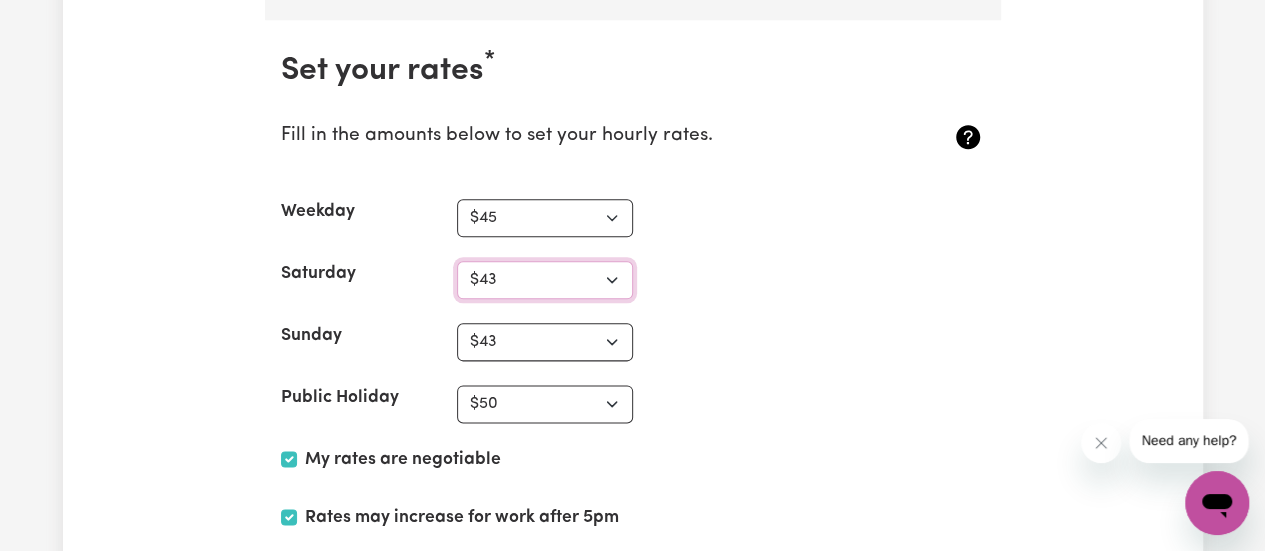 click on "N/A $37 $38 $39 $40 $41 $42 $43 $44 $45 $46 $47 $48 $49 $50 $51 $52 $53 $54 $55 $56 $57 $58 $59 $60 $61 $62 $63 $64 $65 $66 $67 $68 $69 $70 $71 $72 $73 $74 $75 $76 $77 $78 $79 $80 $81 $82 $83 $84 $85 $86 $87 $88 $89 $90 $91 $92 $93 $94 $95 $96 $97 $98 $99 $100 $101 $102 $103 $104 $105 $106 $107 $108 $109 $110 $111 $112 $113 $114 $115 $116 $117 $118 $119 $120 $121 $122 $123 $124 $125 $126 $127 $128 $129 $130 $131 $132 $133 $134 $135 $136 $137 $138 $139 $140 $141 $142 $143 $144 $145 $146 $147 $148 $149 $150 $151 $152 $153 $154 $155 $156 $157 $158 $159 $160 $161 $162" at bounding box center [545, 280] 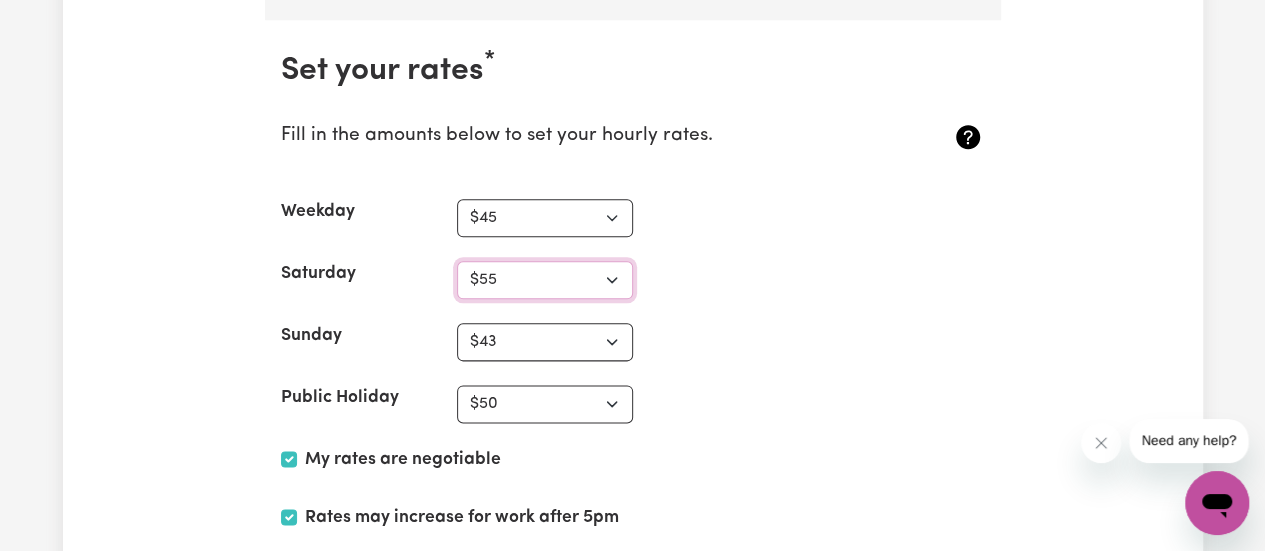 click on "N/A $37 $38 $39 $40 $41 $42 $43 $44 $45 $46 $47 $48 $49 $50 $51 $52 $53 $54 $55 $56 $57 $58 $59 $60 $61 $62 $63 $64 $65 $66 $67 $68 $69 $70 $71 $72 $73 $74 $75 $76 $77 $78 $79 $80 $81 $82 $83 $84 $85 $86 $87 $88 $89 $90 $91 $92 $93 $94 $95 $96 $97 $98 $99 $100 $101 $102 $103 $104 $105 $106 $107 $108 $109 $110 $111 $112 $113 $114 $115 $116 $117 $118 $119 $120 $121 $122 $123 $124 $125 $126 $127 $128 $129 $130 $131 $132 $133 $134 $135 $136 $137 $138 $139 $140 $141 $142 $143 $144 $145 $146 $147 $148 $149 $150 $151 $152 $153 $154 $155 $156 $157 $158 $159 $160 $161 $162" at bounding box center (545, 280) 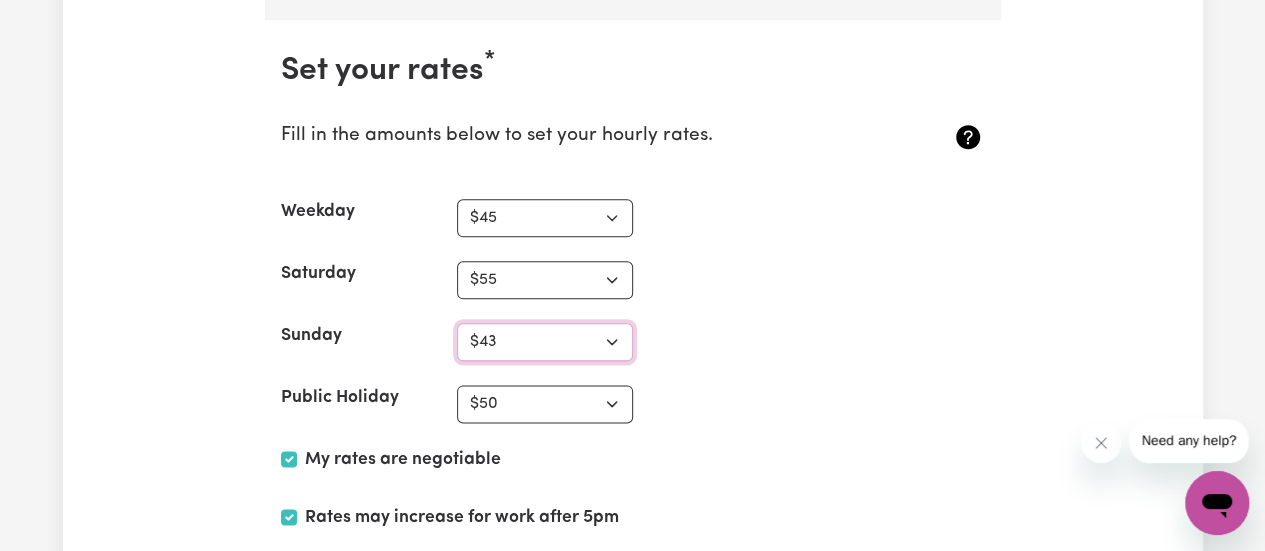 click on "N/A $37 $38 $39 $40 $41 $42 $43 $44 $45 $46 $47 $48 $49 $50 $51 $52 $53 $54 $55 $56 $57 $58 $59 $60 $61 $62 $63 $64 $65 $66 $67 $68 $69 $70 $71 $72 $73 $74 $75 $76 $77 $78 $79 $80 $81 $82 $83 $84 $85 $86 $87 $88 $89 $90 $91 $92 $93 $94 $95 $96 $97 $98 $99 $100 $101 $102 $103 $104 $105 $106 $107 $108 $109 $110 $111 $112 $113 $114 $115 $116 $117 $118 $119 $120 $121 $122 $123 $124 $125 $126 $127 $128 $129 $130 $131 $132 $133 $134 $135 $136 $137 $138 $139 $140 $141 $142 $143 $144 $145 $146 $147 $148 $149 $150 $151 $152 $153 $154 $155 $156 $157 $158 $159 $160 $161 $162" at bounding box center [545, 342] 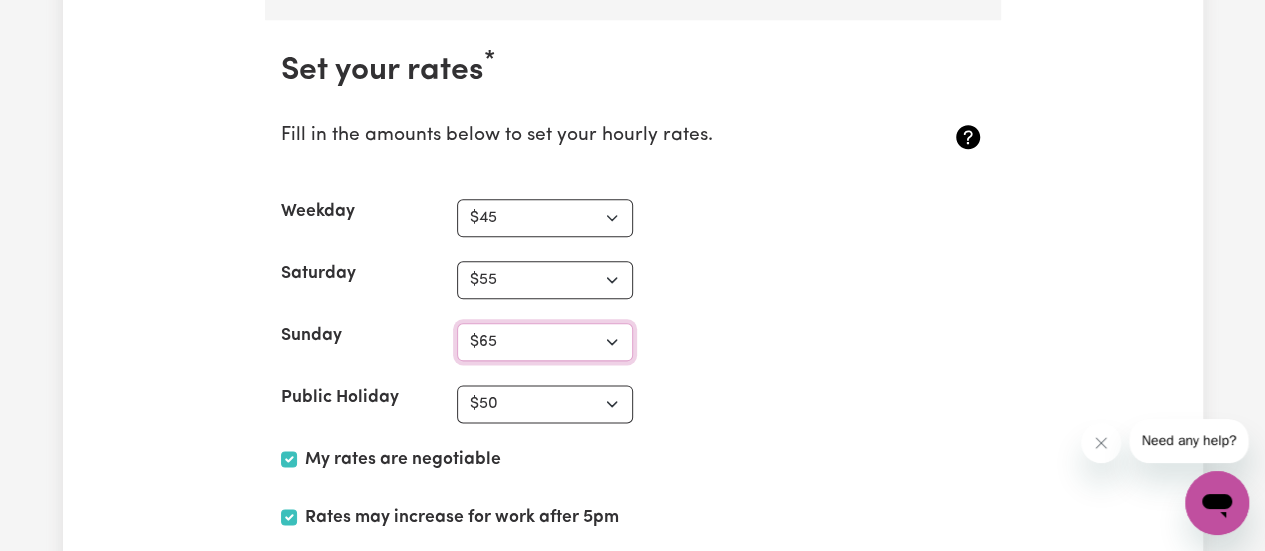 click on "N/A $37 $38 $39 $40 $41 $42 $43 $44 $45 $46 $47 $48 $49 $50 $51 $52 $53 $54 $55 $56 $57 $58 $59 $60 $61 $62 $63 $64 $65 $66 $67 $68 $69 $70 $71 $72 $73 $74 $75 $76 $77 $78 $79 $80 $81 $82 $83 $84 $85 $86 $87 $88 $89 $90 $91 $92 $93 $94 $95 $96 $97 $98 $99 $100 $101 $102 $103 $104 $105 $106 $107 $108 $109 $110 $111 $112 $113 $114 $115 $116 $117 $118 $119 $120 $121 $122 $123 $124 $125 $126 $127 $128 $129 $130 $131 $132 $133 $134 $135 $136 $137 $138 $139 $140 $141 $142 $143 $144 $145 $146 $147 $148 $149 $150 $151 $152 $153 $154 $155 $156 $157 $158 $159 $160 $161 $162" at bounding box center (545, 342) 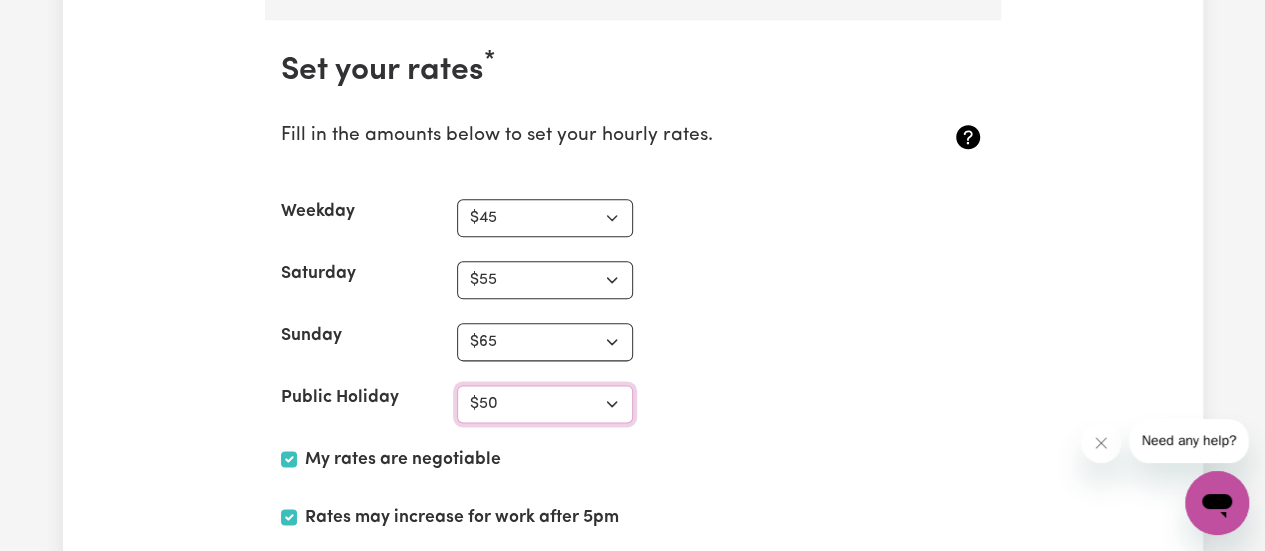 click on "N/A $37 $38 $39 $40 $41 $42 $43 $44 $45 $46 $47 $48 $49 $50 $51 $52 $53 $54 $55 $56 $57 $58 $59 $60 $61 $62 $63 $64 $65 $66 $67 $68 $69 $70 $71 $72 $73 $74 $75 $76 $77 $78 $79 $80 $81 $82 $83 $84 $85 $86 $87 $88 $89 $90 $91 $92 $93 $94 $95 $96 $97 $98 $99 $100 $101 $102 $103 $104 $105 $106 $107 $108 $109 $110 $111 $112 $113 $114 $115 $116 $117 $118 $119 $120 $121 $122 $123 $124 $125 $126 $127 $128 $129 $130 $131 $132 $133 $134 $135 $136 $137 $138 $139 $140 $141 $142 $143 $144 $145 $146 $147 $148 $149 $150 $151 $152 $153 $154 $155 $156 $157 $158 $159 $160 $161 $162" at bounding box center [545, 404] 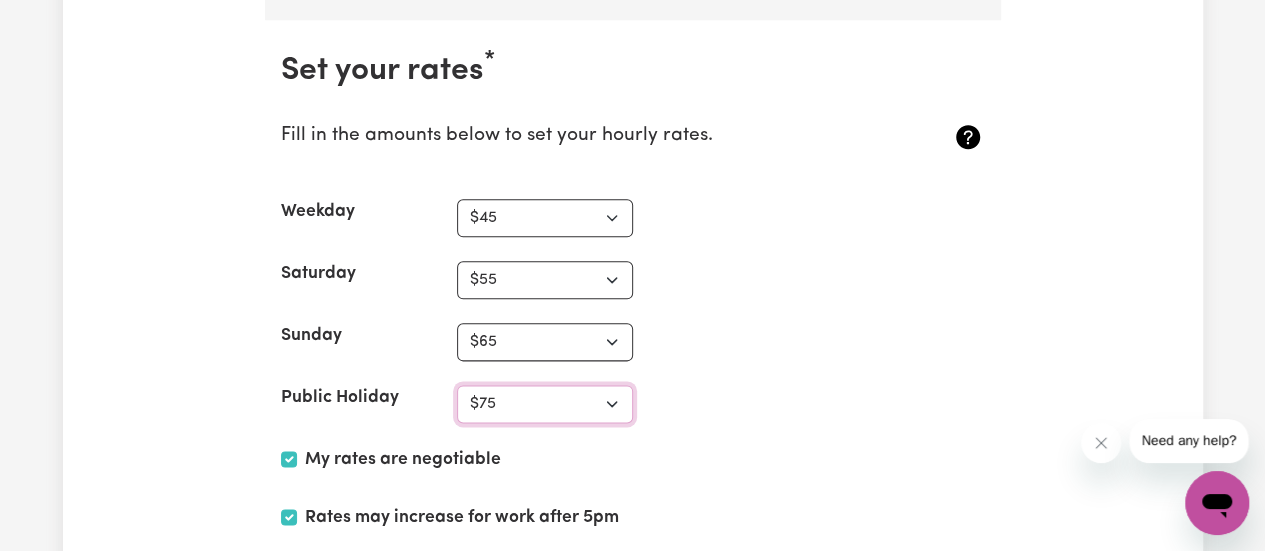 click on "N/A $37 $38 $39 $40 $41 $42 $43 $44 $45 $46 $47 $48 $49 $50 $51 $52 $53 $54 $55 $56 $57 $58 $59 $60 $61 $62 $63 $64 $65 $66 $67 $68 $69 $70 $71 $72 $73 $74 $75 $76 $77 $78 $79 $80 $81 $82 $83 $84 $85 $86 $87 $88 $89 $90 $91 $92 $93 $94 $95 $96 $97 $98 $99 $100 $101 $102 $103 $104 $105 $106 $107 $108 $109 $110 $111 $112 $113 $114 $115 $116 $117 $118 $119 $120 $121 $122 $123 $124 $125 $126 $127 $128 $129 $130 $131 $132 $133 $134 $135 $136 $137 $138 $139 $140 $141 $142 $143 $144 $145 $146 $147 $148 $149 $150 $151 $152 $153 $154 $155 $156 $157 $158 $159 $160 $161 $162" at bounding box center (545, 404) 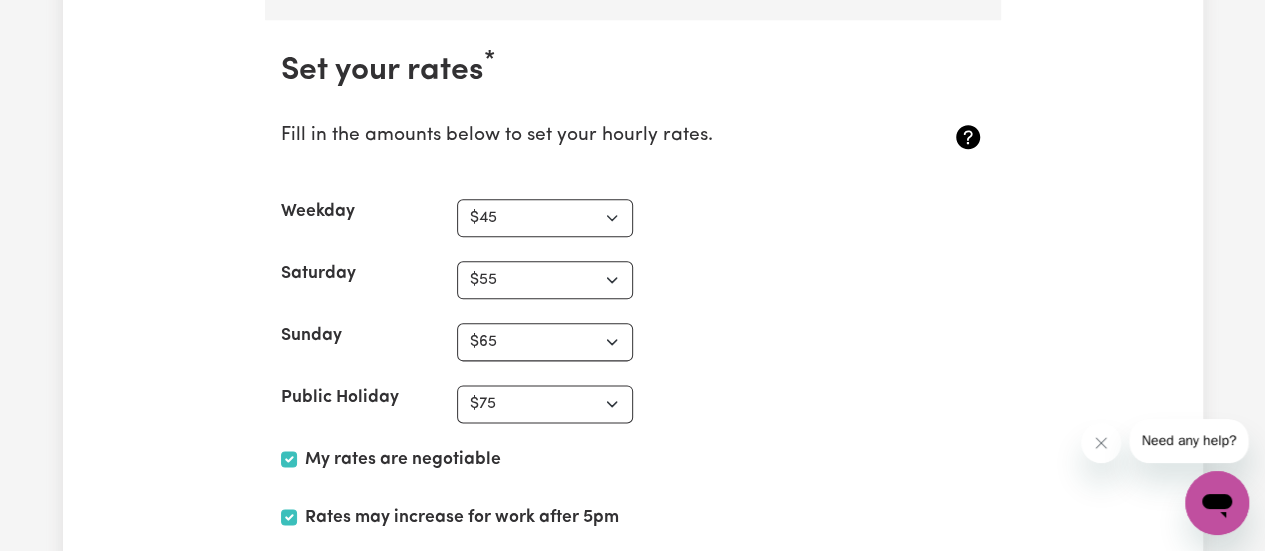 click on "Sunday N/A $37 $38 $39 $40 $41 $42 $43 $44 $45 $46 $47 $48 $49 $50 $51 $52 $53 $54 $55 $56 $57 $58 $59 $60 $61 $62 $63 $64 $65 $66 $67 $68 $69 $70 $71 $72 $73 $74 $75 $76 $77 $78 $79 $80 $81 $82 $83 $84 $85 $86 $87 $88 $89 $90 $91 $92 $93 $94 $95 $96 $97 $98 $99 $100 $101 $102 $103 $104 $105 $106 $107 $108 $109 $110 $111 $112 $113 $114 $115 $116 $117 $118 $119 $120 $121 $122 $123 $124 $125 $126 $127 $128 $129 $130 $131 $132 $133 $134 $135 $136 $137 $138 $139 $140 $141 $142 $143 $144 $145 $146 $147 $148 $149 $150 $151 $152 $153 $154 $155 $156 $157 $158 $159 $160 $161 $162" at bounding box center (633, 342) 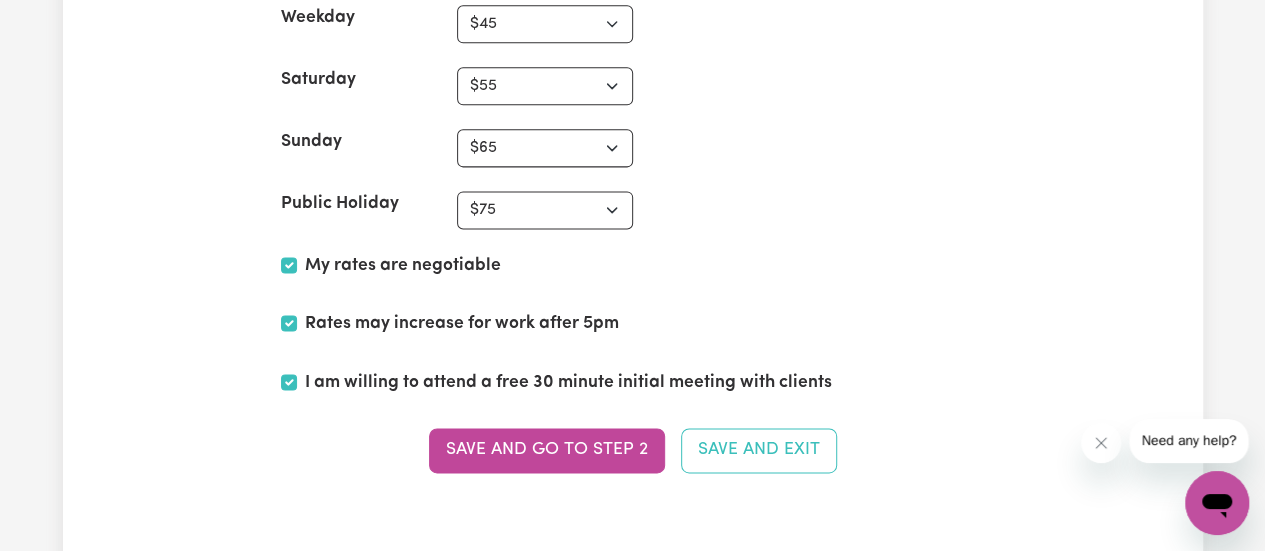 scroll, scrollTop: 5053, scrollLeft: 0, axis: vertical 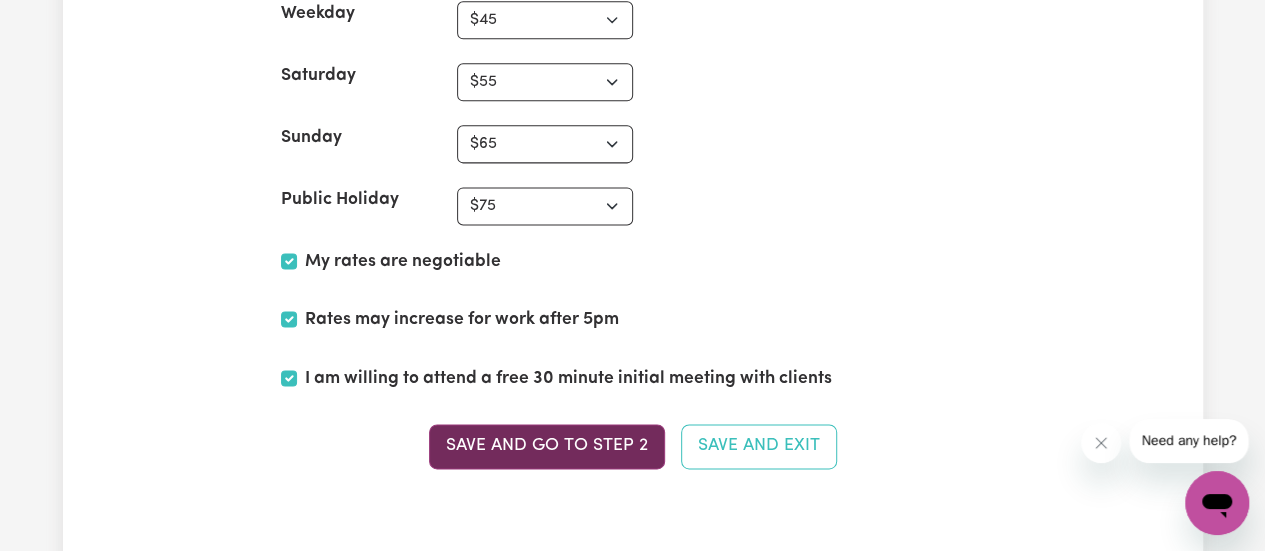 click on "Save and go to Step 2" at bounding box center (547, 446) 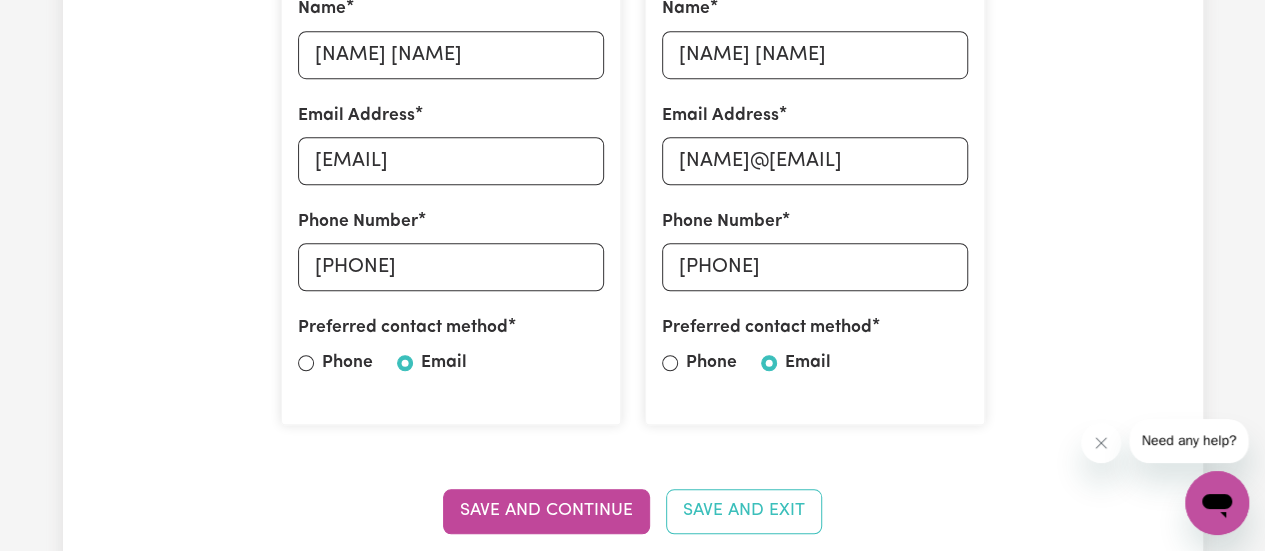 scroll, scrollTop: 670, scrollLeft: 0, axis: vertical 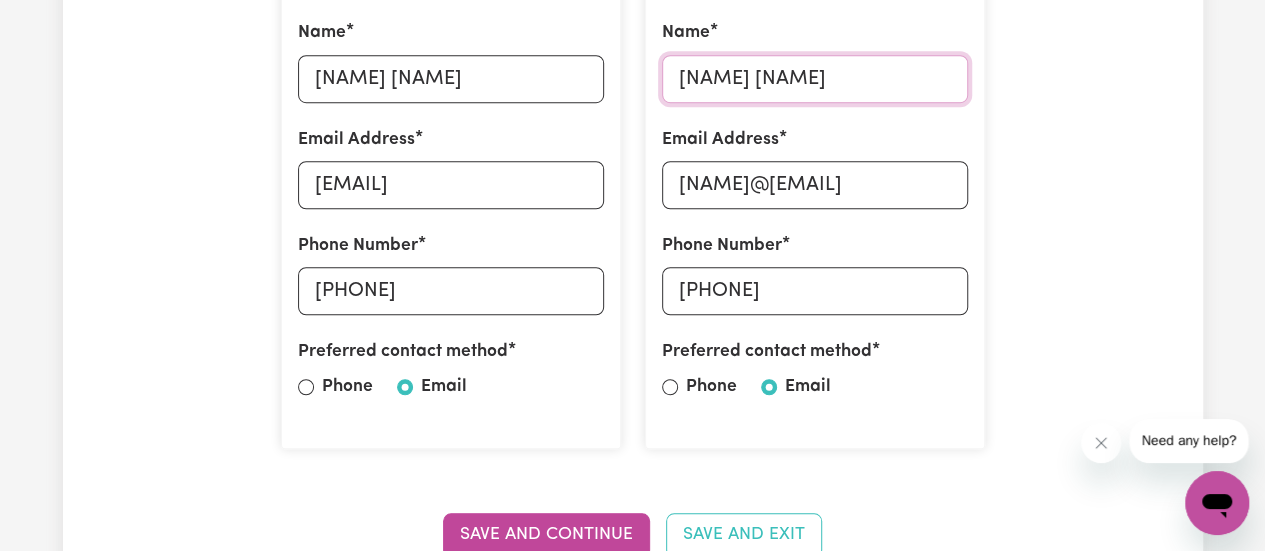 drag, startPoint x: 895, startPoint y: 93, endPoint x: 658, endPoint y: 85, distance: 237.13498 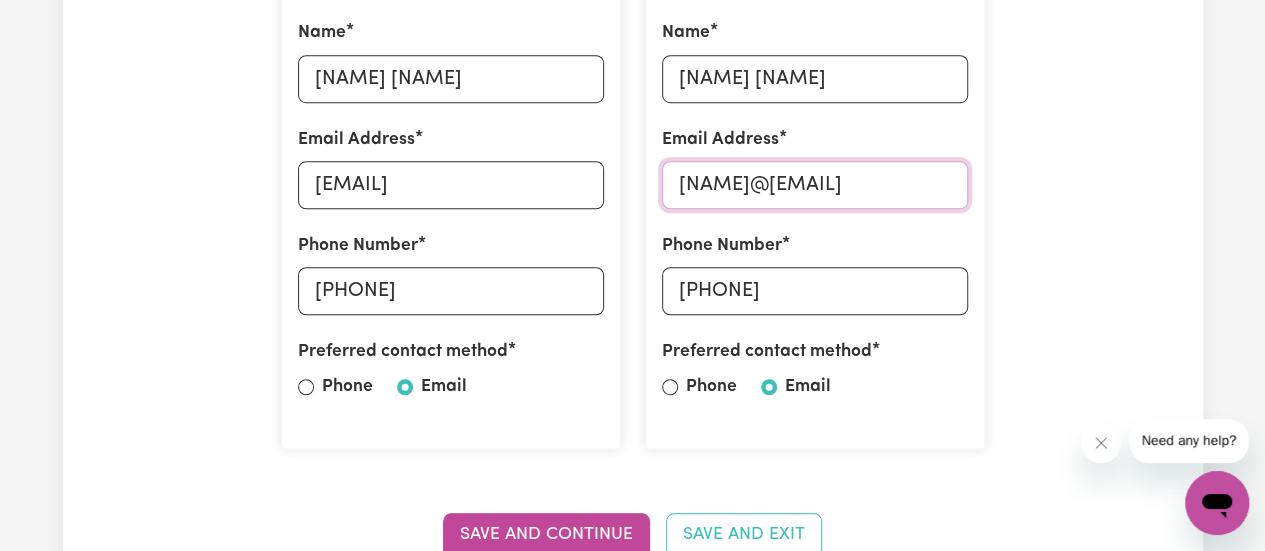 click on "[NAME]@[EMAIL]" at bounding box center (815, 185) 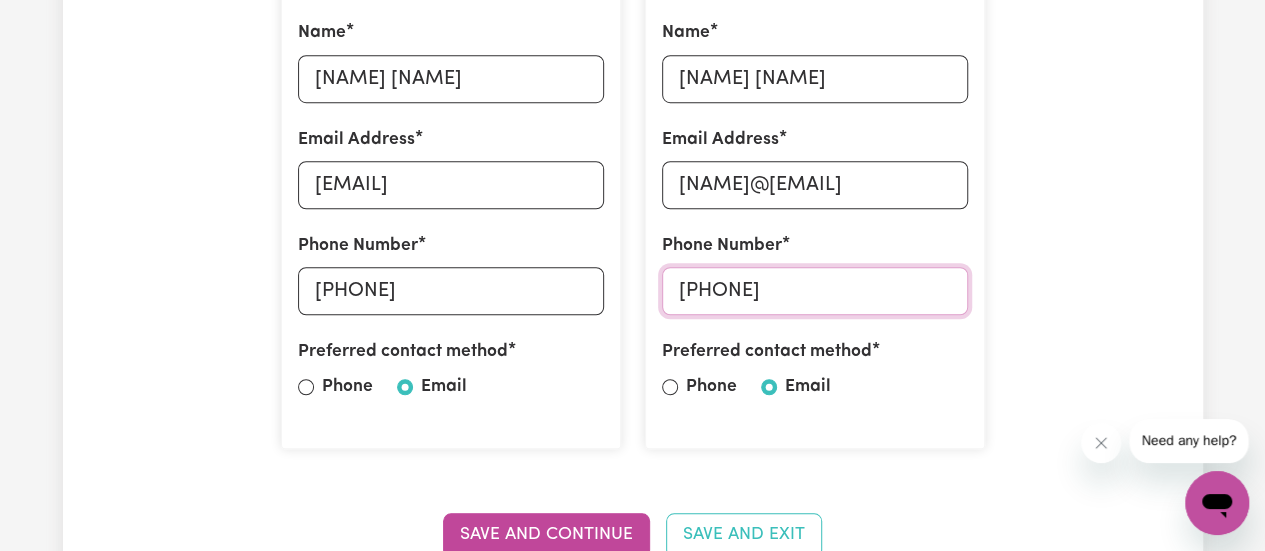 click on "[PHONE]" at bounding box center (815, 291) 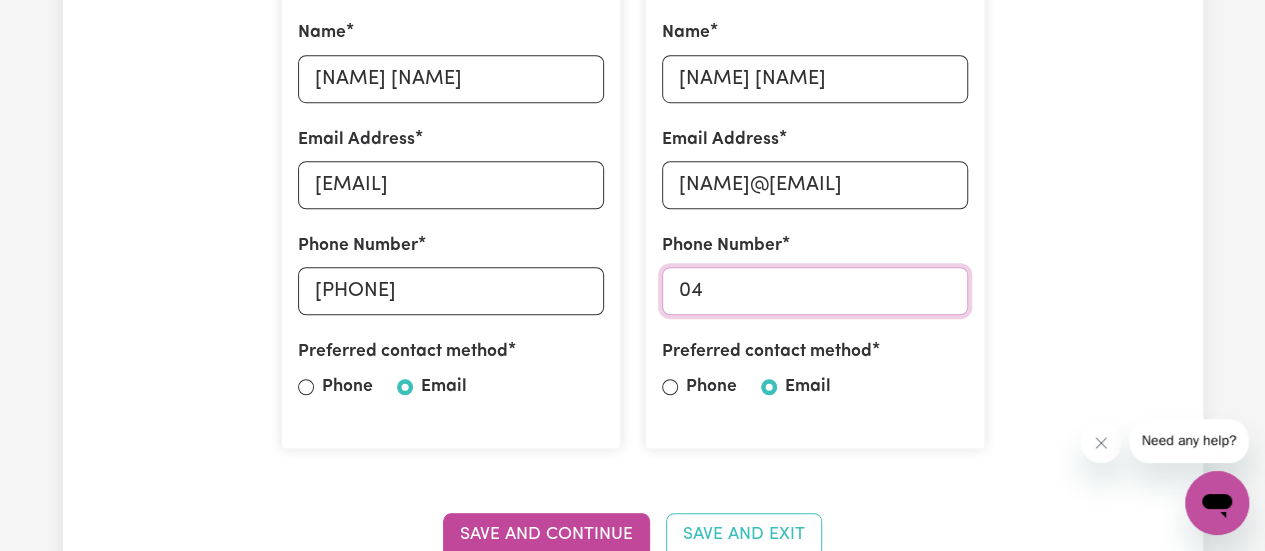 type on "0" 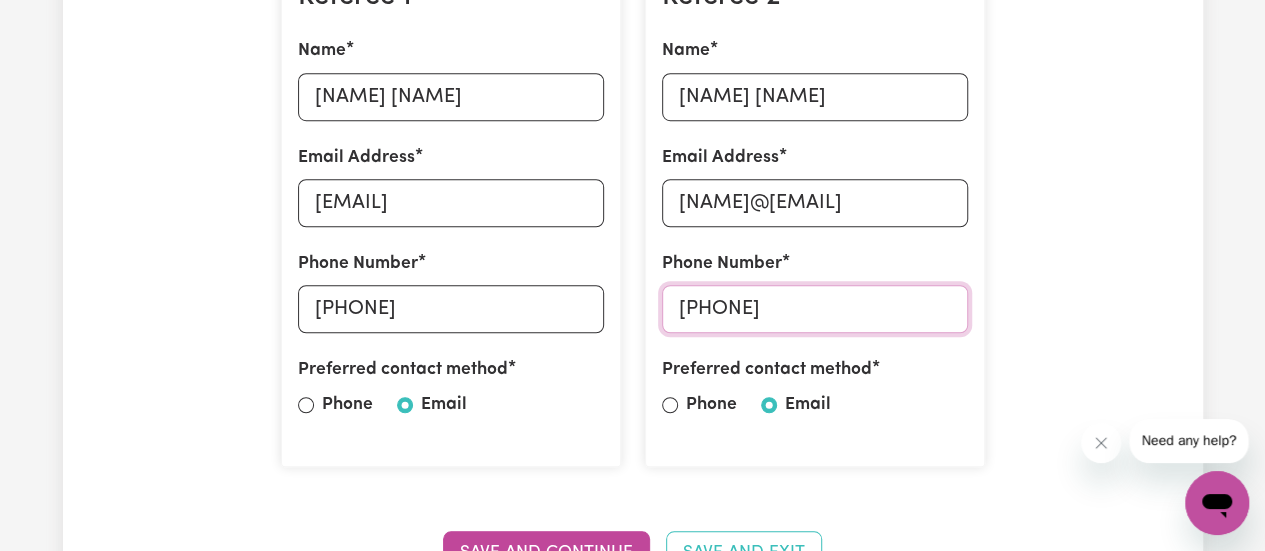 scroll, scrollTop: 650, scrollLeft: 0, axis: vertical 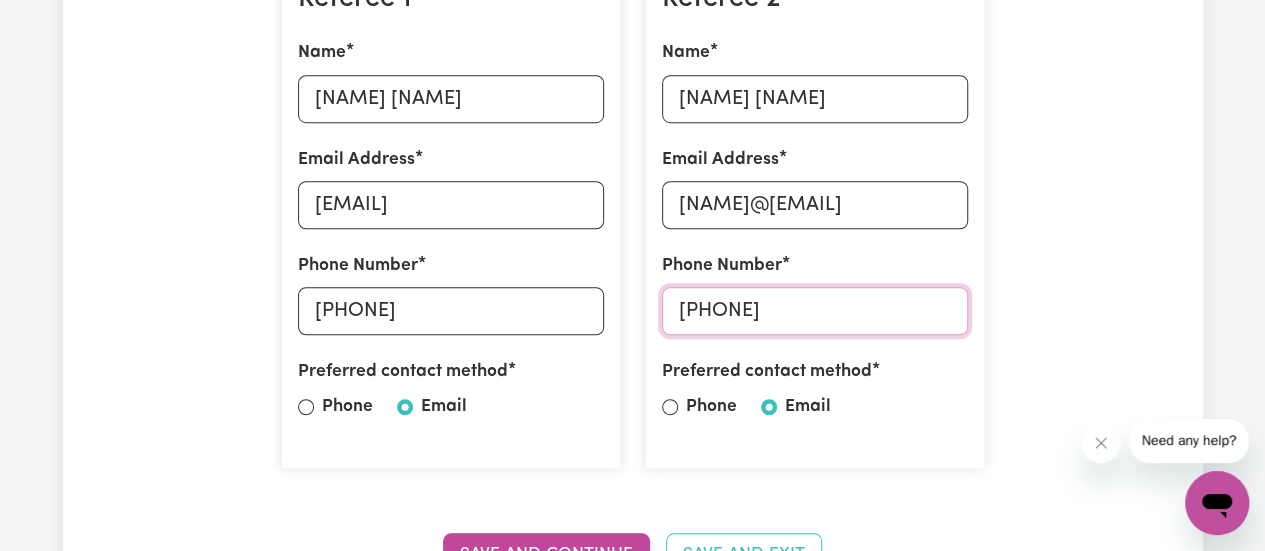 type on "[PHONE]" 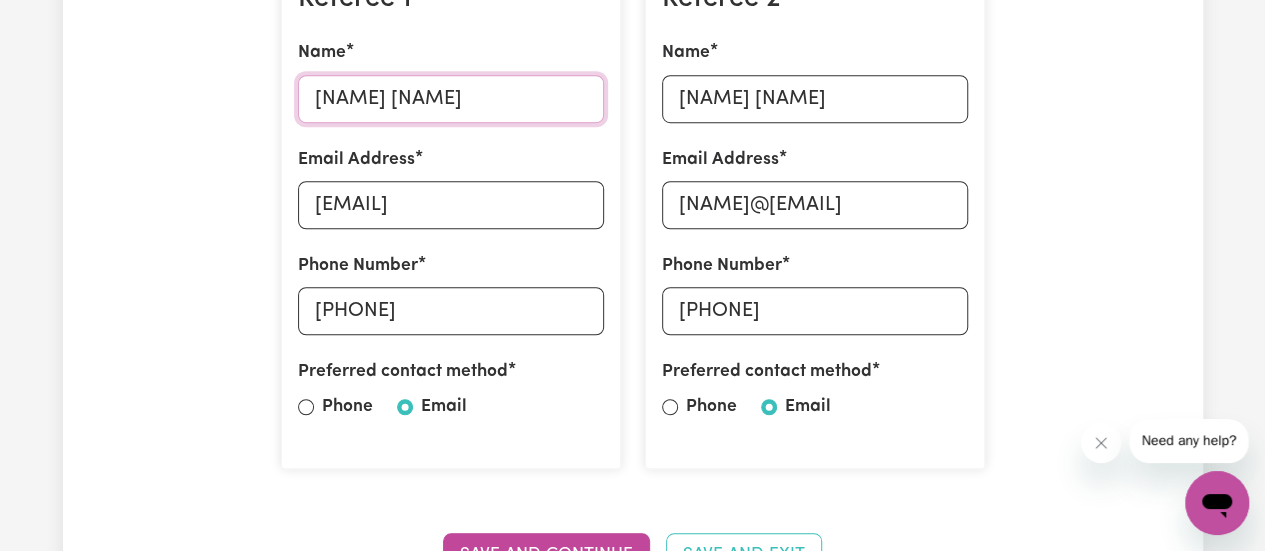 click on "[NAME] [NAME]" at bounding box center (451, 99) 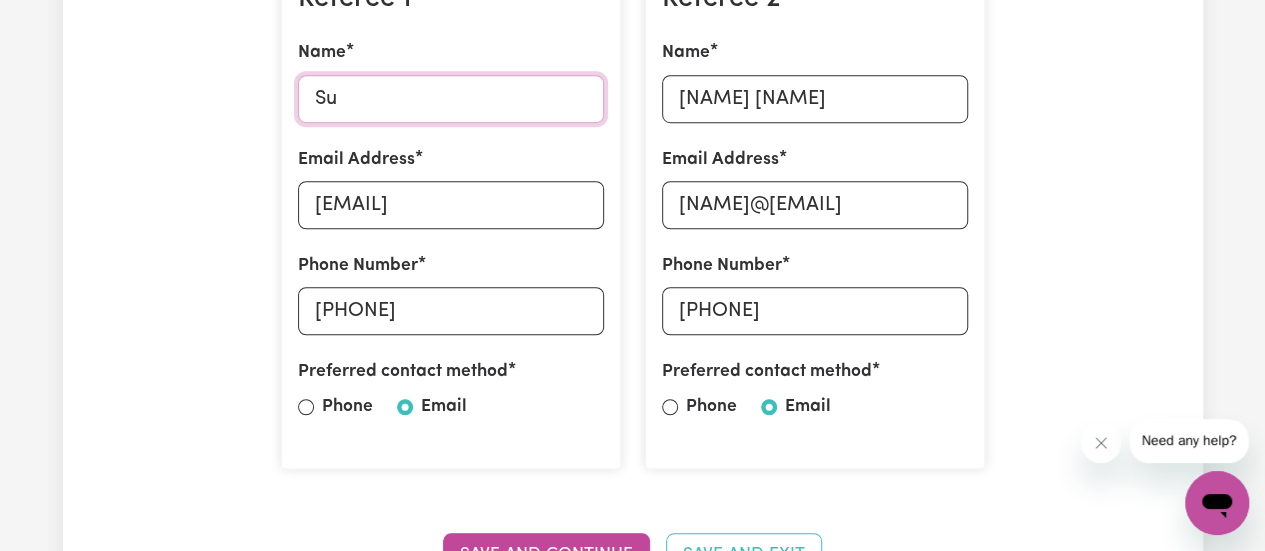 type on "S" 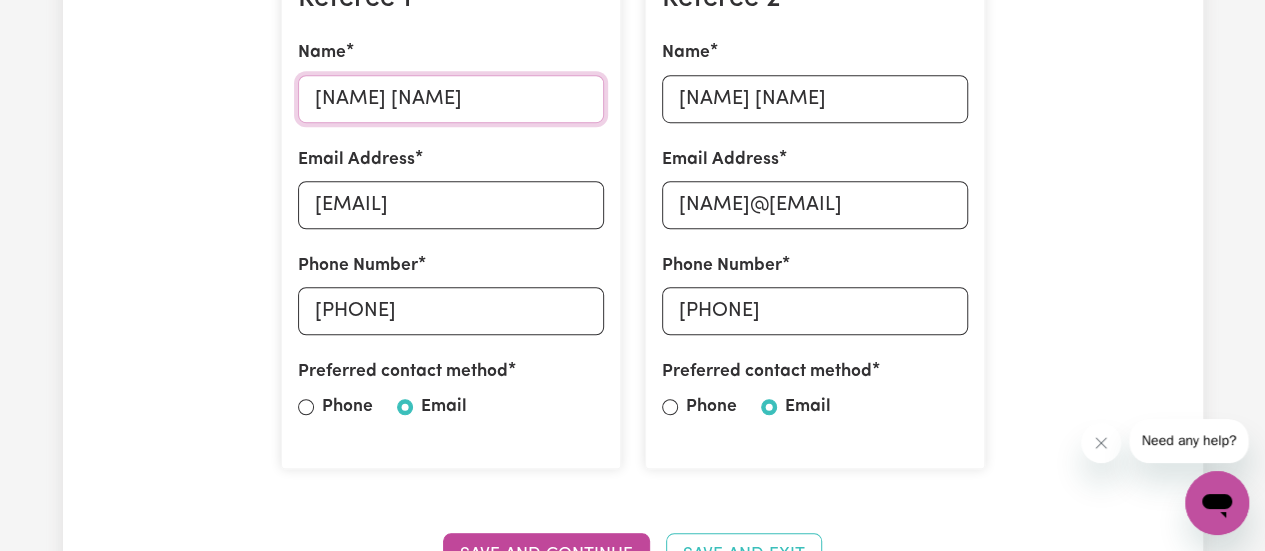 type on "[NAME] [NAME]" 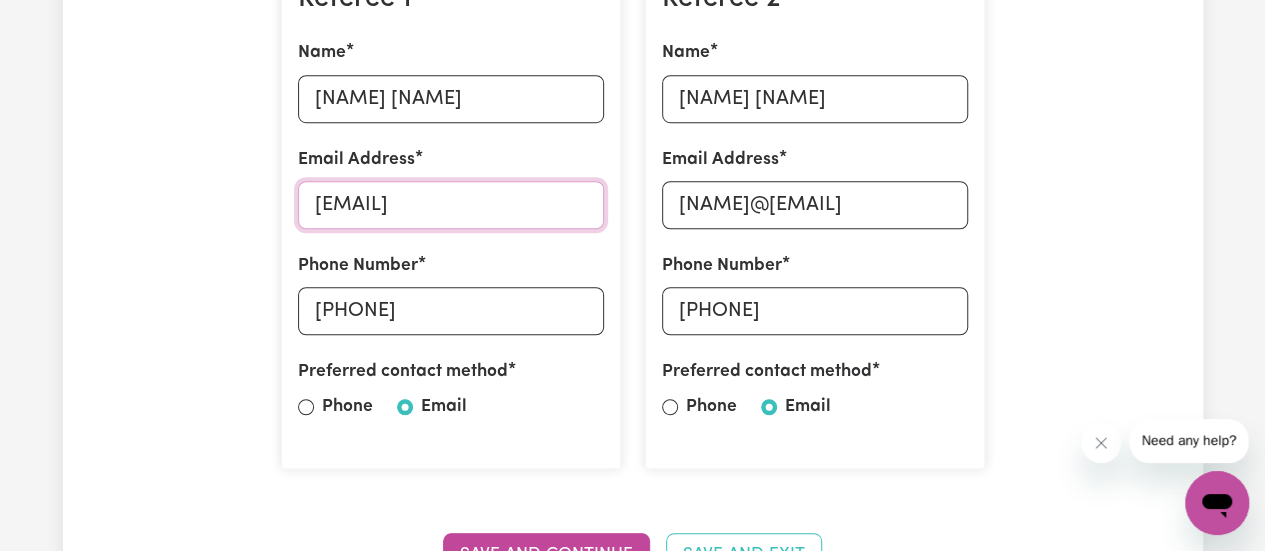 click on "[EMAIL]" at bounding box center [451, 205] 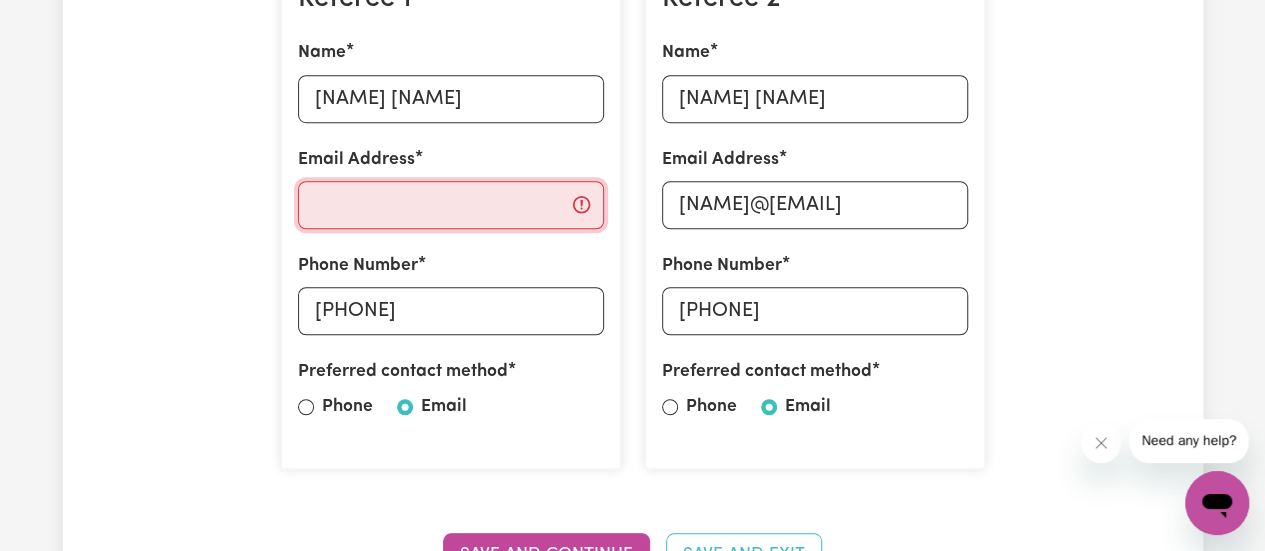 scroll, scrollTop: 0, scrollLeft: 0, axis: both 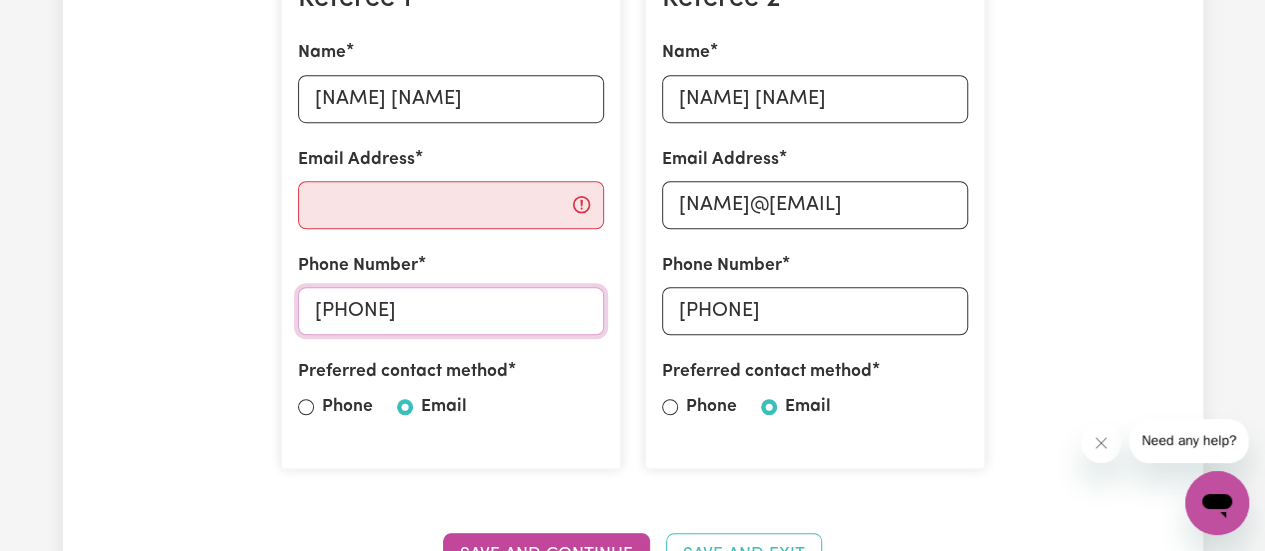 click on "[PHONE]" at bounding box center [451, 311] 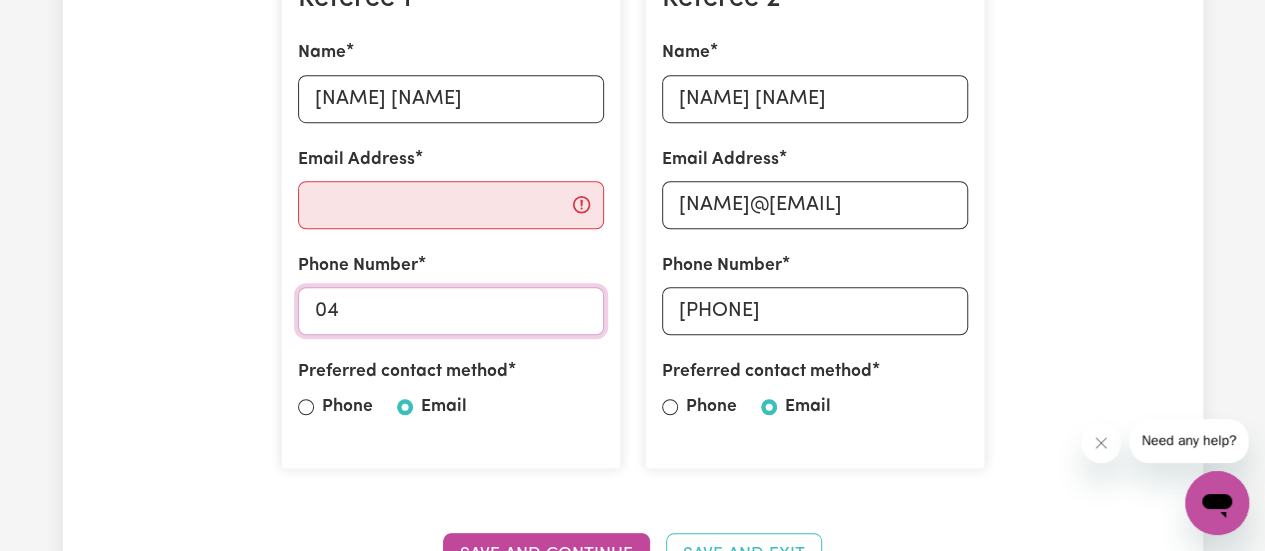 type on "0" 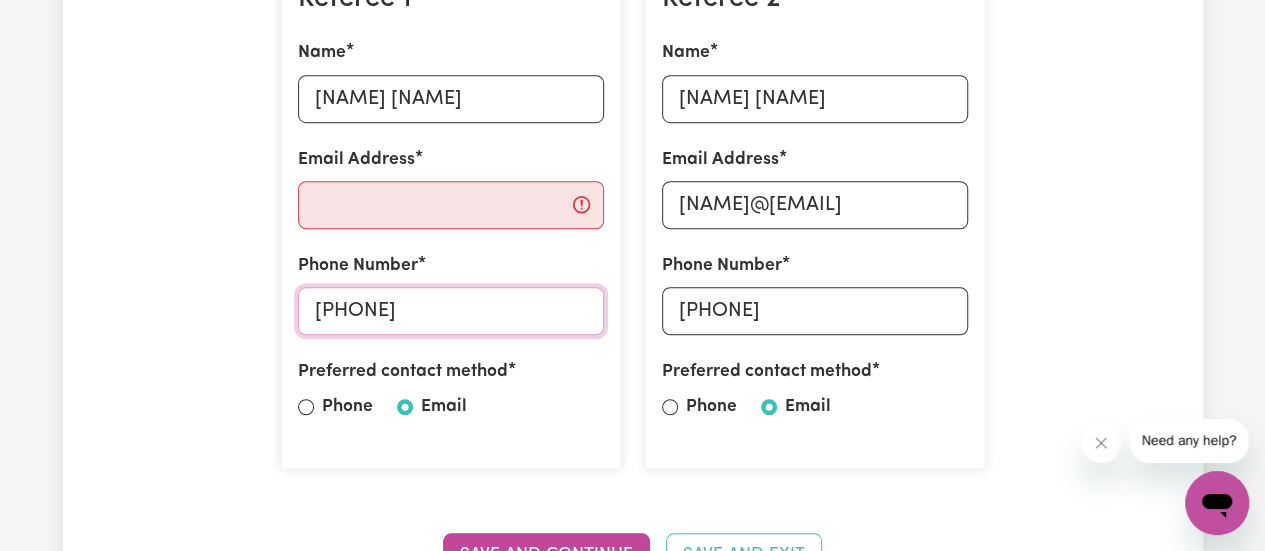 type on "[PHONE]" 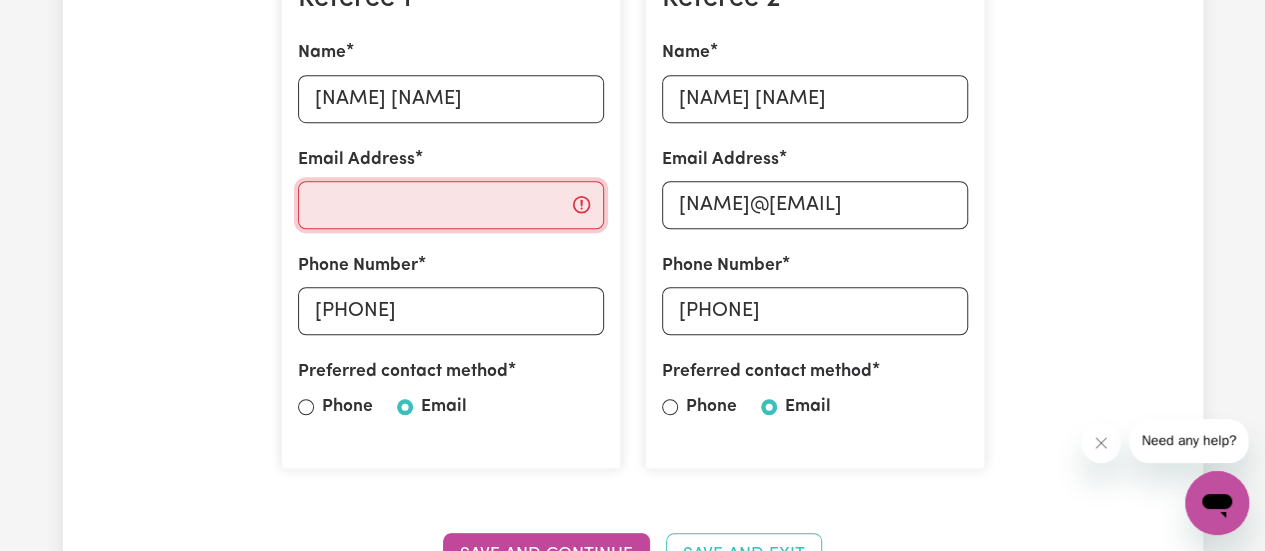click on "Email Address" at bounding box center (451, 205) 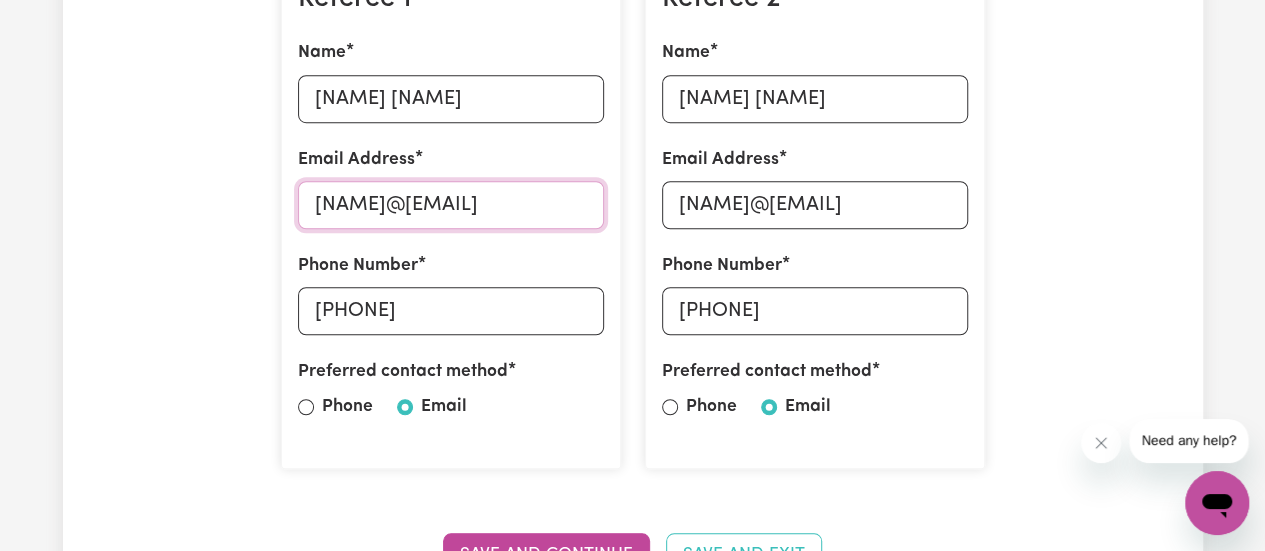 scroll, scrollTop: 0, scrollLeft: 3, axis: horizontal 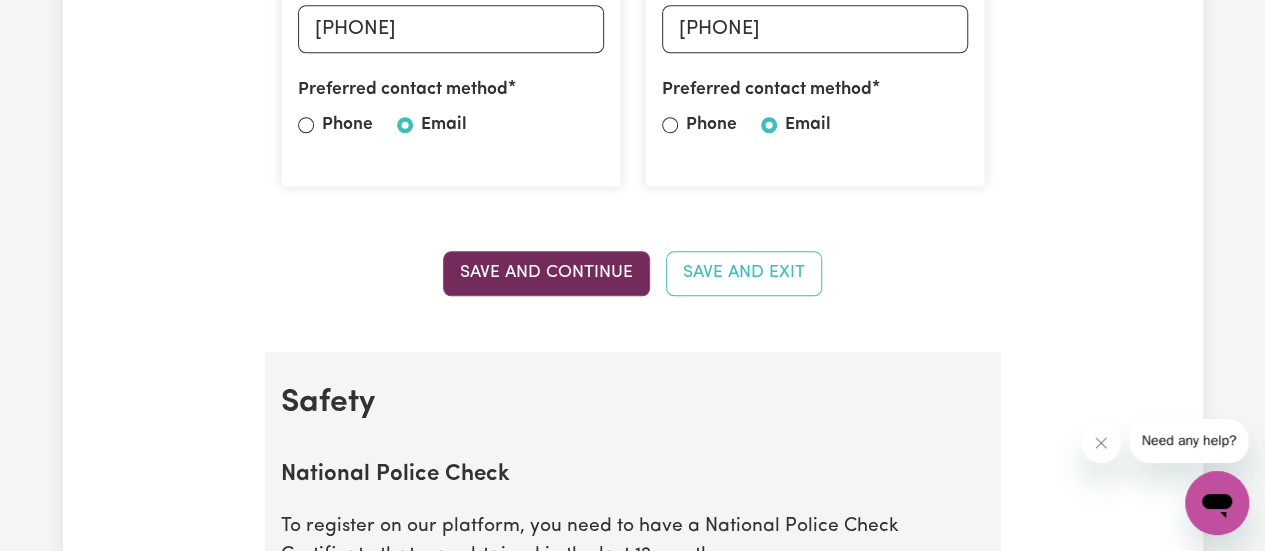 type on "[NAME]@[EMAIL]" 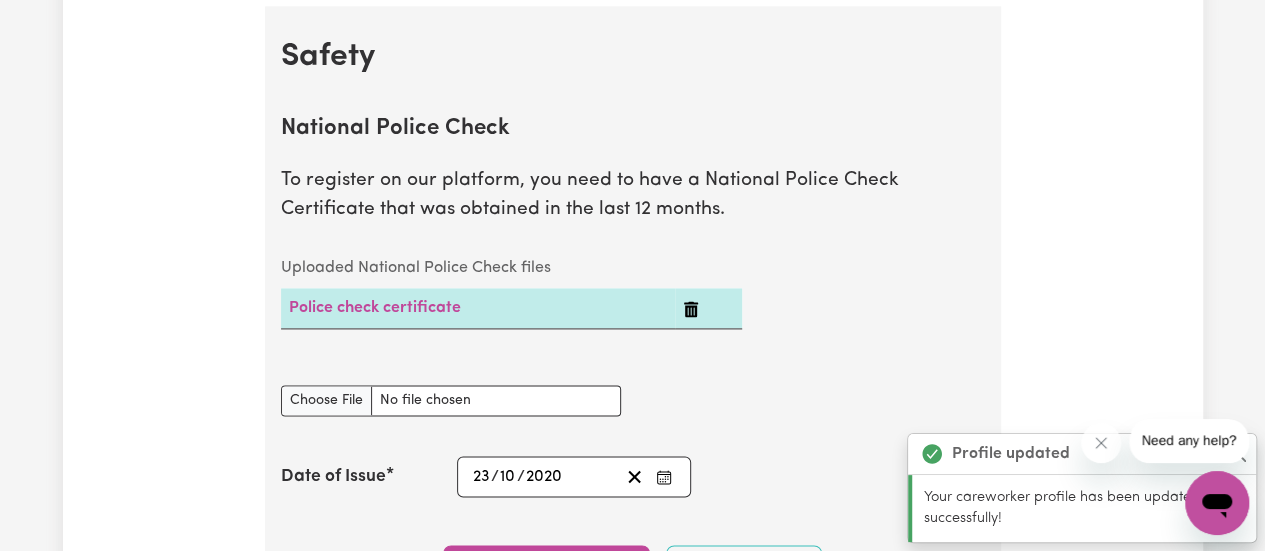 scroll, scrollTop: 1282, scrollLeft: 0, axis: vertical 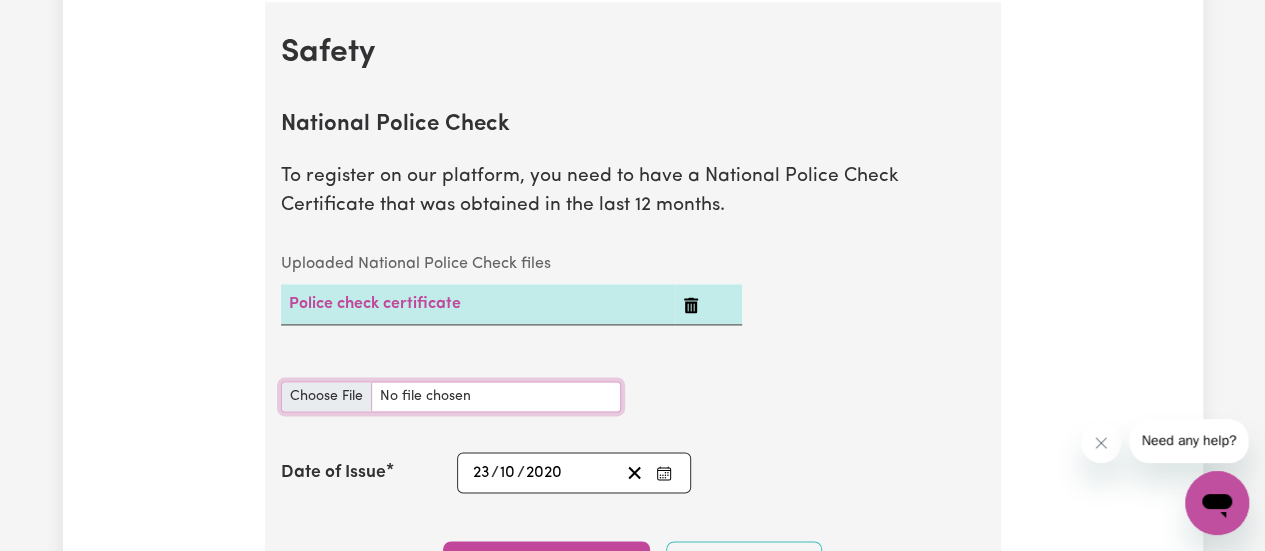 click on "National Police Check  document" at bounding box center [451, 396] 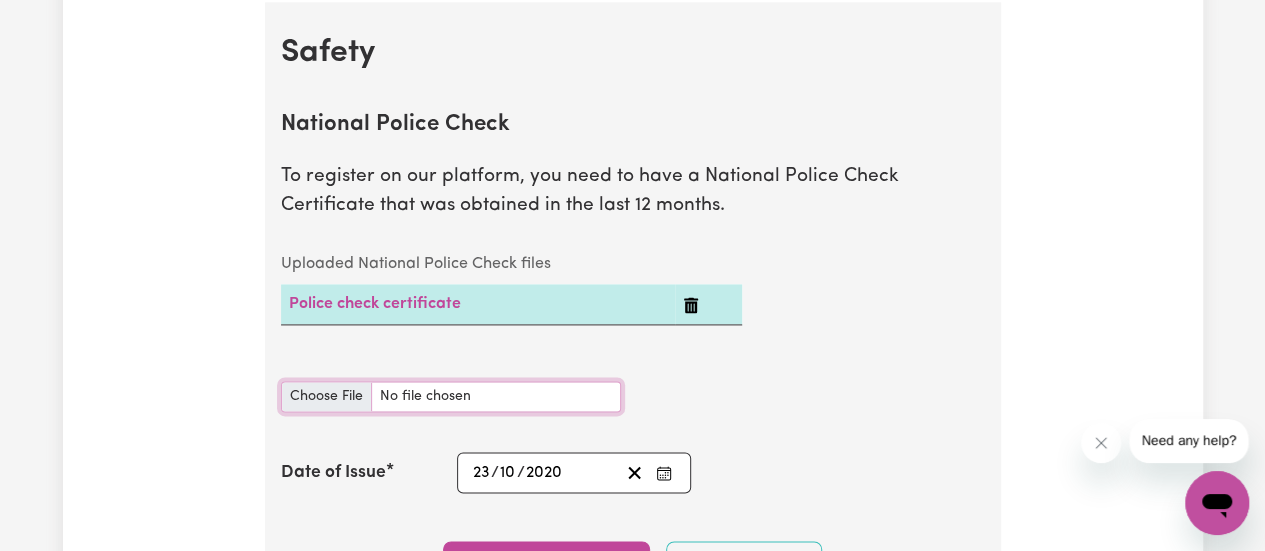 type on "C:\fakepath\13040853PC_DHAKAL (3).pdf" 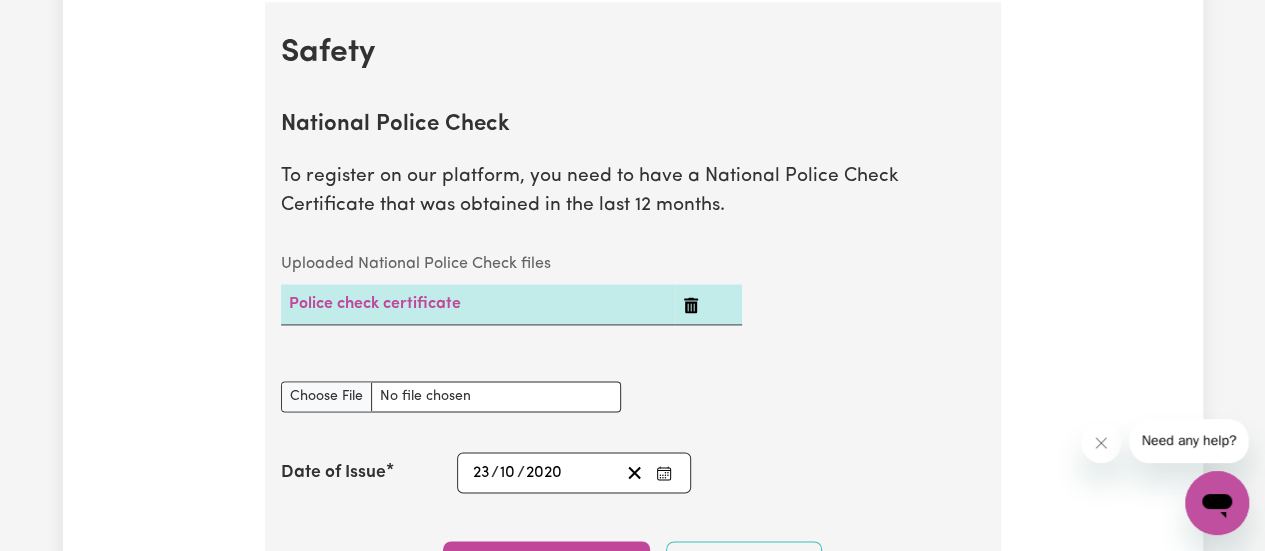 click 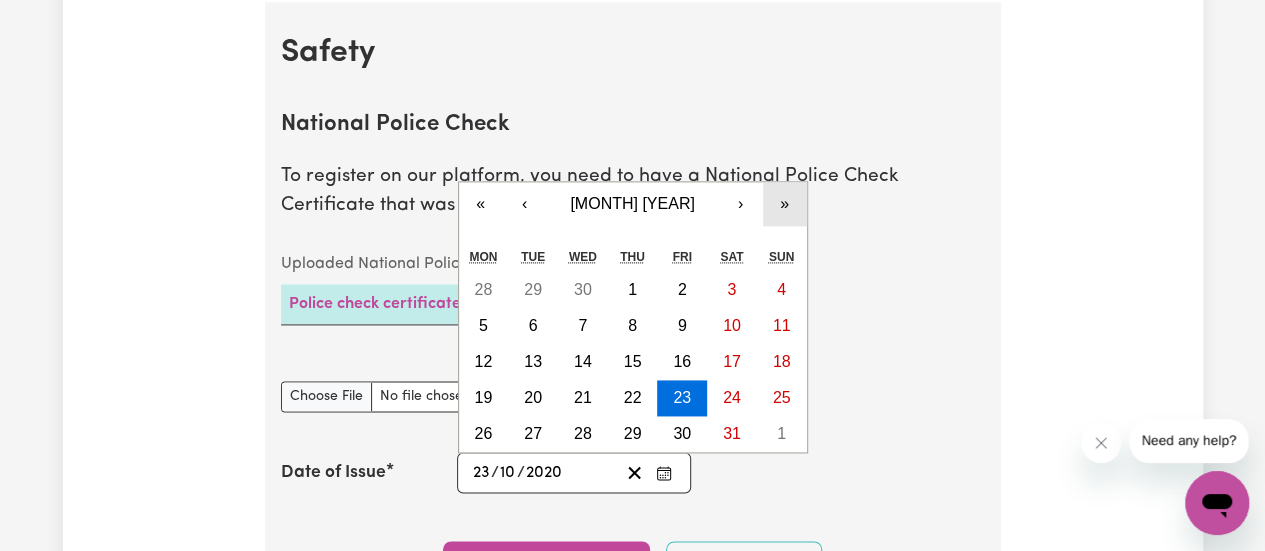 click on "»" at bounding box center [785, 204] 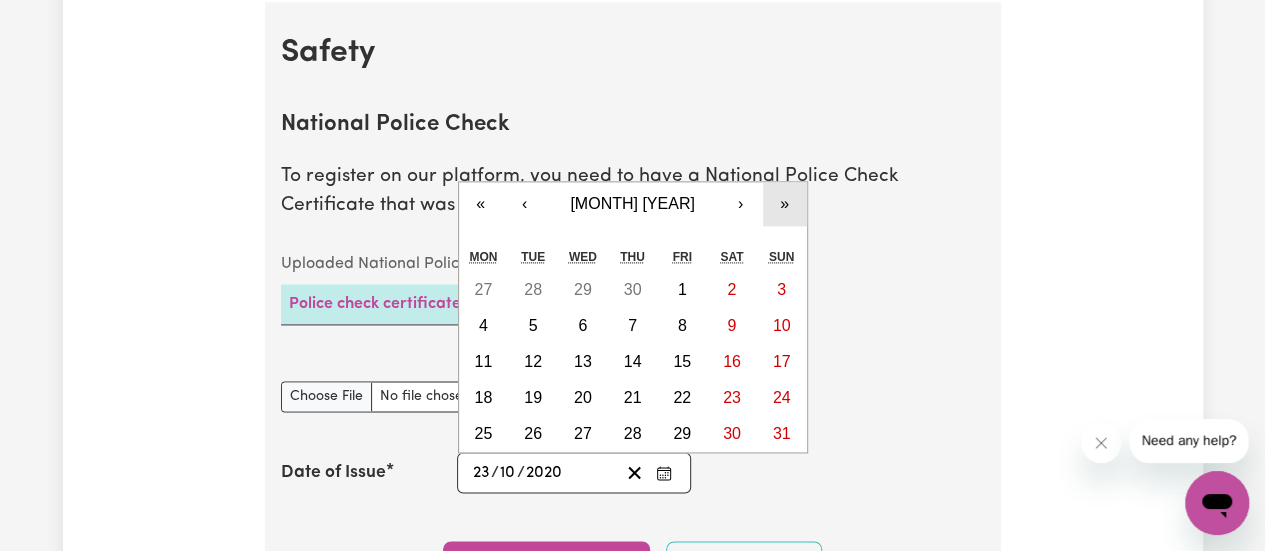 click on "»" at bounding box center [785, 204] 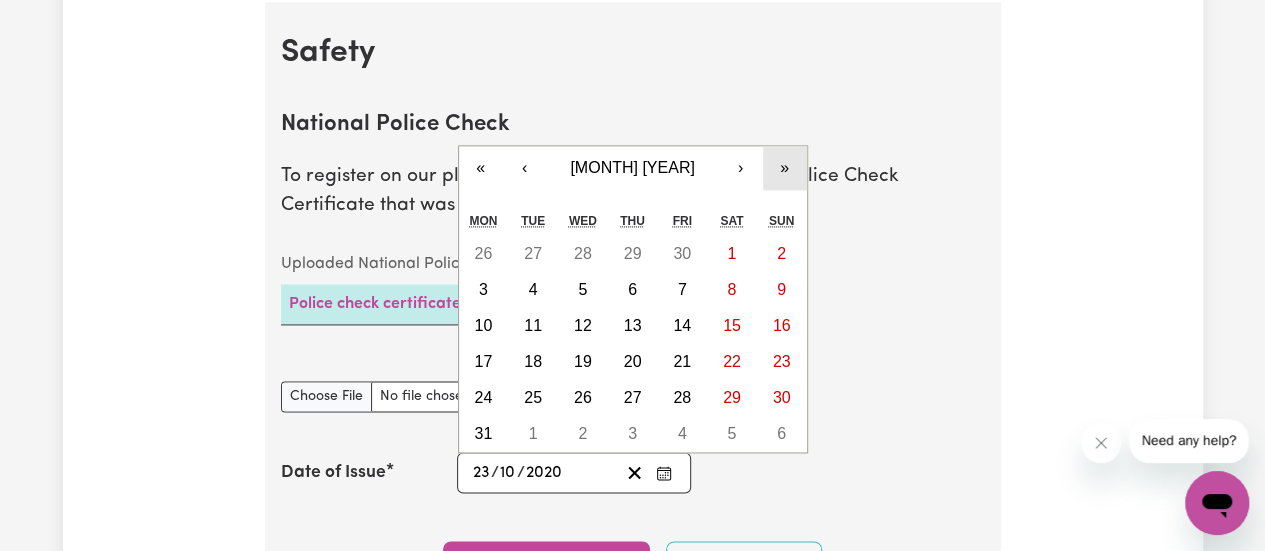 click on "« ‹ [MONTH] [YEAR] › » Mon Tue Wed Thu Fri Sat Sun 26 27 28 29 30 1 2 3 4 5 6 7 8 9 10 11 12 13 14 15 16 17 18 19 20 21 22 23 24 25 26 27 28 29 30 31 1 2 3 4 5 6" at bounding box center (633, 299) 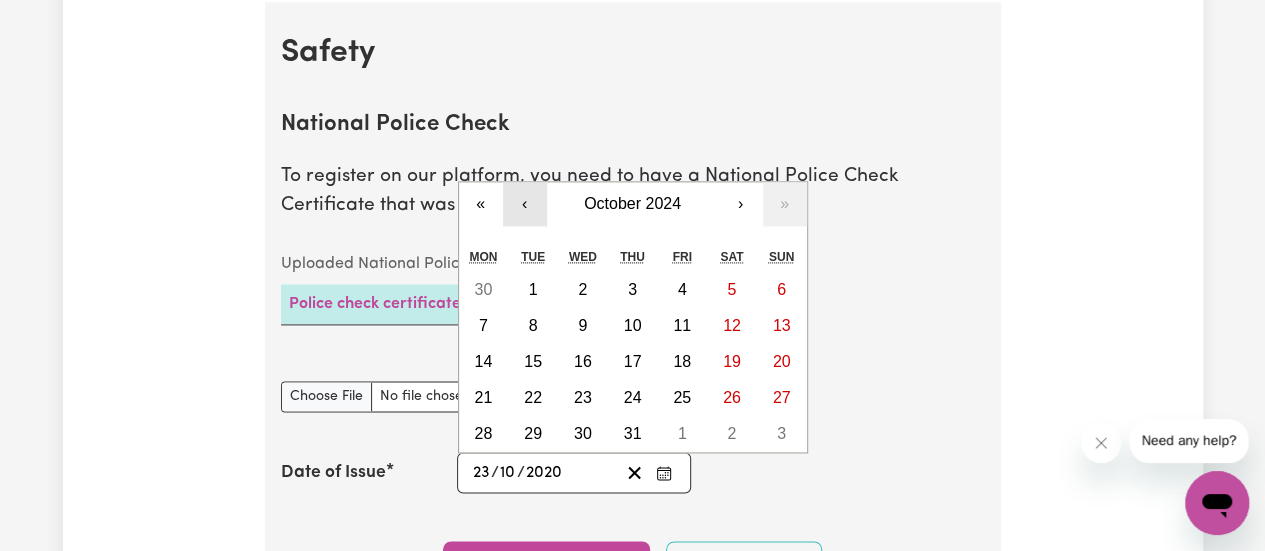click on "‹" at bounding box center (525, 204) 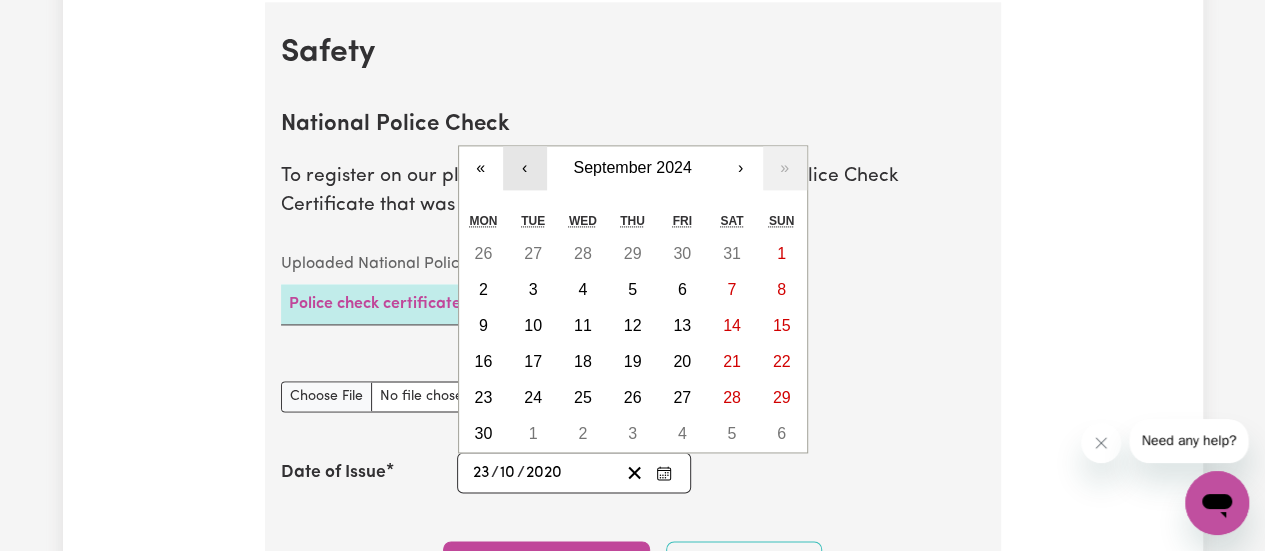 click on "[NAME] [NAME]" at bounding box center [633, 299] 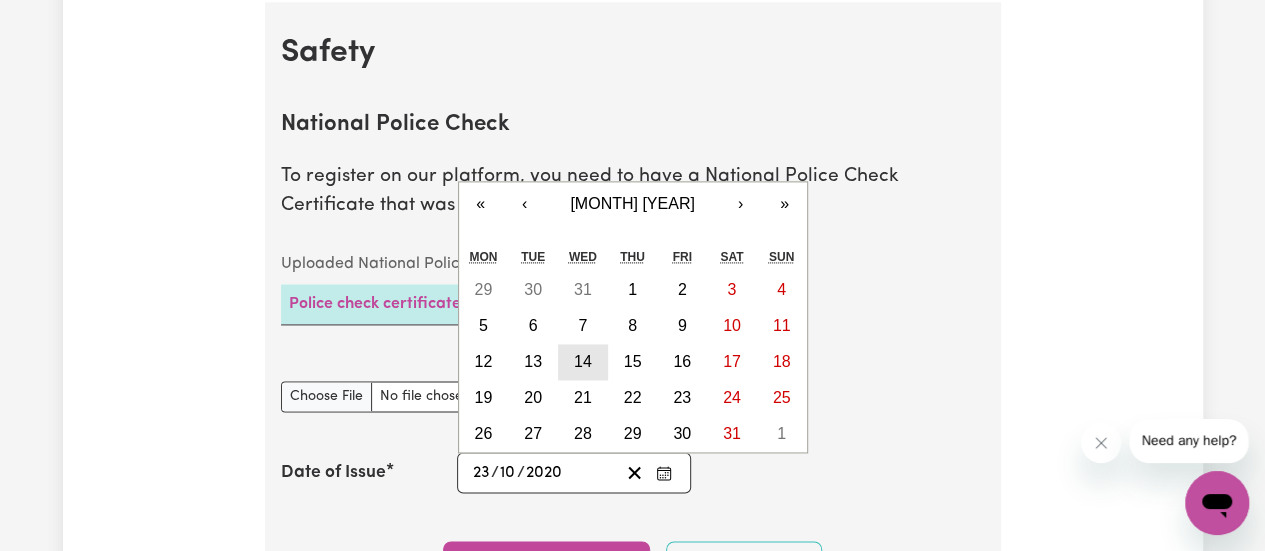 click on "14" at bounding box center [583, 361] 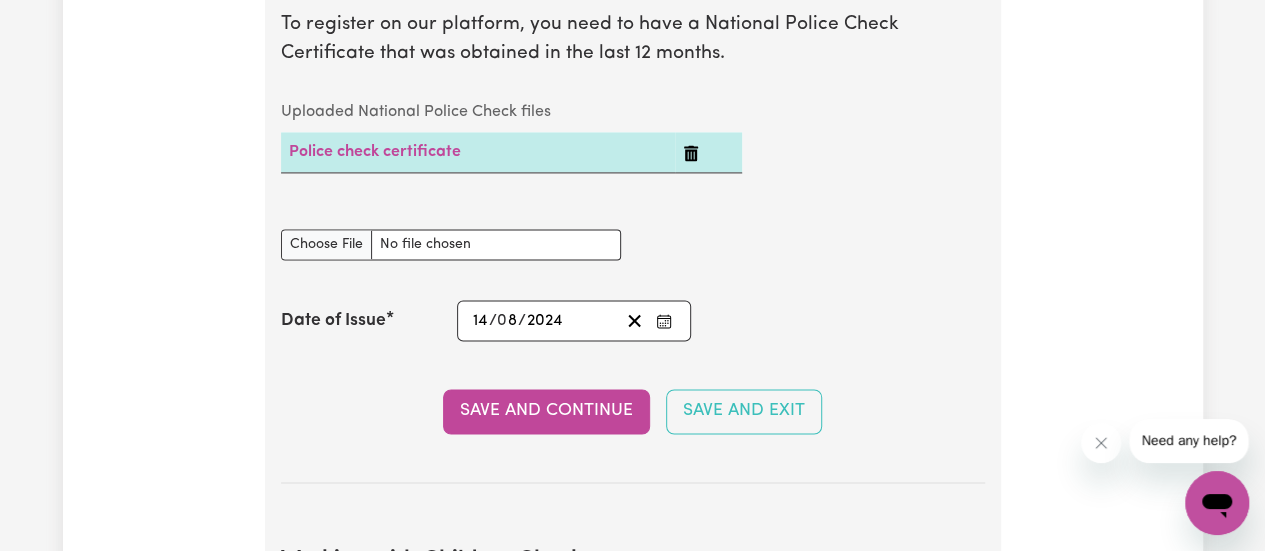 scroll, scrollTop: 1438, scrollLeft: 0, axis: vertical 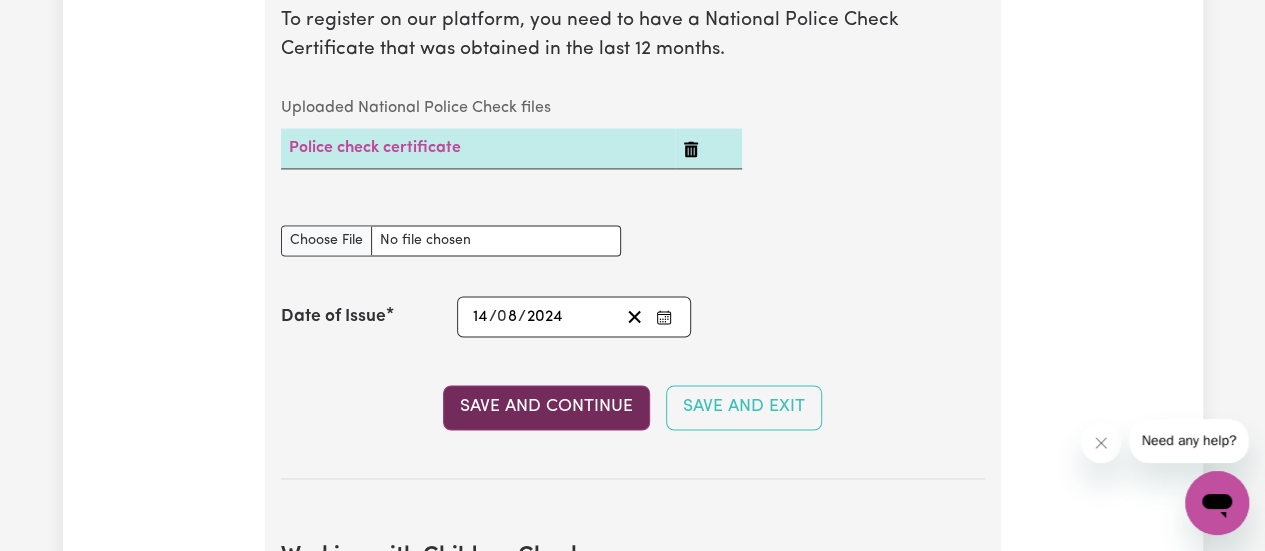click on "Save and Continue" at bounding box center [546, 407] 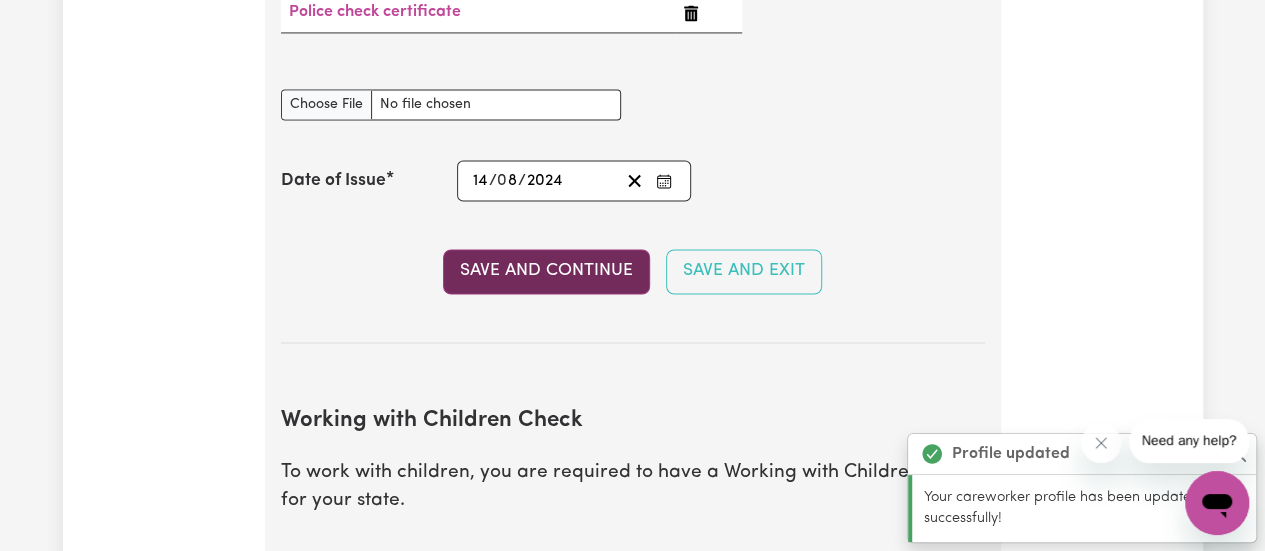 scroll, scrollTop: 1612, scrollLeft: 0, axis: vertical 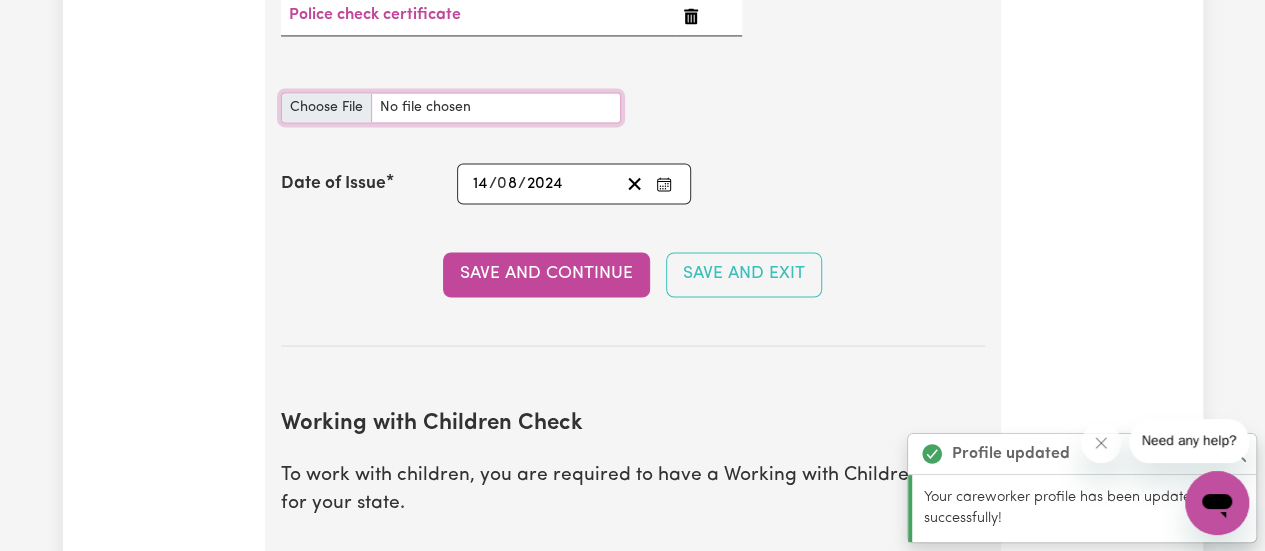 click on "National Police Check  document" at bounding box center (451, 107) 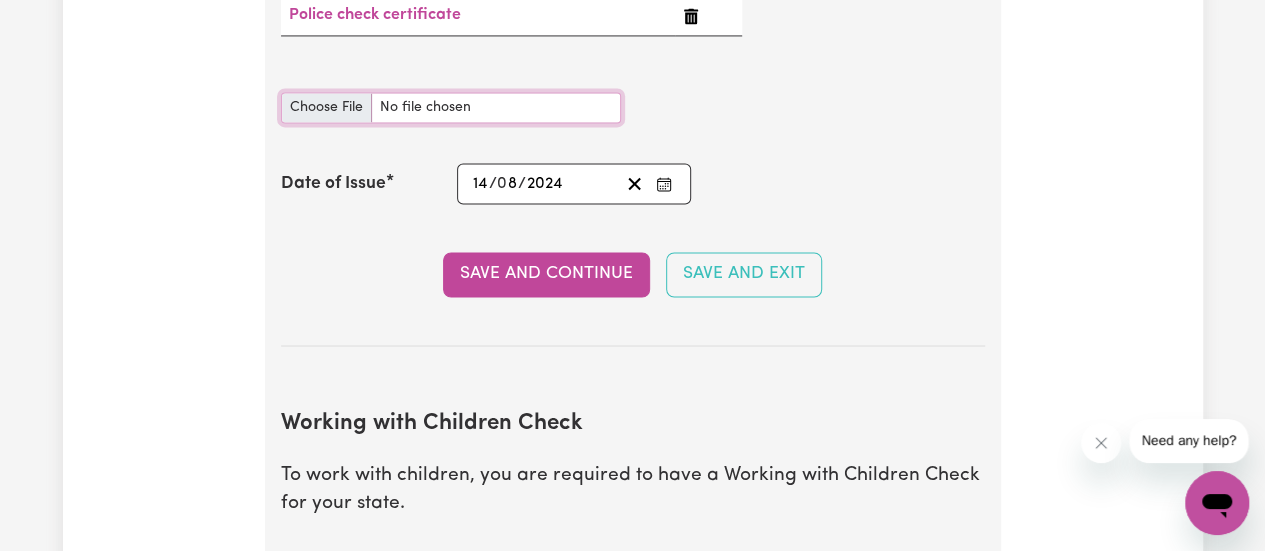 type on "C:\fakepath\13040853PC_DHAKAL (3).pdf" 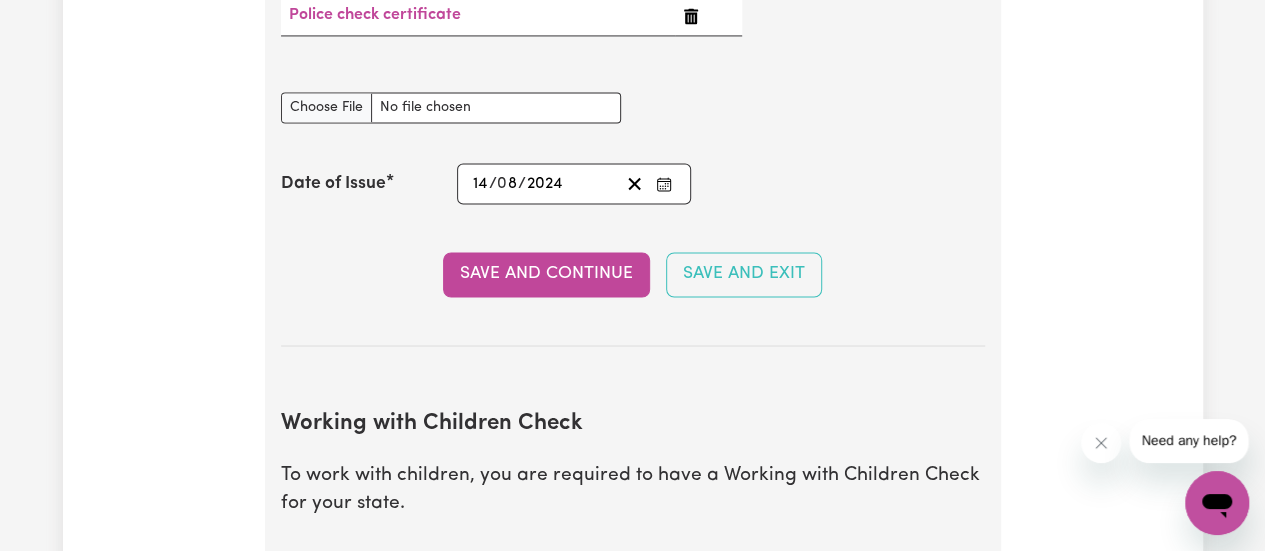 click on "National Police Check  document" at bounding box center [633, 107] 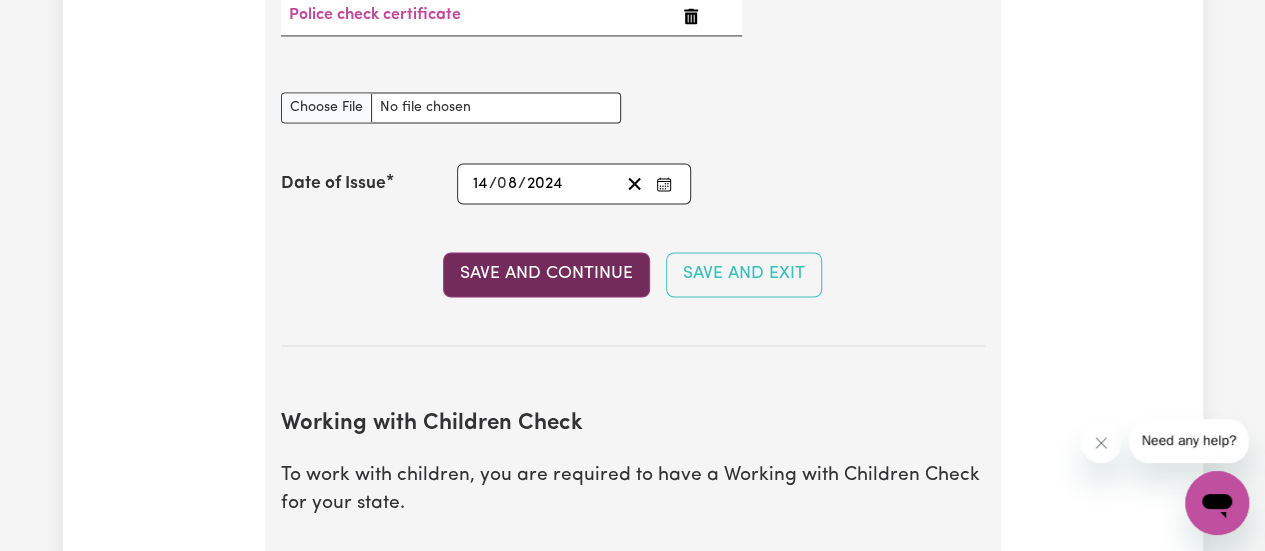 click on "Save and Continue" at bounding box center [546, 274] 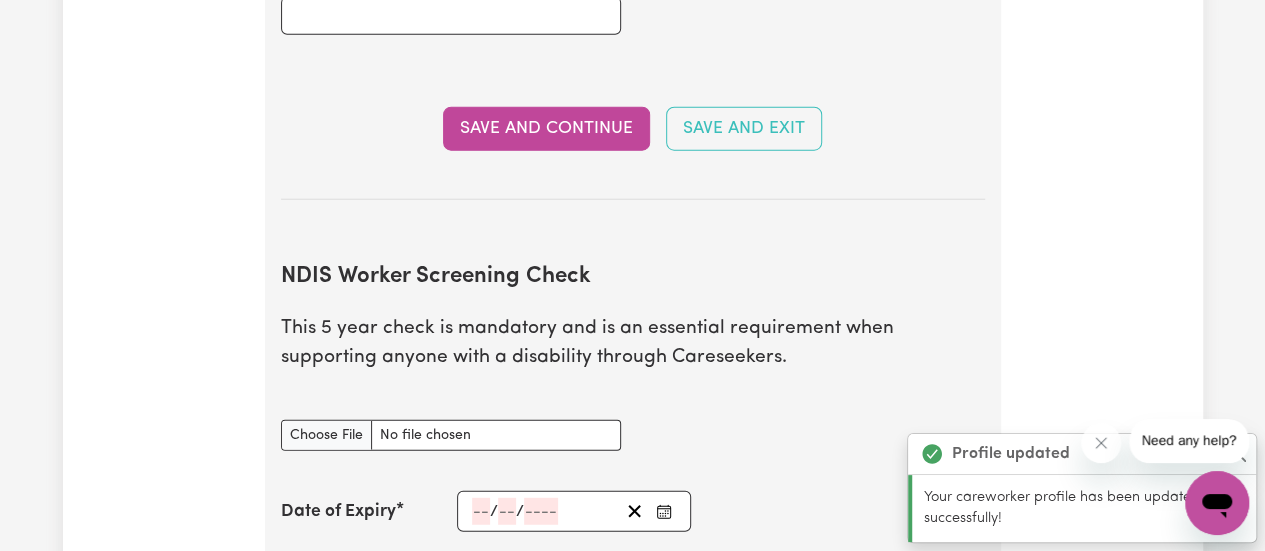 scroll, scrollTop: 2509, scrollLeft: 0, axis: vertical 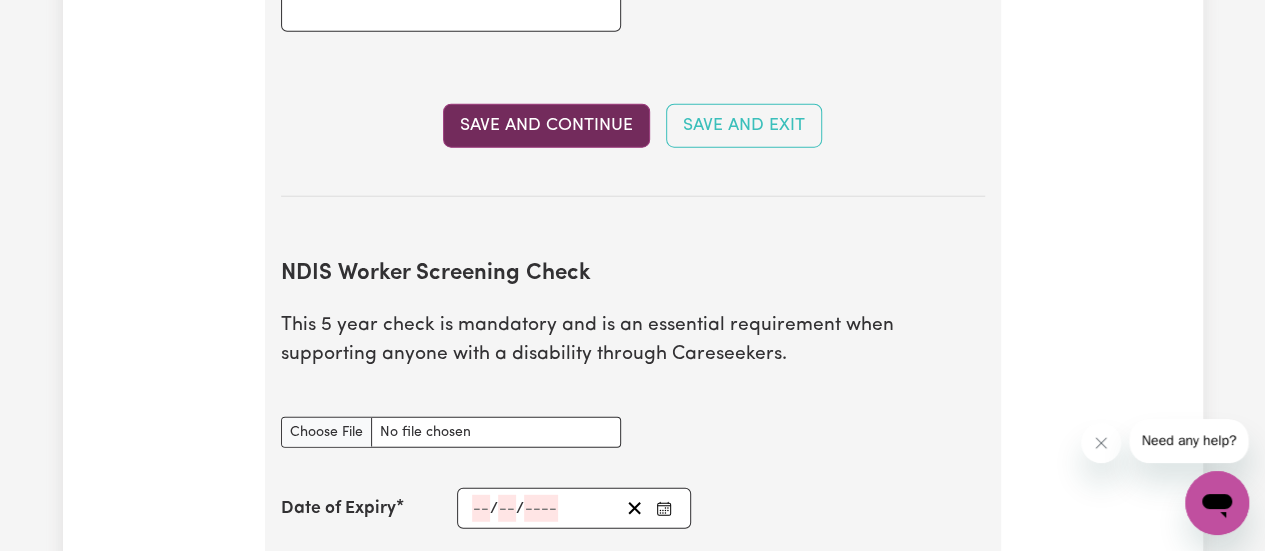 click on "Save and Continue" at bounding box center (546, 126) 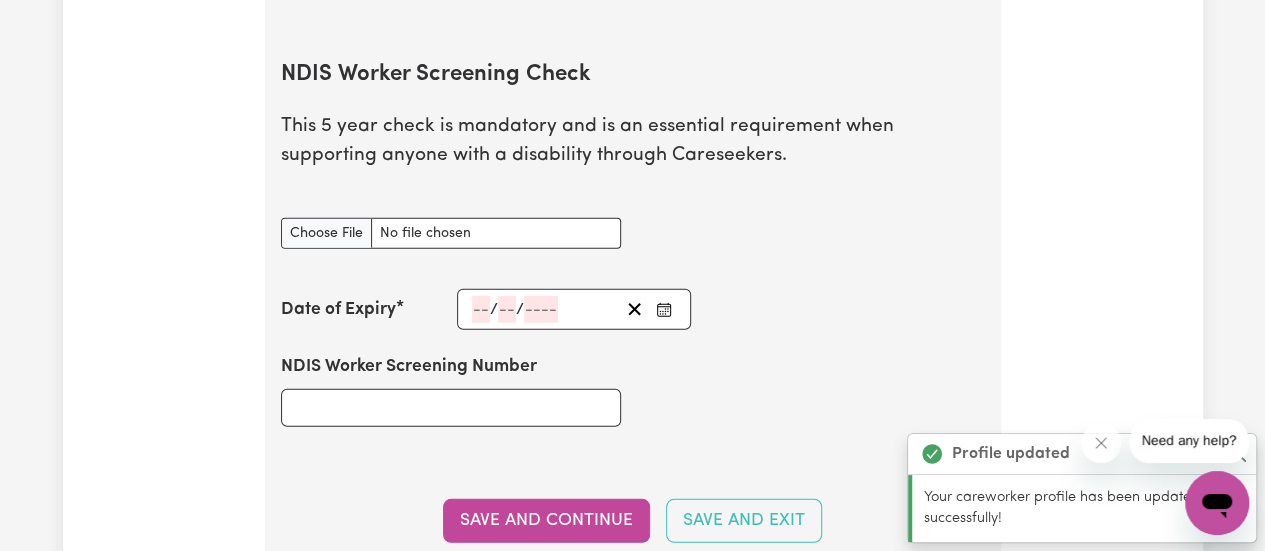 scroll, scrollTop: 2734, scrollLeft: 0, axis: vertical 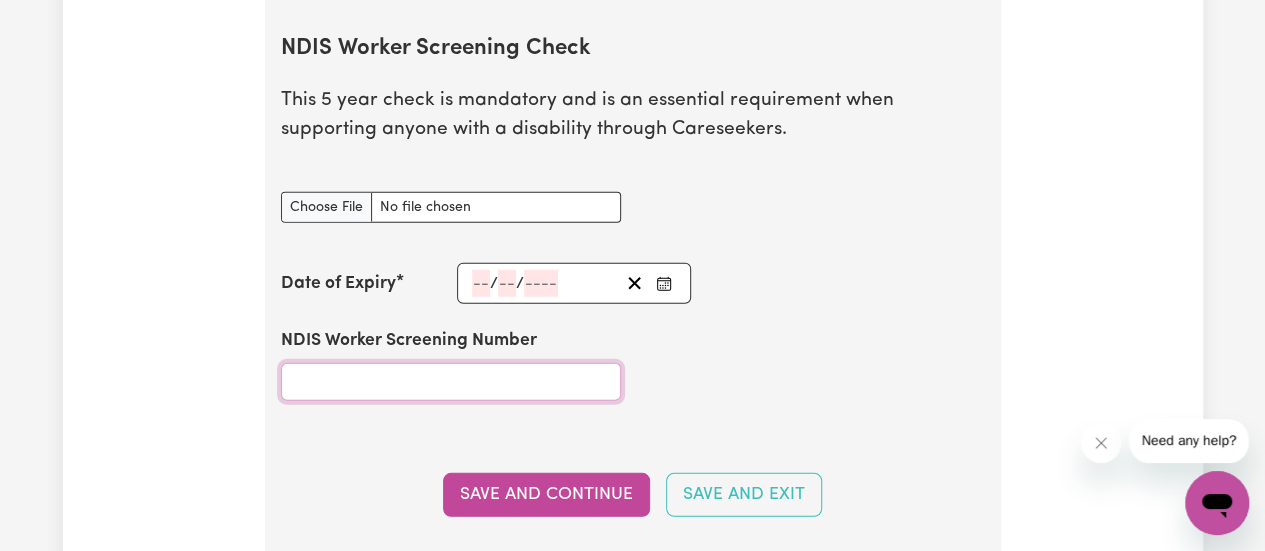 click on "NDIS Worker Screening Number" at bounding box center [451, 382] 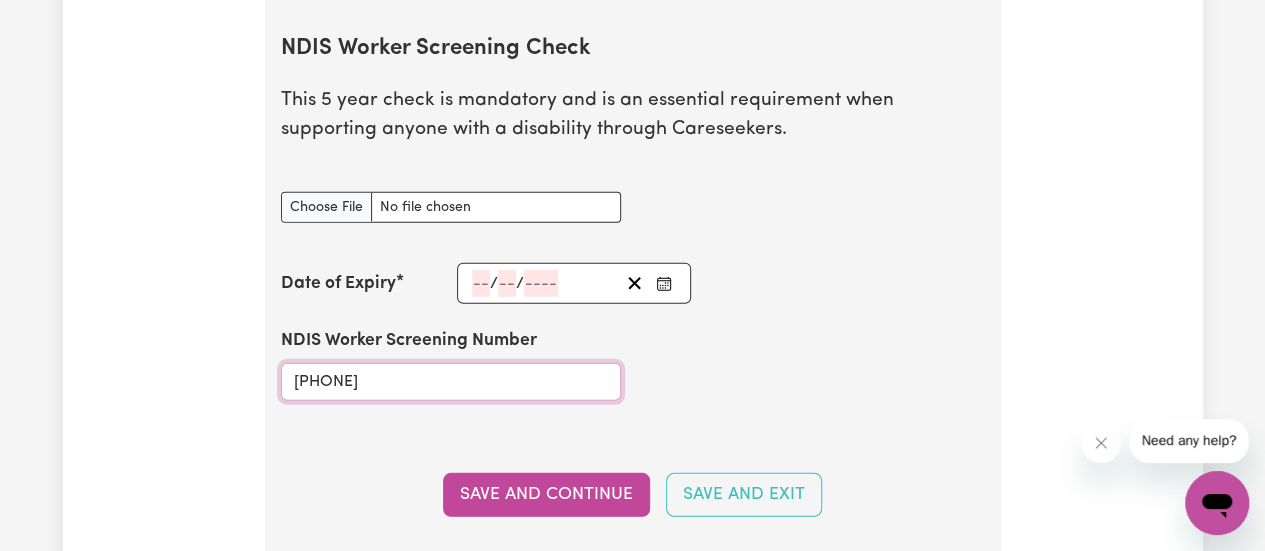 type on "[PHONE]" 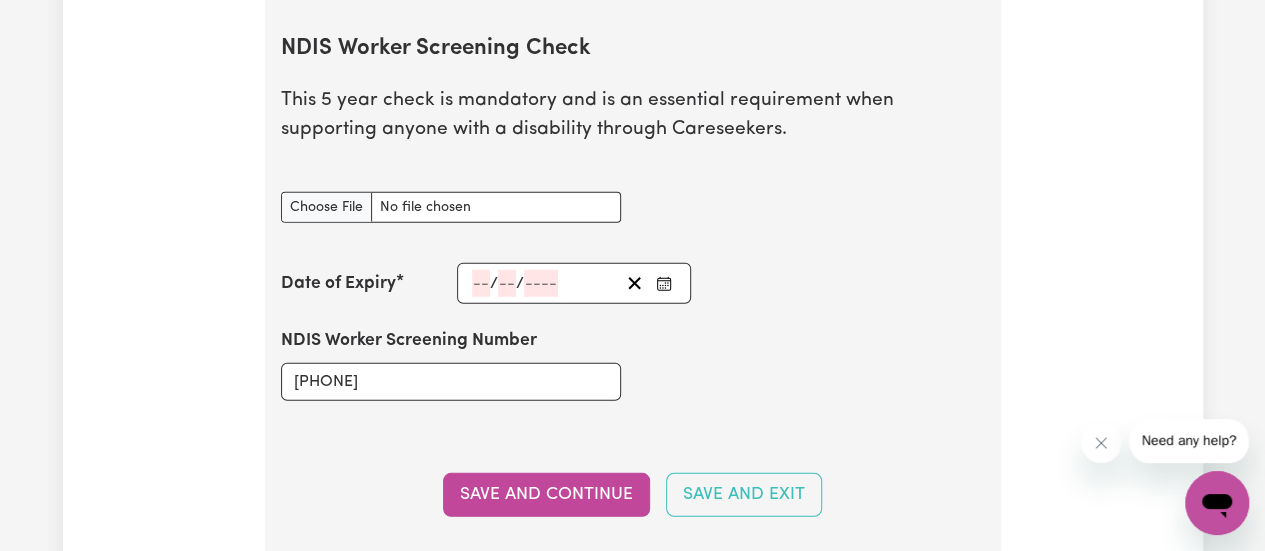 click on "NDIS Worker Screening Number [NUMBER]" at bounding box center [633, 364] 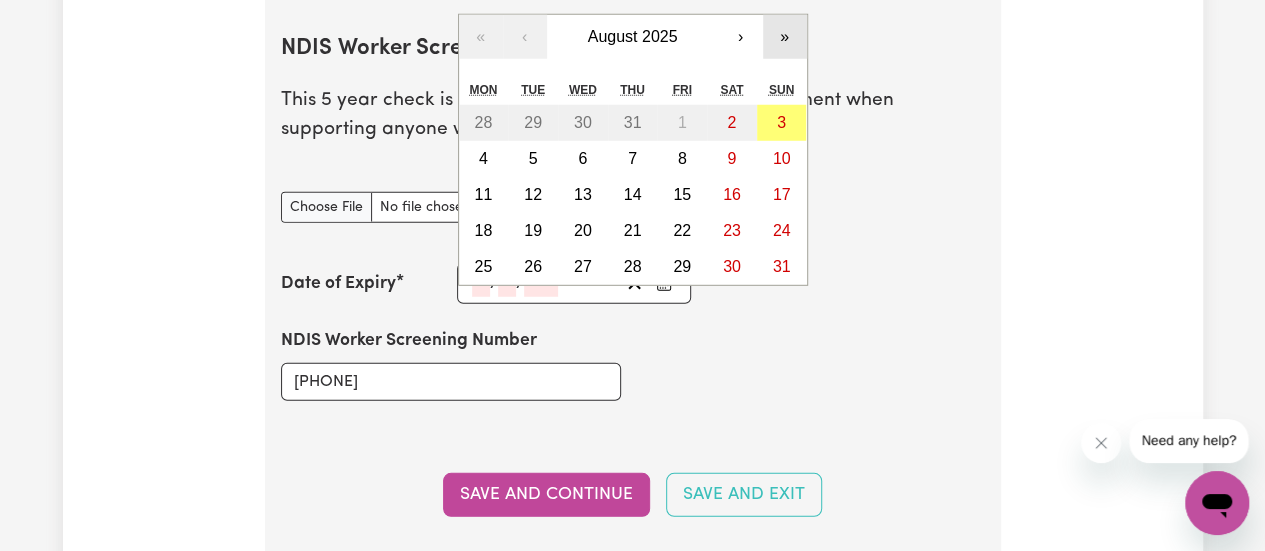 click on "»" at bounding box center (785, 37) 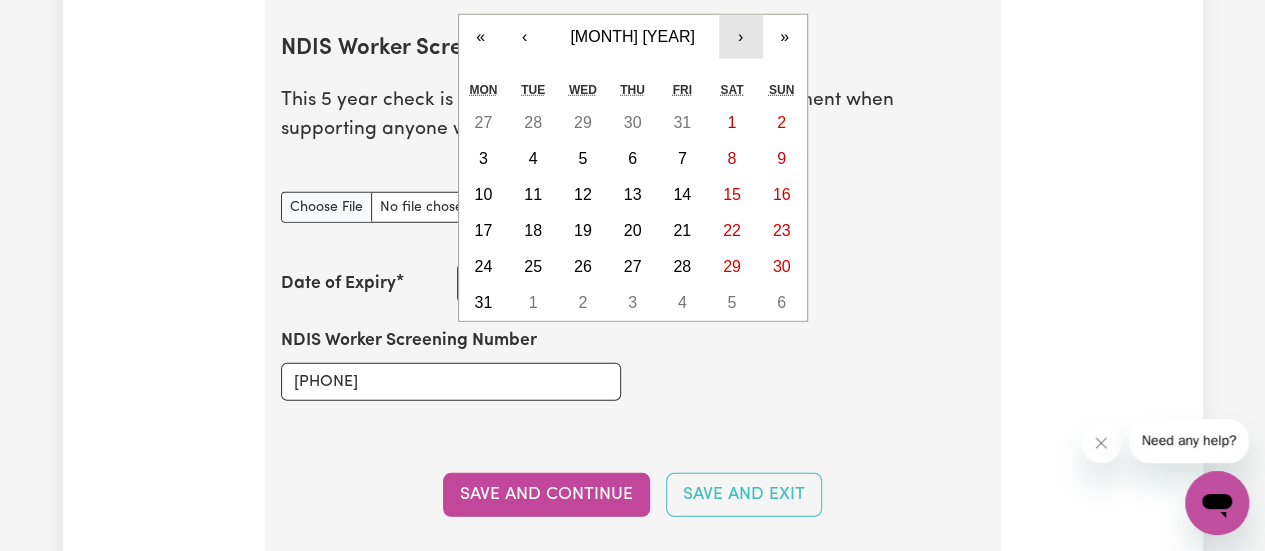 click on "›" at bounding box center (741, 37) 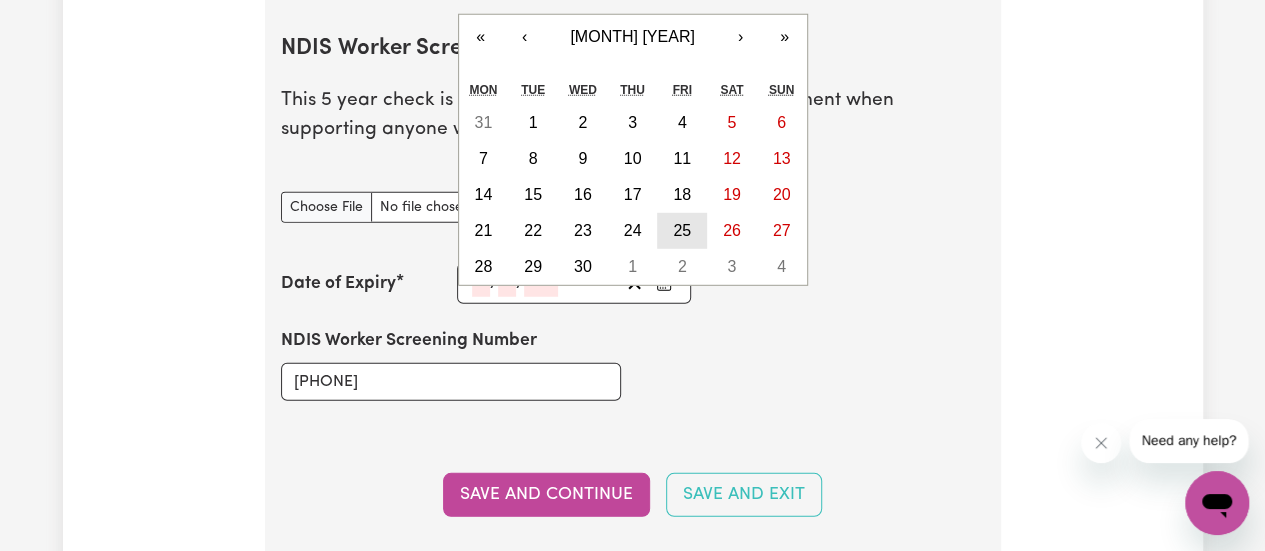 click on "25" at bounding box center [682, 231] 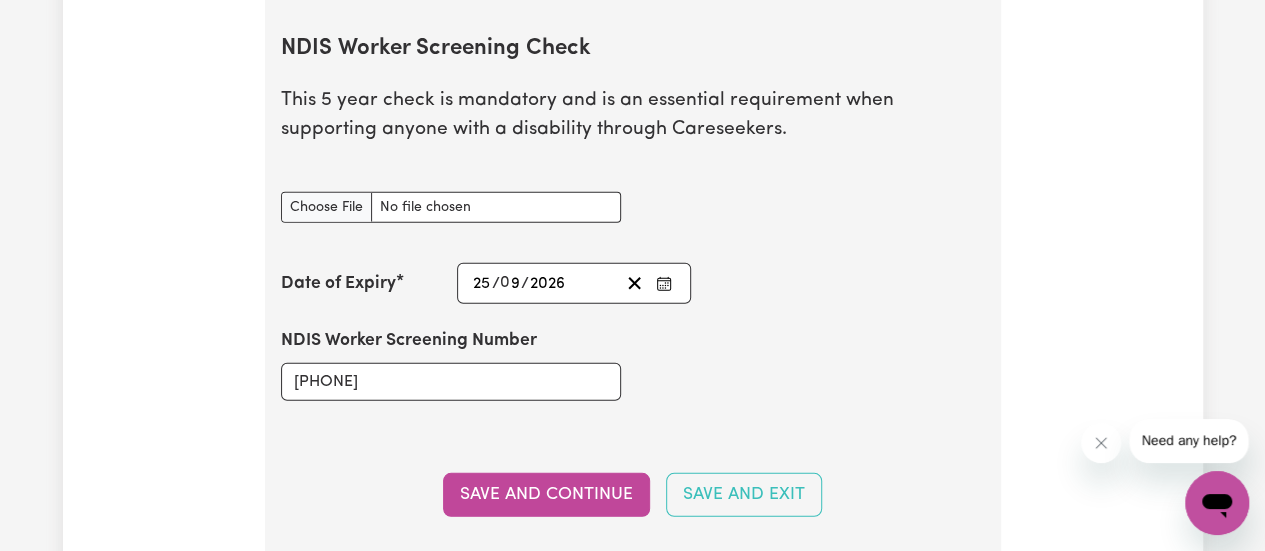type on "[DATE]" 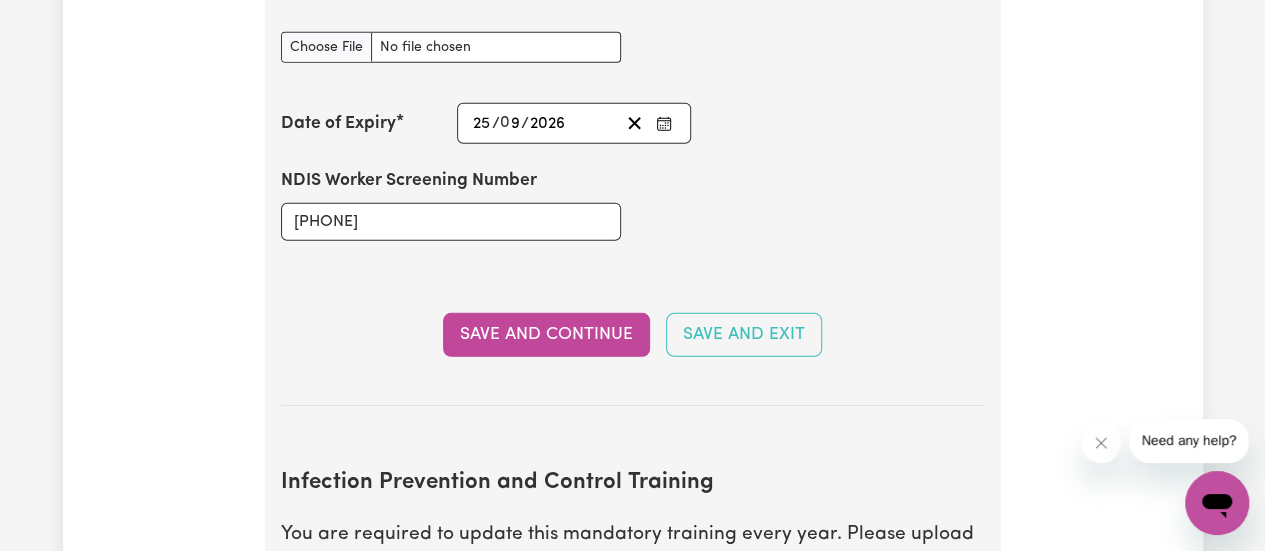 scroll, scrollTop: 2894, scrollLeft: 0, axis: vertical 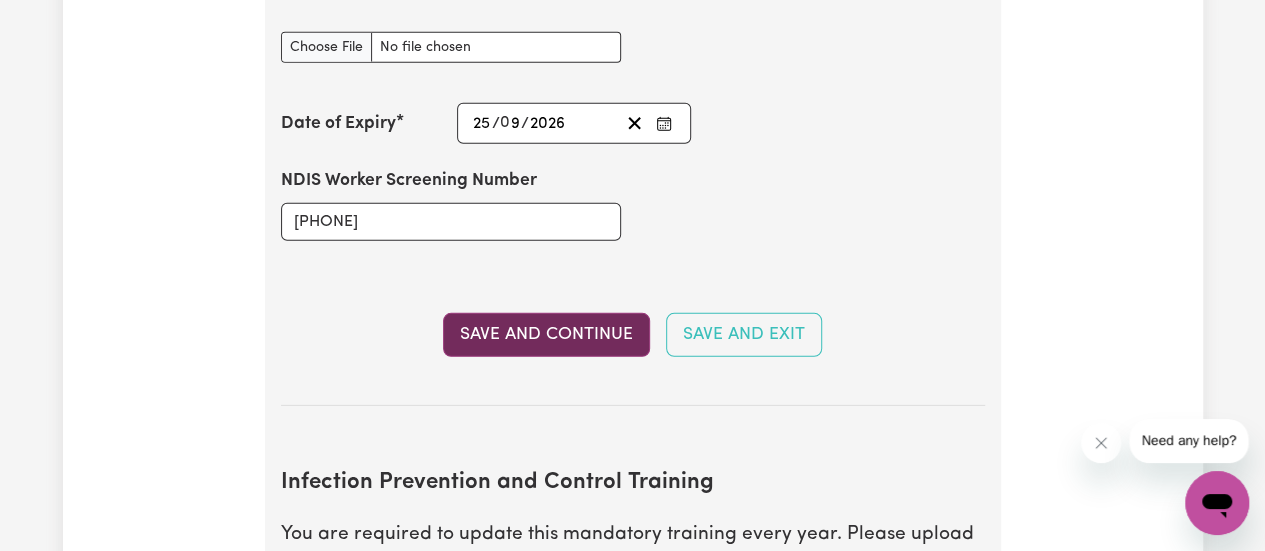 click on "Save and Continue" at bounding box center (546, 335) 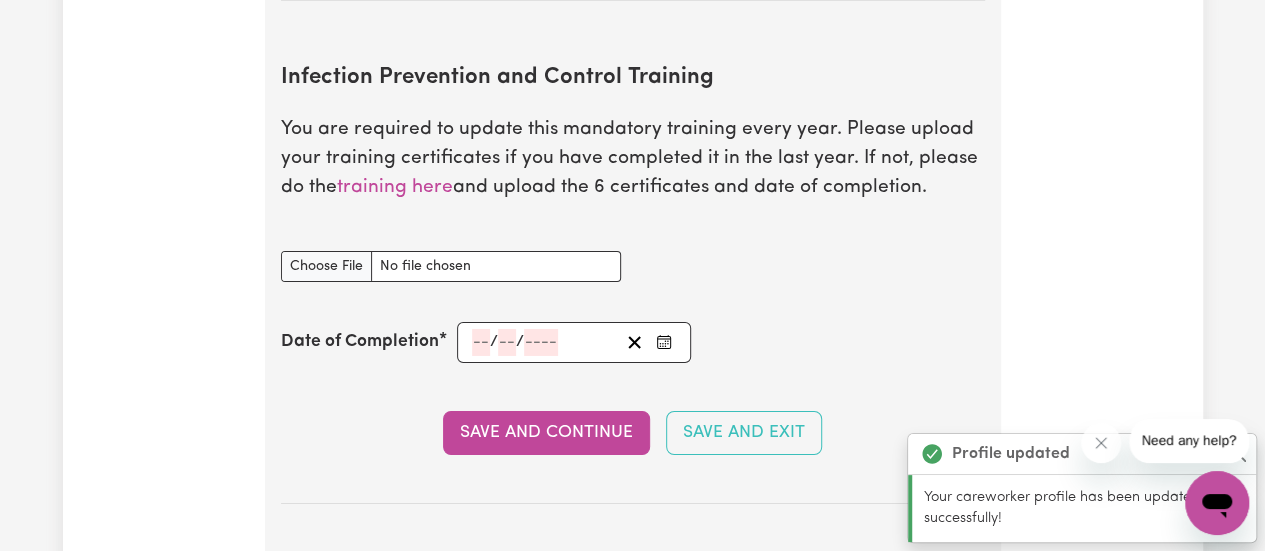 scroll, scrollTop: 3326, scrollLeft: 0, axis: vertical 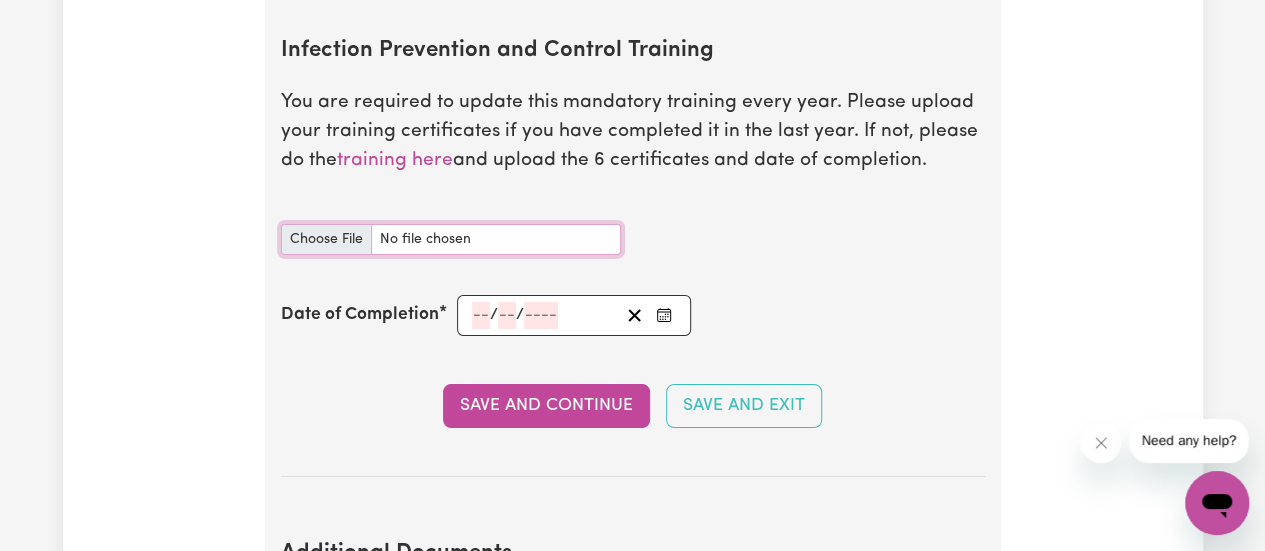 click on "Infection Prevention and Control Training  document" at bounding box center (451, 239) 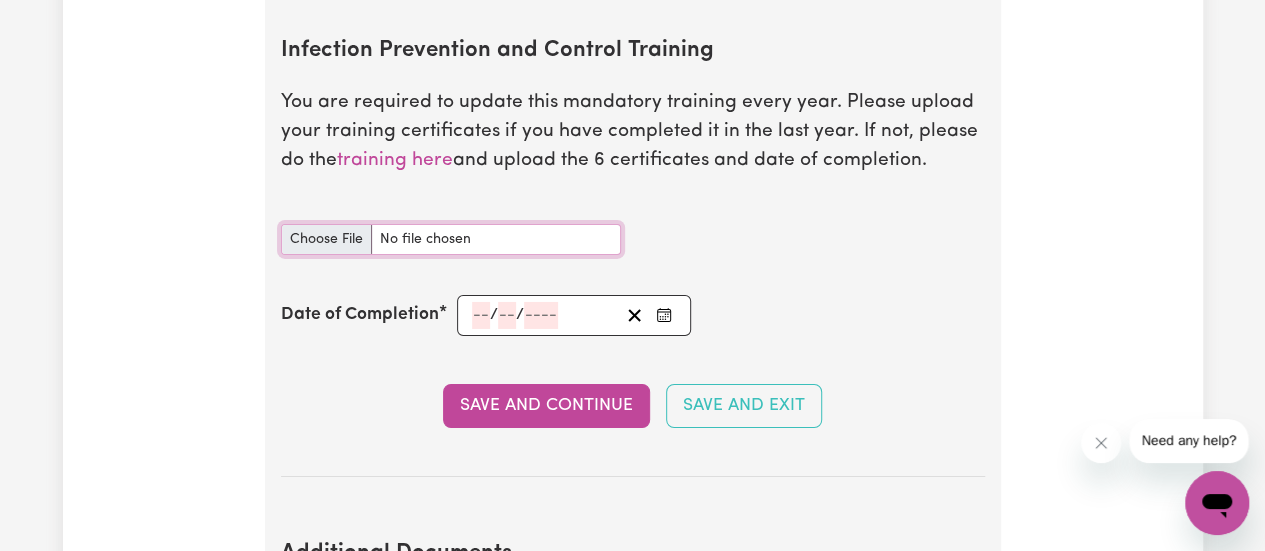 type on "C:\fakepath\infection control training.pdf" 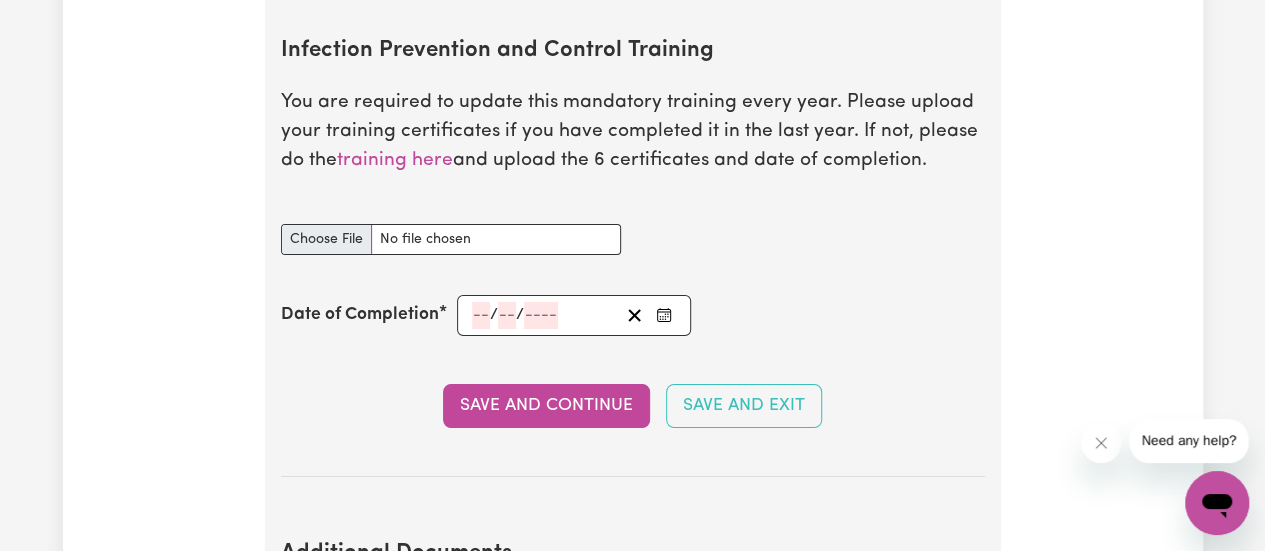 type 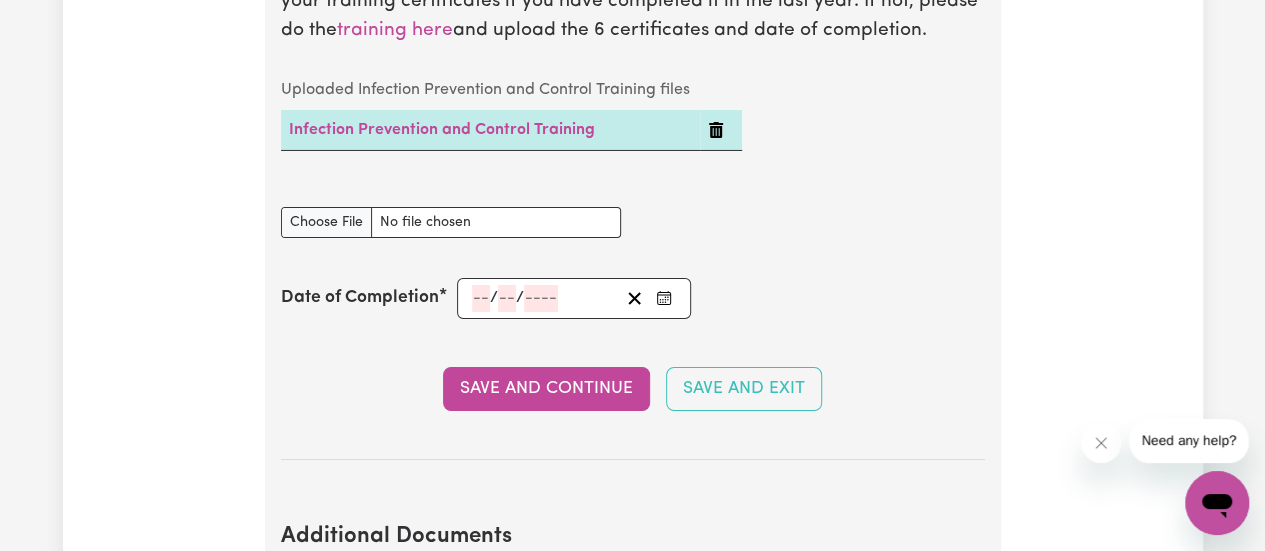 scroll, scrollTop: 3457, scrollLeft: 0, axis: vertical 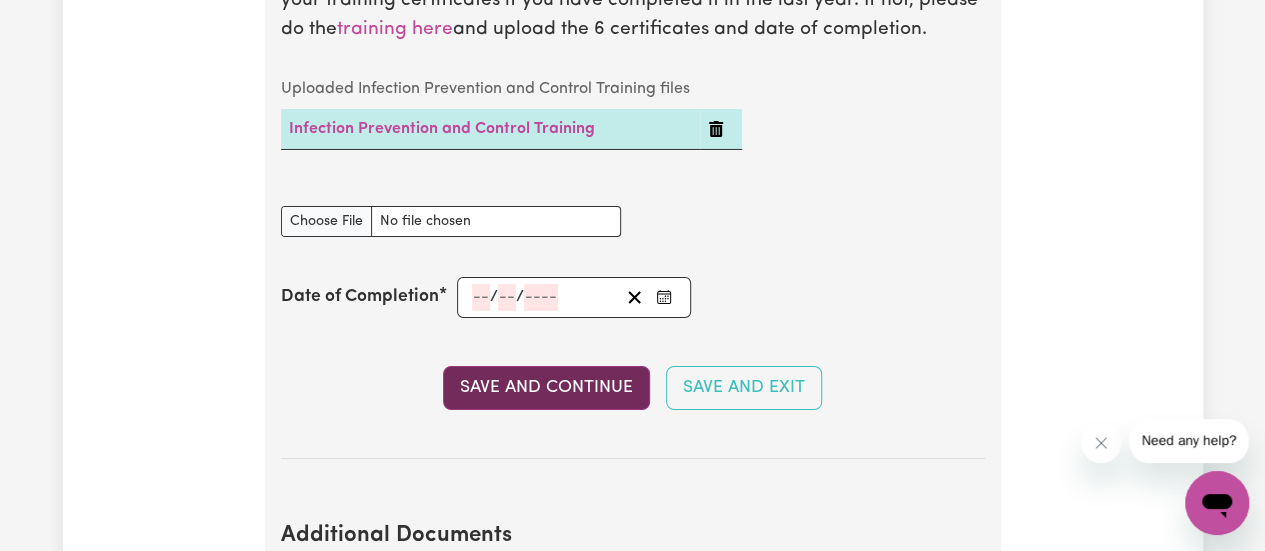 click on "Save and Continue" at bounding box center (546, 388) 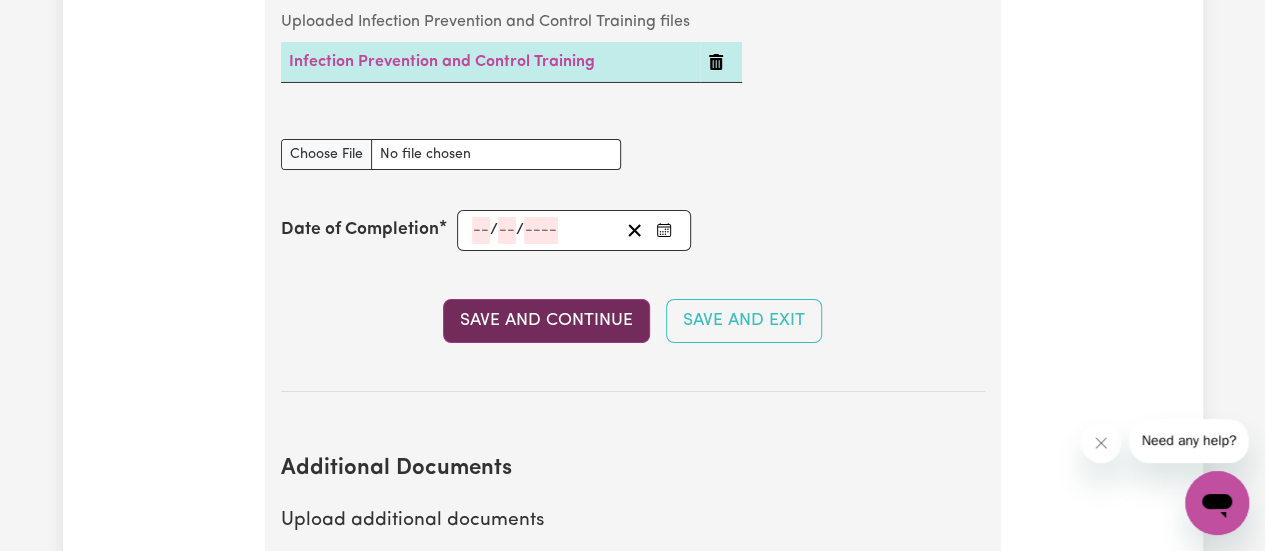scroll, scrollTop: 3940, scrollLeft: 0, axis: vertical 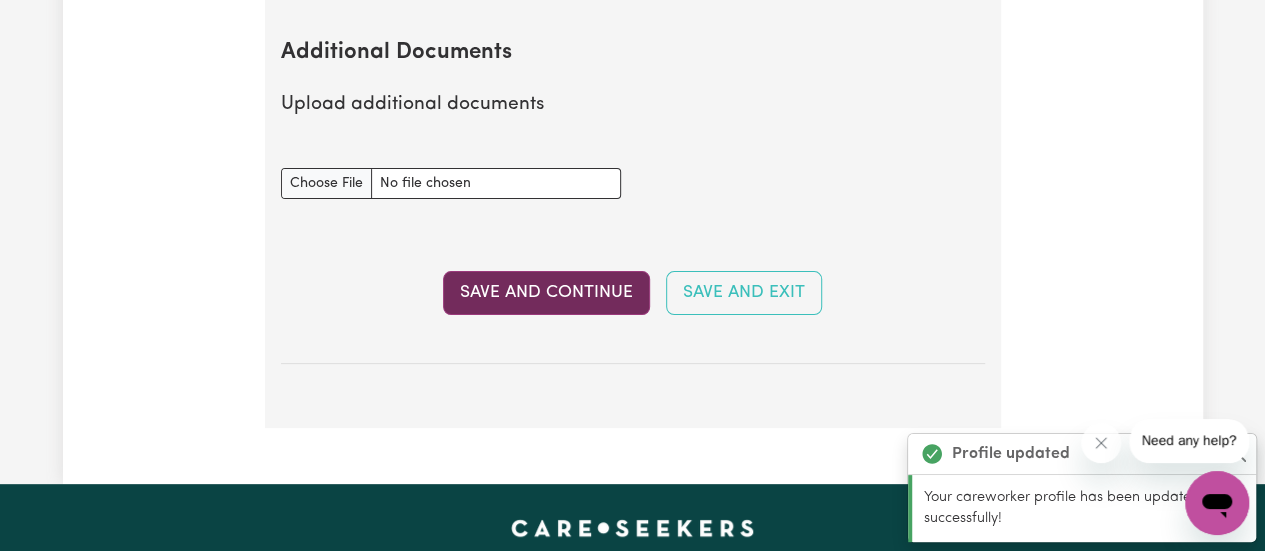 click on "Save and Continue" at bounding box center [546, 293] 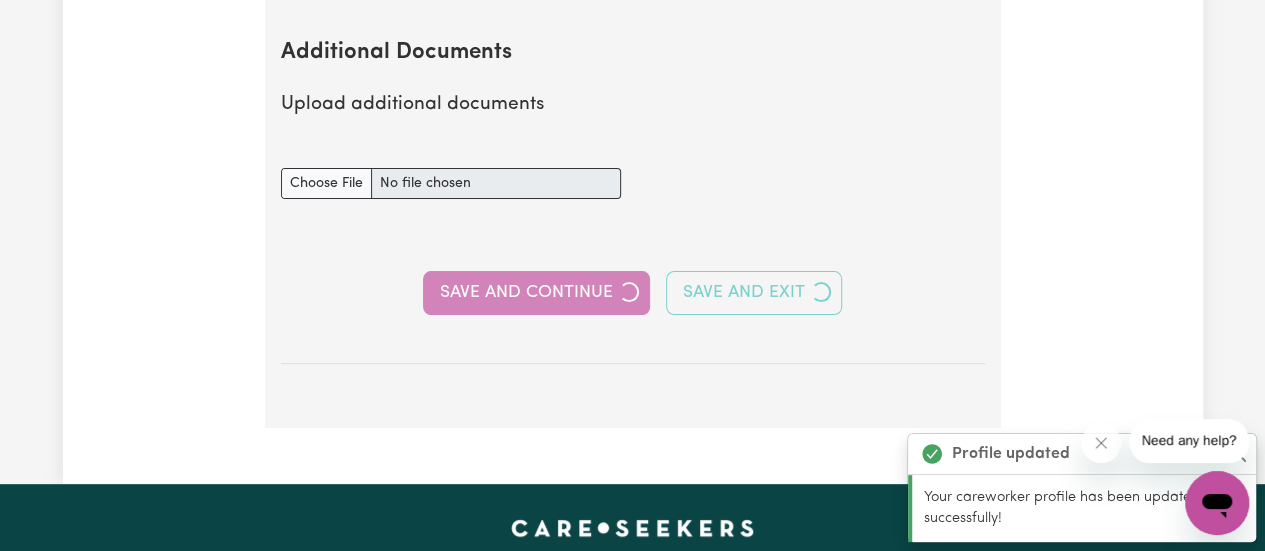 select on "2020" 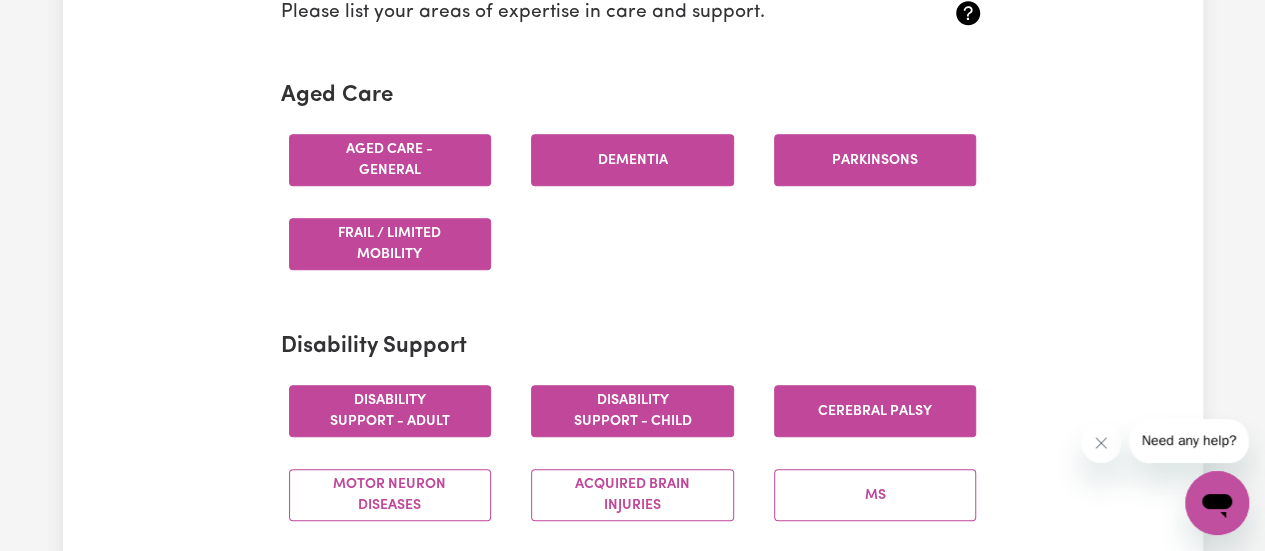 scroll, scrollTop: 528, scrollLeft: 0, axis: vertical 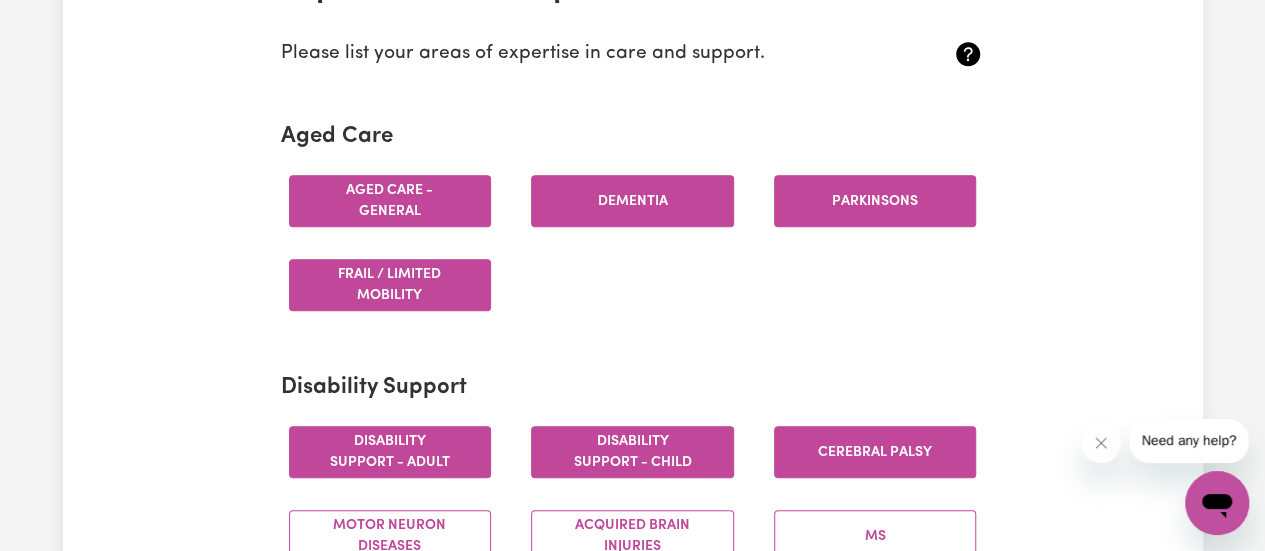 click on "Aged care - General" at bounding box center (390, 201) 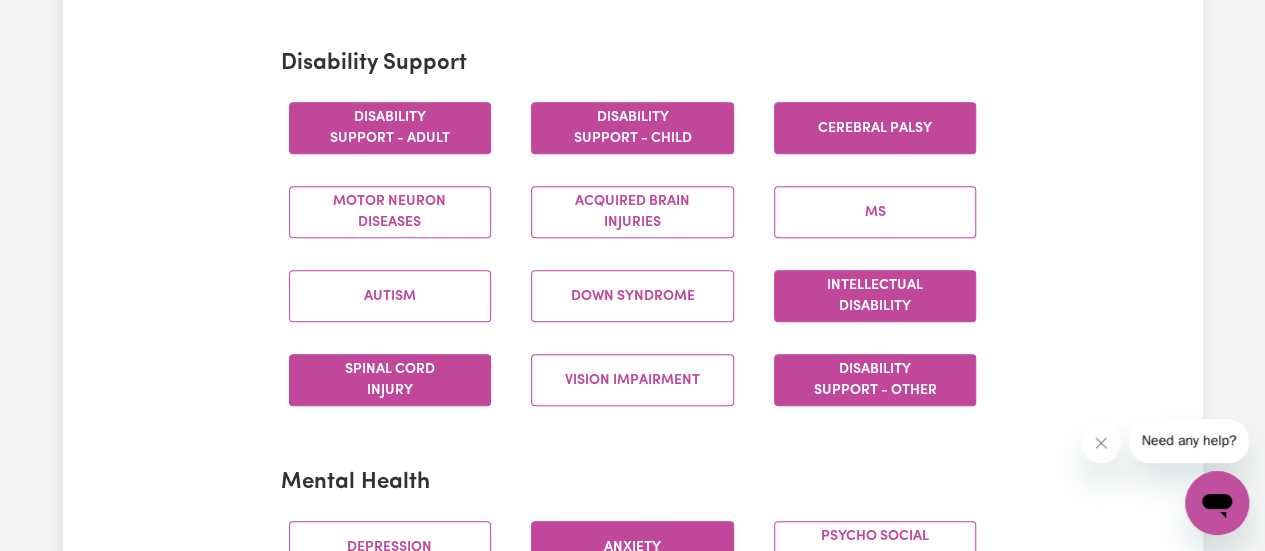 scroll, scrollTop: 862, scrollLeft: 0, axis: vertical 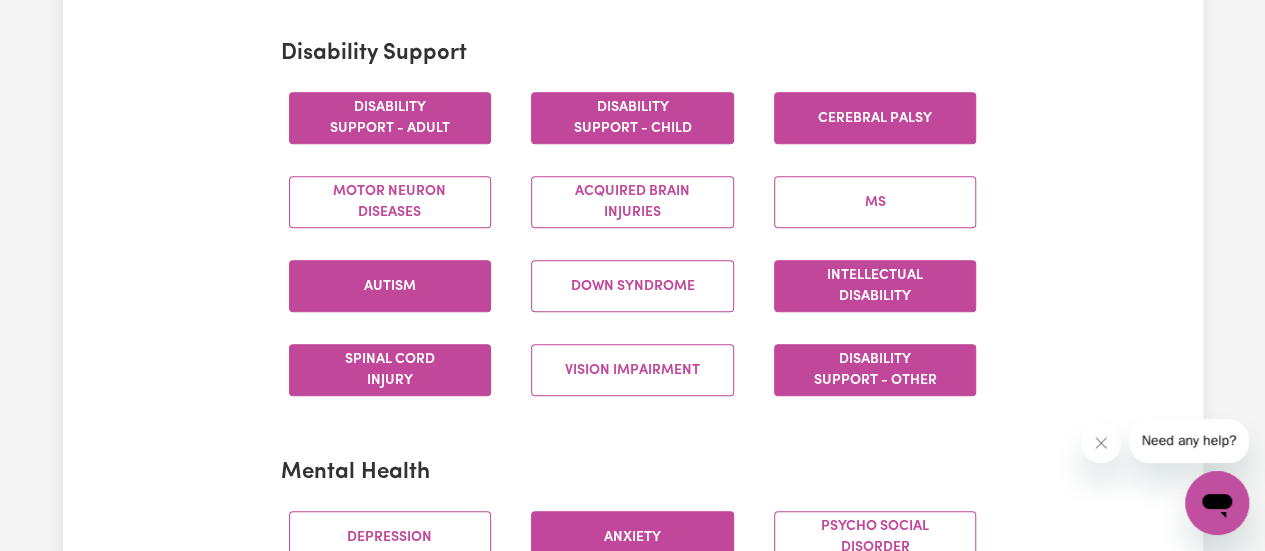 click on "Autism" at bounding box center [390, 286] 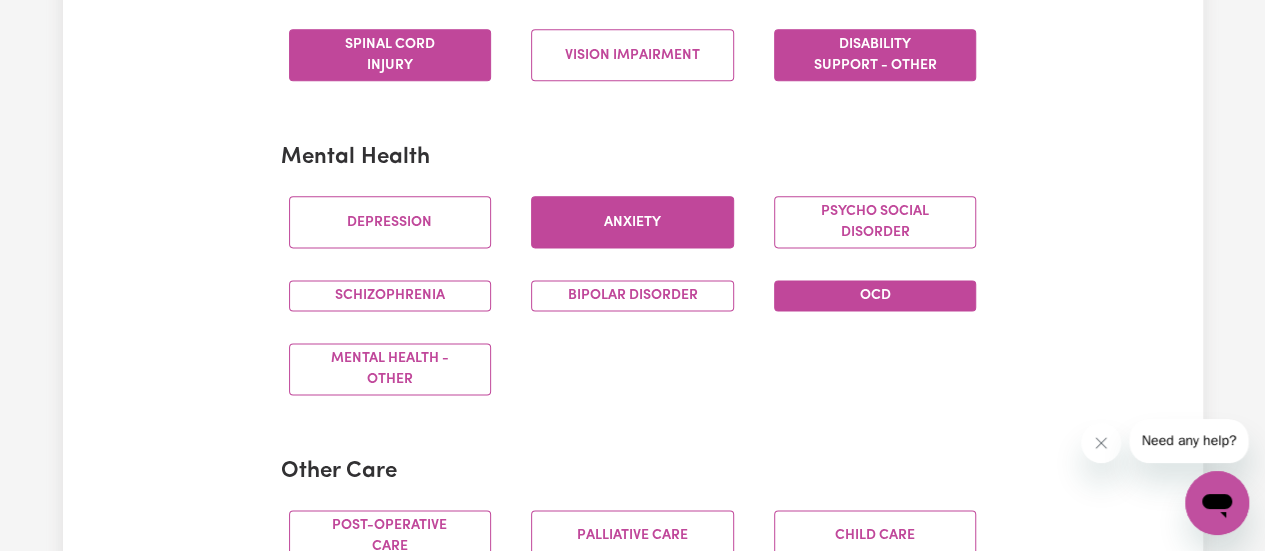 scroll, scrollTop: 1178, scrollLeft: 0, axis: vertical 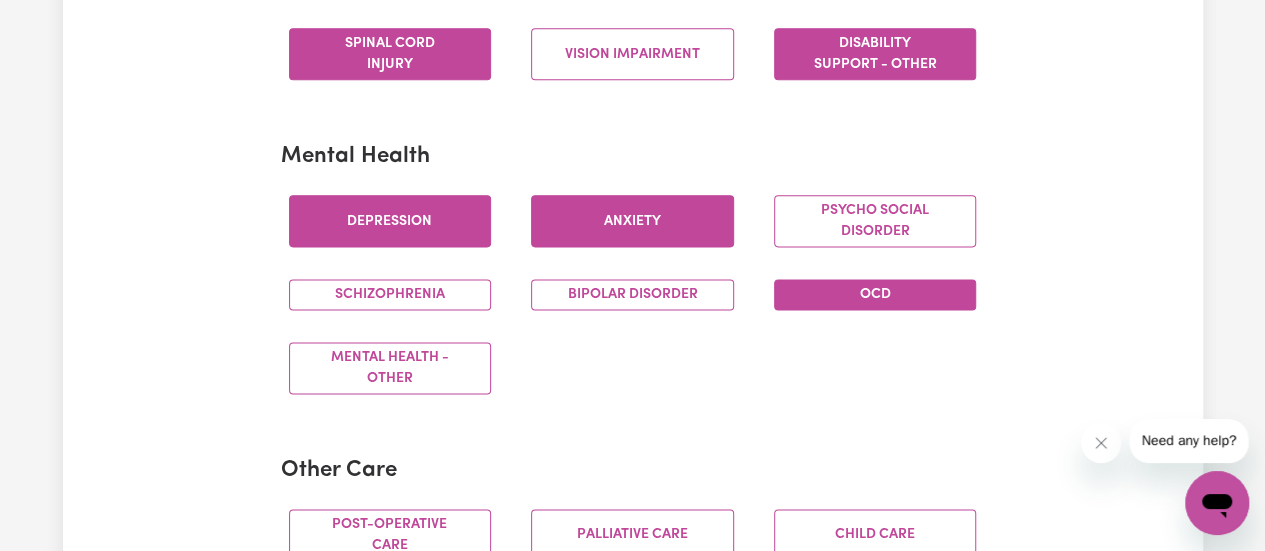 click on "Depression" at bounding box center (390, 221) 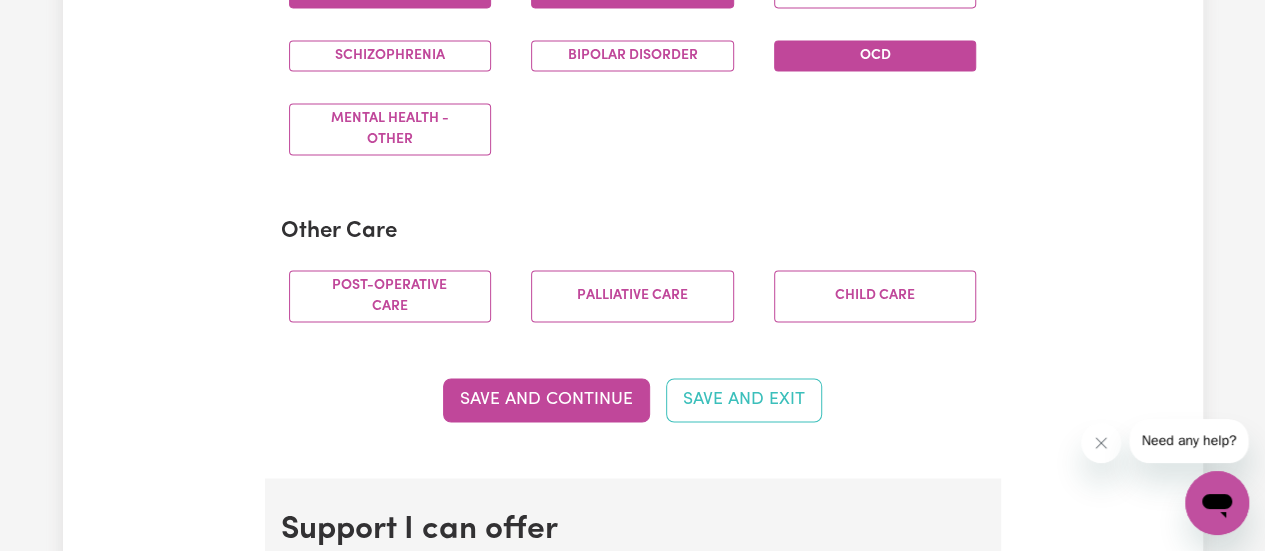 scroll, scrollTop: 1419, scrollLeft: 0, axis: vertical 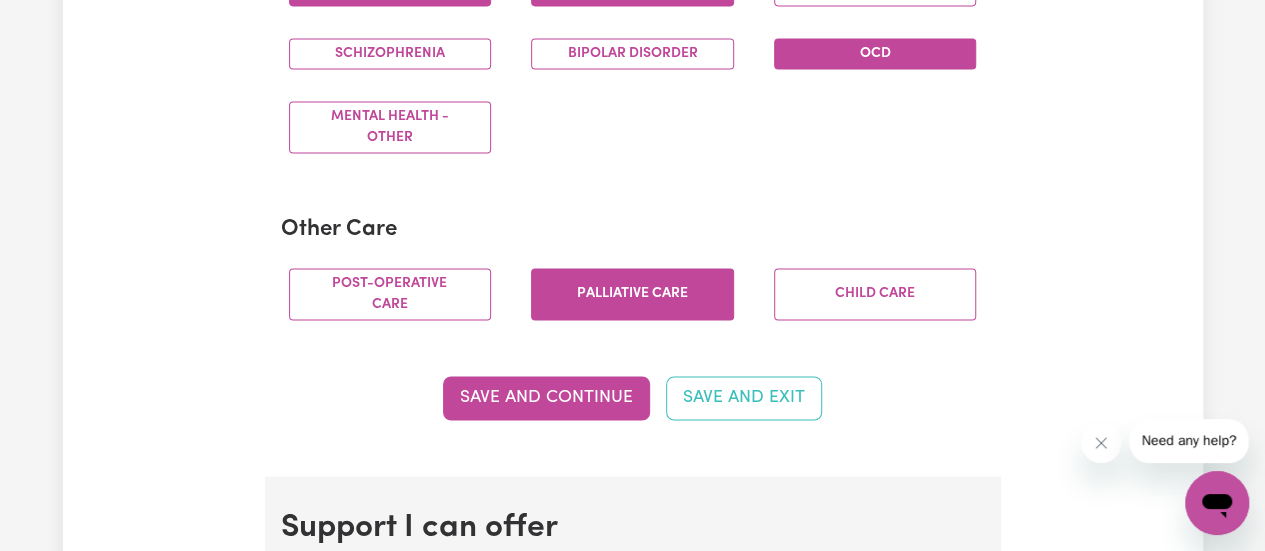 click on "Palliative care" at bounding box center [632, 294] 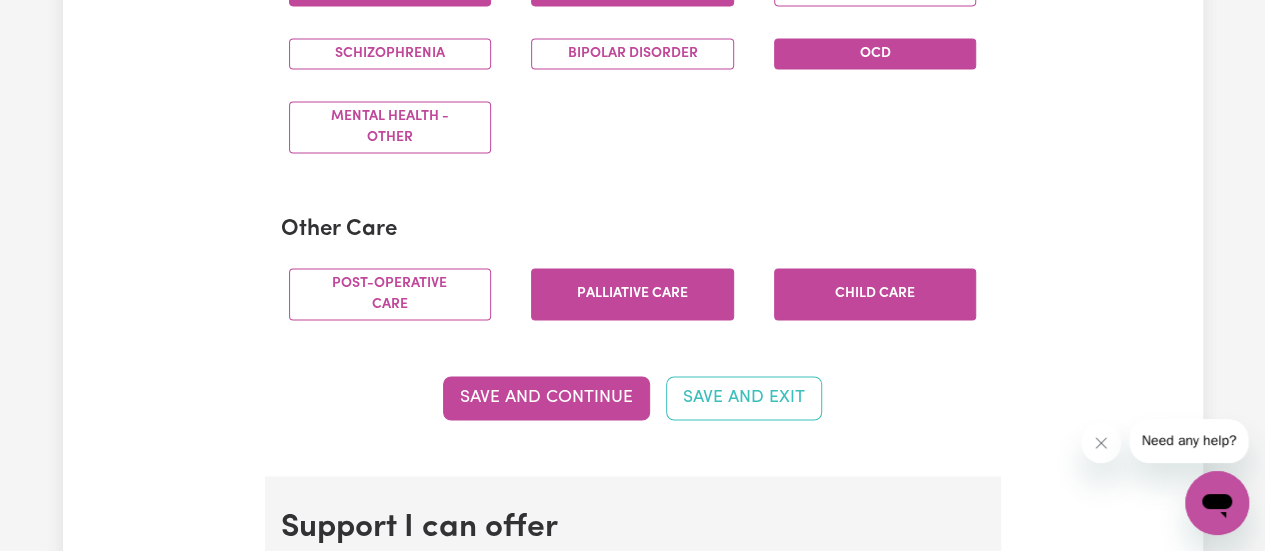 click on "Child care" at bounding box center (875, 294) 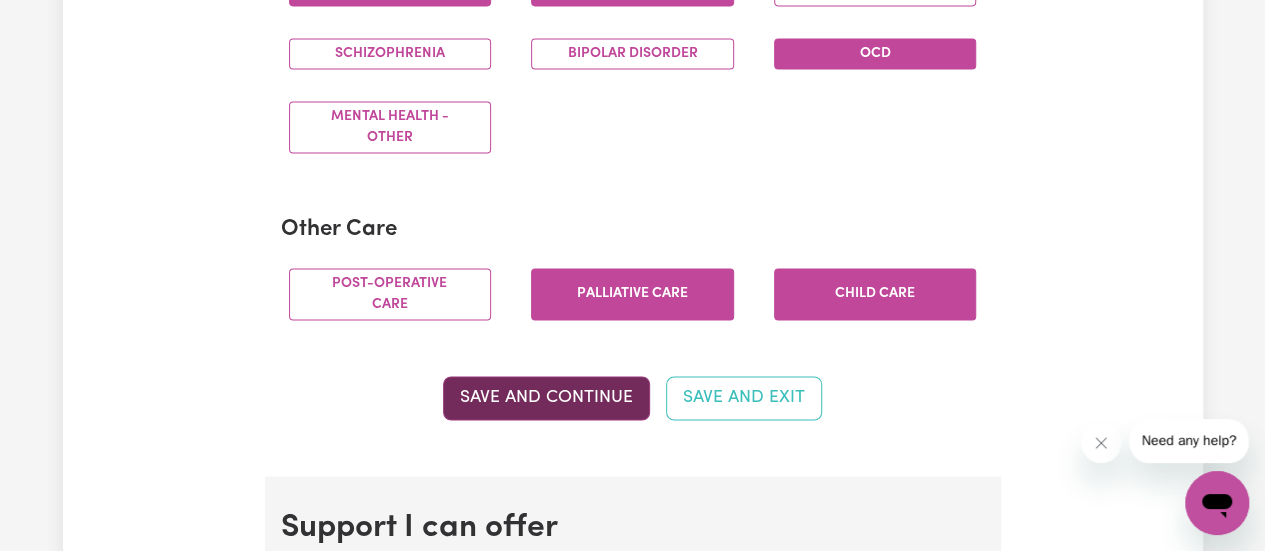 click on "Save and Continue" at bounding box center [546, 398] 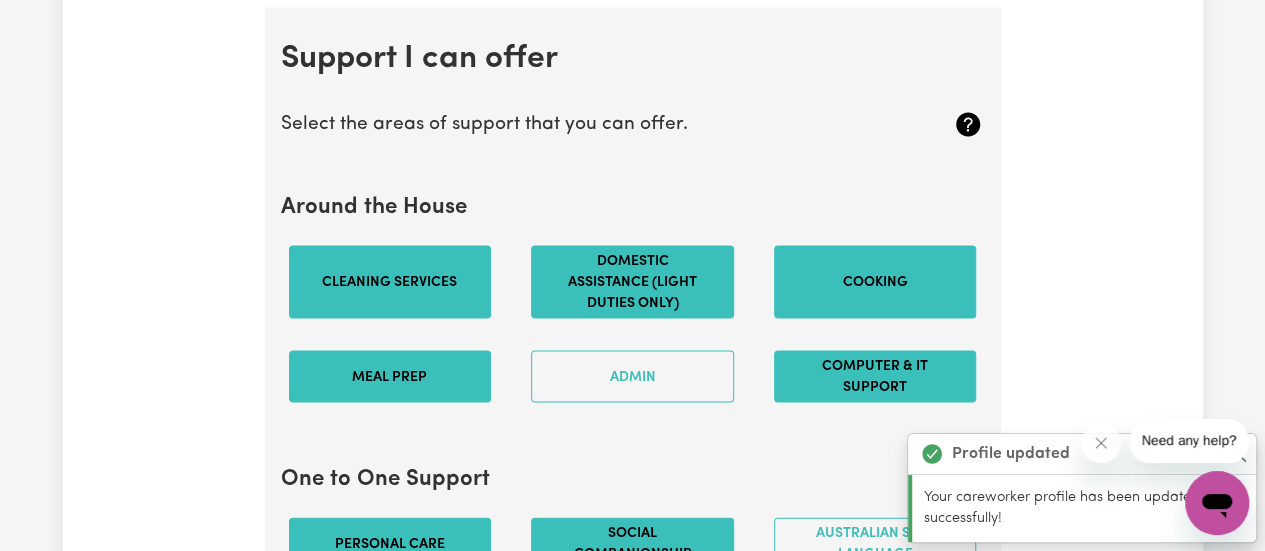 scroll, scrollTop: 1998, scrollLeft: 0, axis: vertical 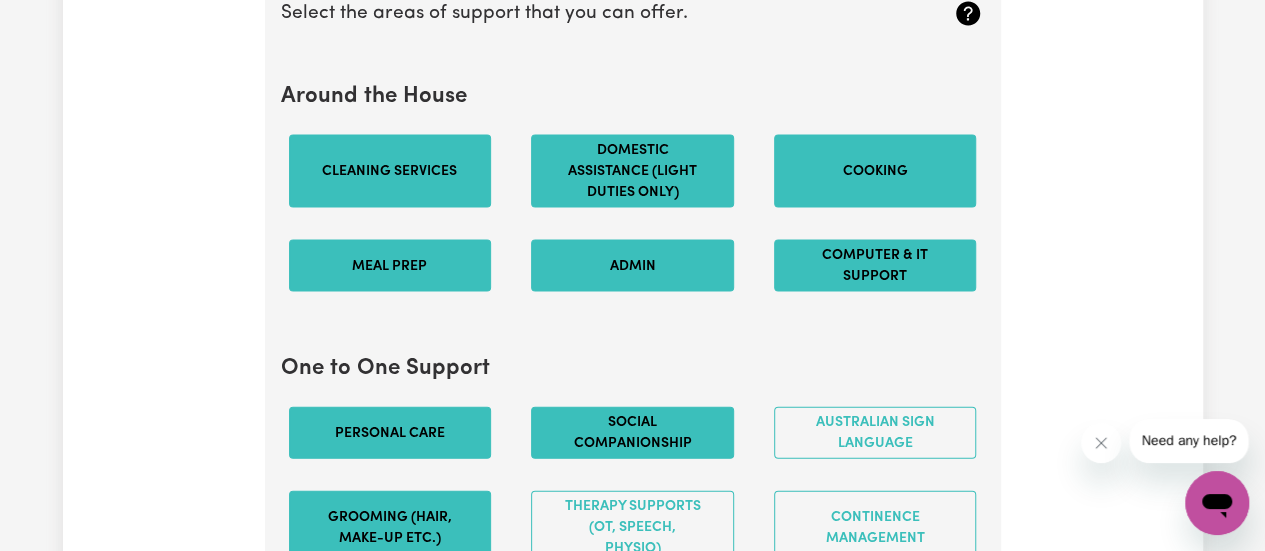 click on "Admin" at bounding box center (632, 266) 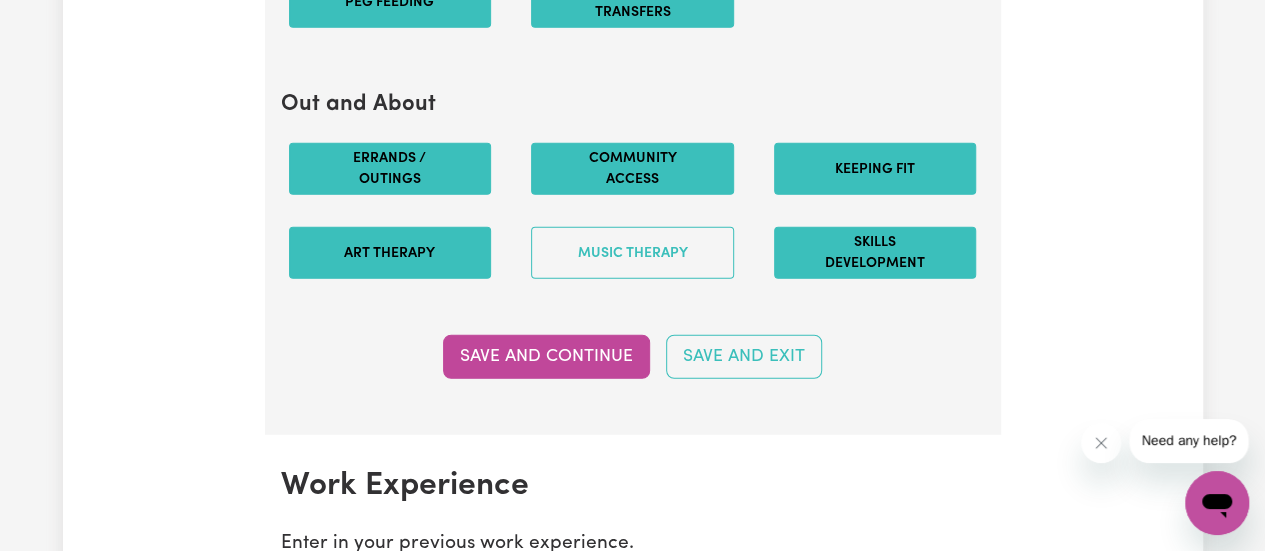 scroll, scrollTop: 2622, scrollLeft: 0, axis: vertical 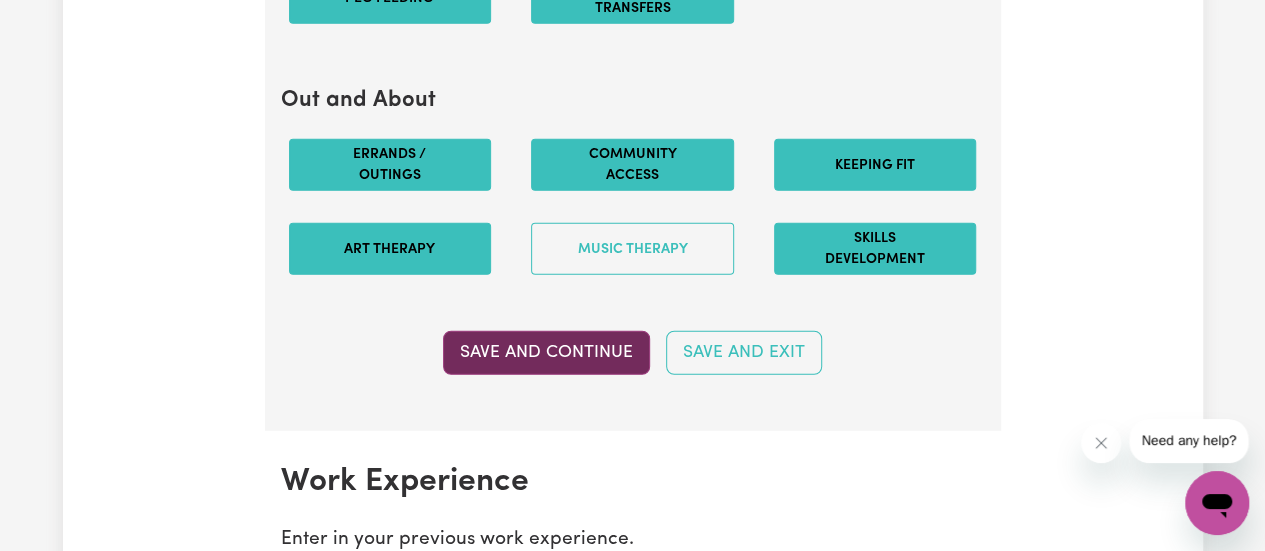 click on "Save and Continue" at bounding box center (546, 353) 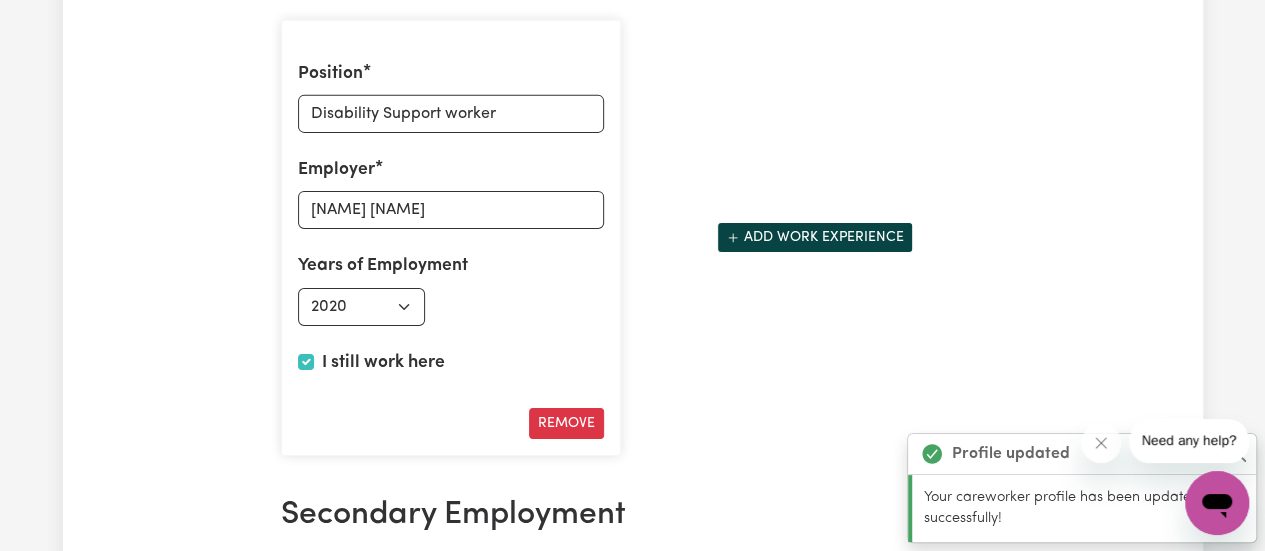 scroll, scrollTop: 3207, scrollLeft: 0, axis: vertical 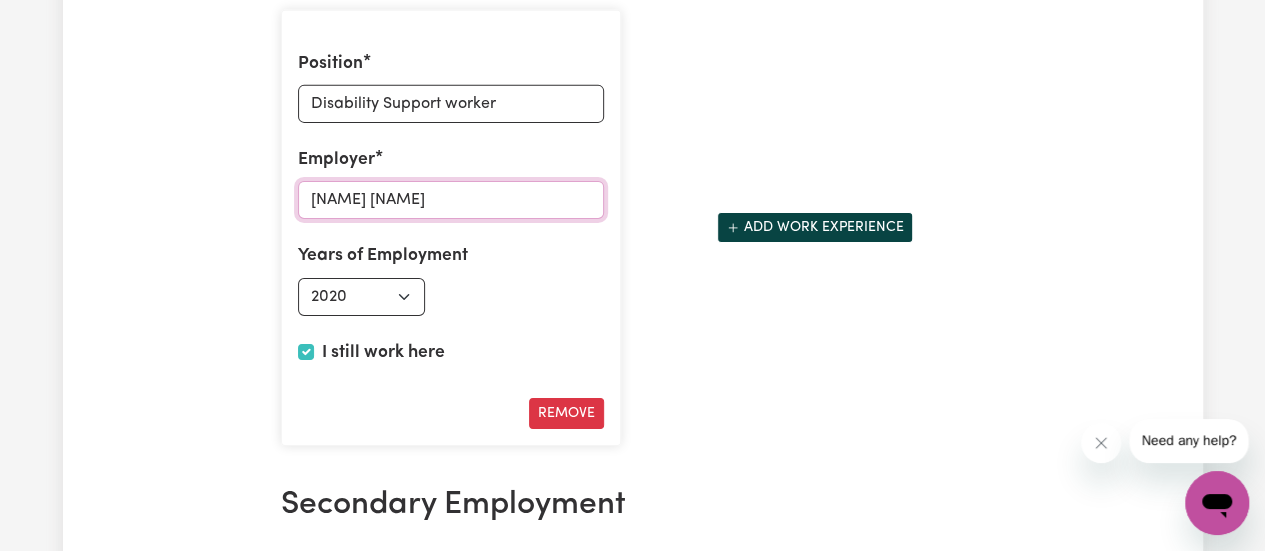 click on "[NAME] [NAME]" at bounding box center (451, 200) 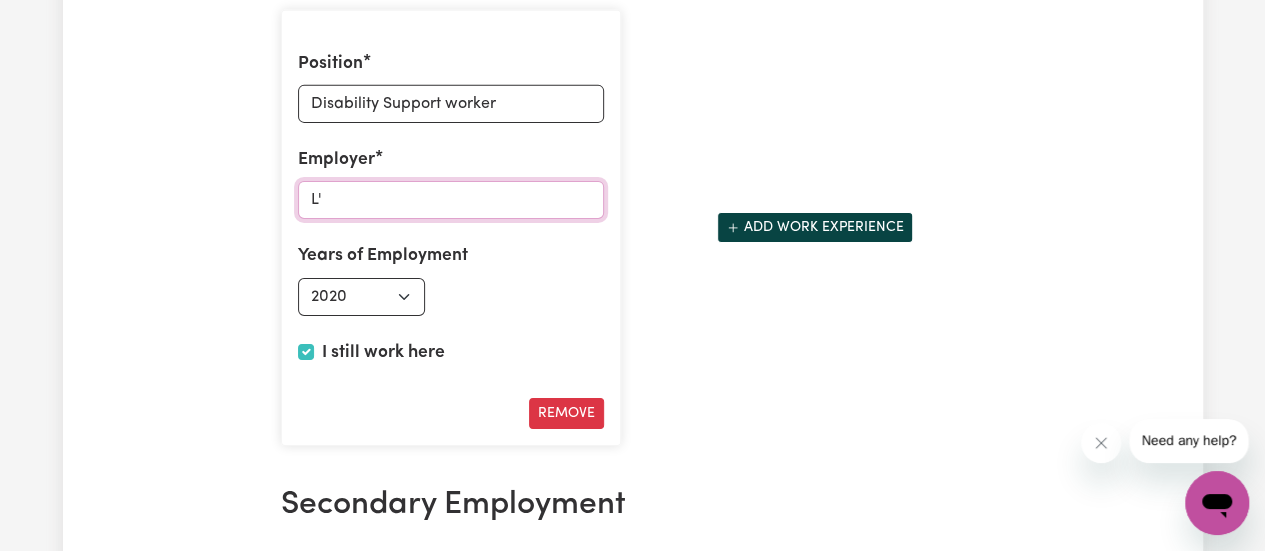 type on "L" 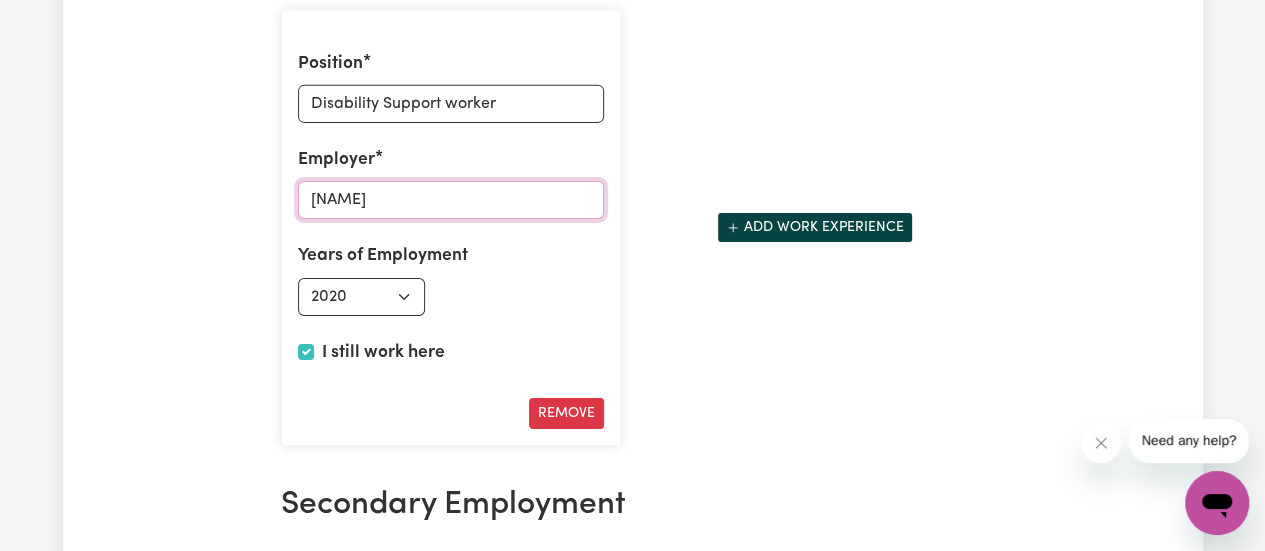 type on "[NAME]" 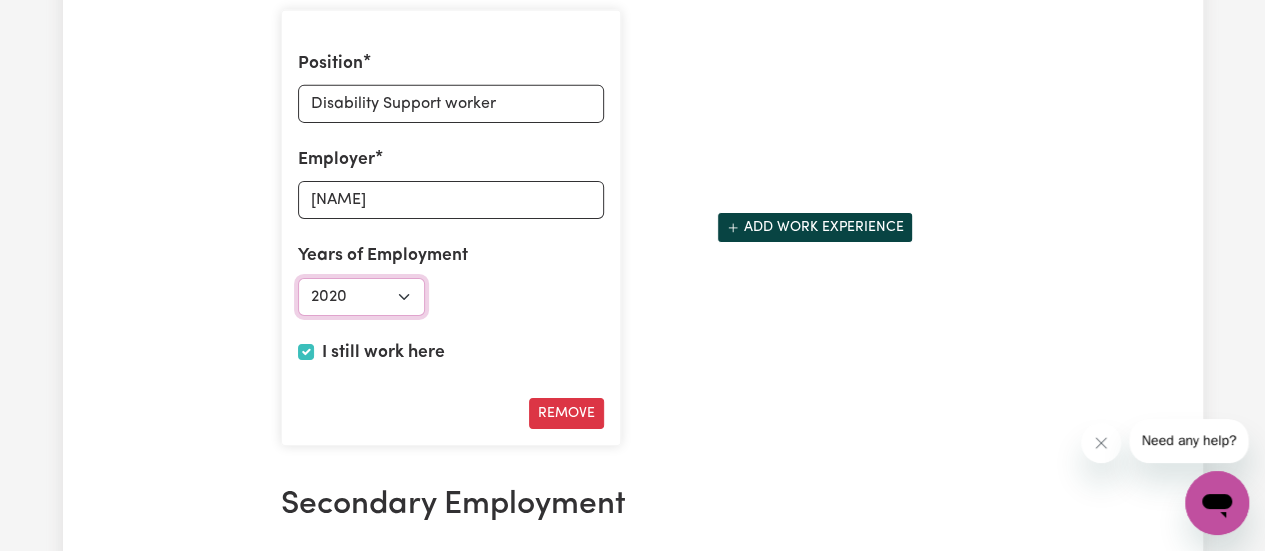 click on "Select start year 1951 1952 1953 1954 1955 1956 1957 1958 1959 1960 1961 1962 1963 1964 1965 1966 1967 1968 1969 1970 1971 1972 1973 1974 1975 1976 1977 1978 1979 1980 1981 1982 1983 1984 1985 1986 1987 1988 1989 1990 1991 1992 1993 1994 1995 1996 1997 1998 1999 2000 2001 2002 2003 2004 2005 2006 2007 2008 2009 2010 2011 2012 2013 2014 2015 2016 2017 2018 2019 2020 2021 2022 2023 2024 2025" at bounding box center (362, 297) 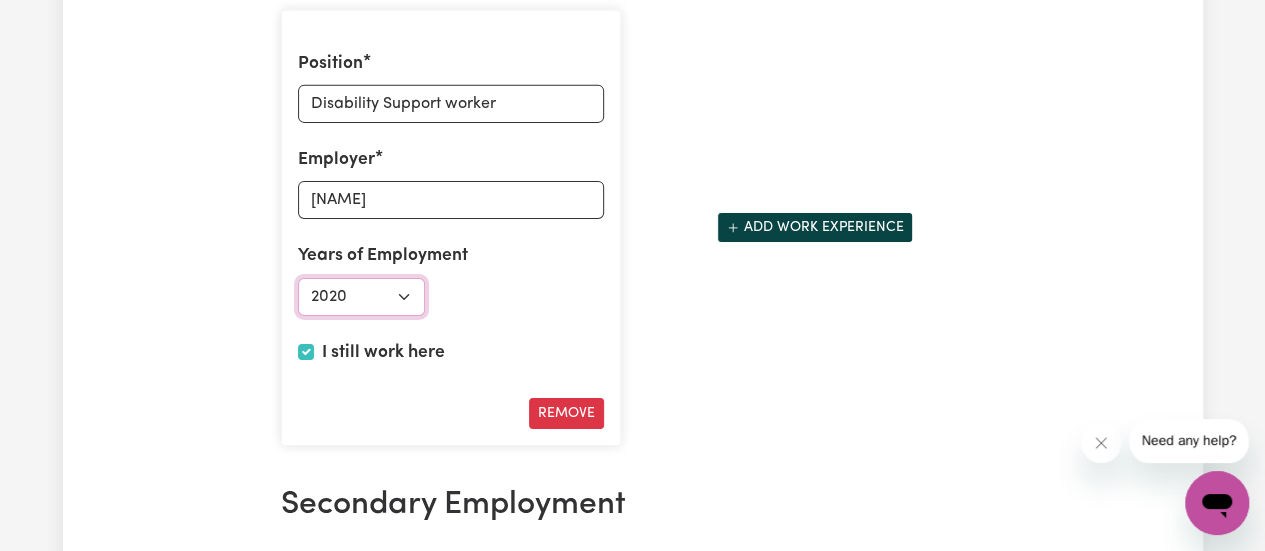 select on "2025" 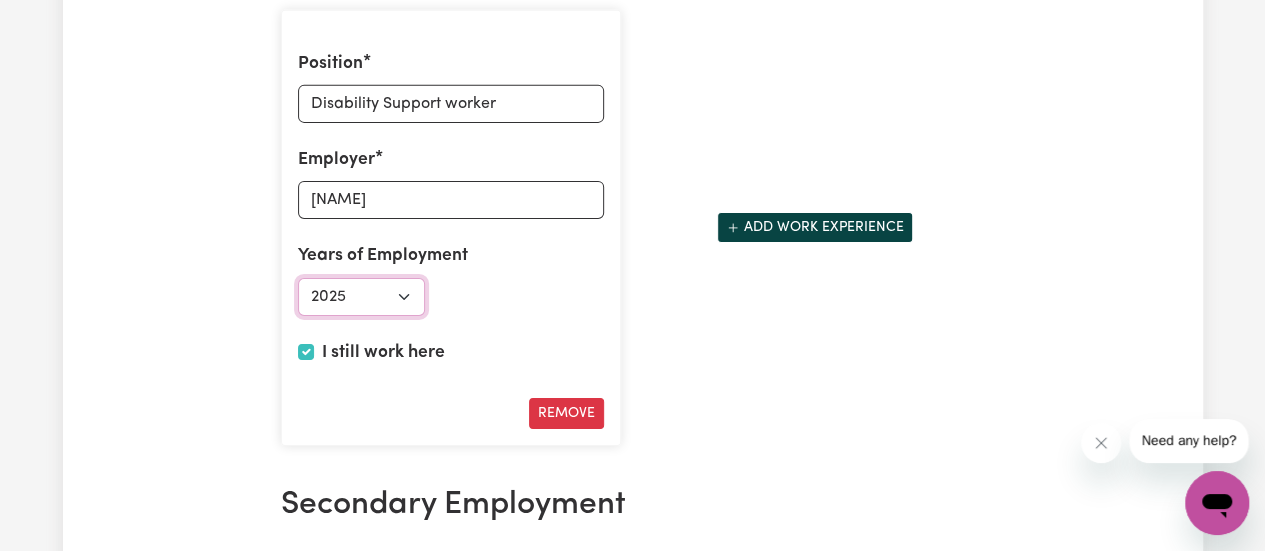 click on "Select start year 1951 1952 1953 1954 1955 1956 1957 1958 1959 1960 1961 1962 1963 1964 1965 1966 1967 1968 1969 1970 1971 1972 1973 1974 1975 1976 1977 1978 1979 1980 1981 1982 1983 1984 1985 1986 1987 1988 1989 1990 1991 1992 1993 1994 1995 1996 1997 1998 1999 2000 2001 2002 2003 2004 2005 2006 2007 2008 2009 2010 2011 2012 2013 2014 2015 2016 2017 2018 2019 2020 2021 2022 2023 2024 2025" at bounding box center [362, 297] 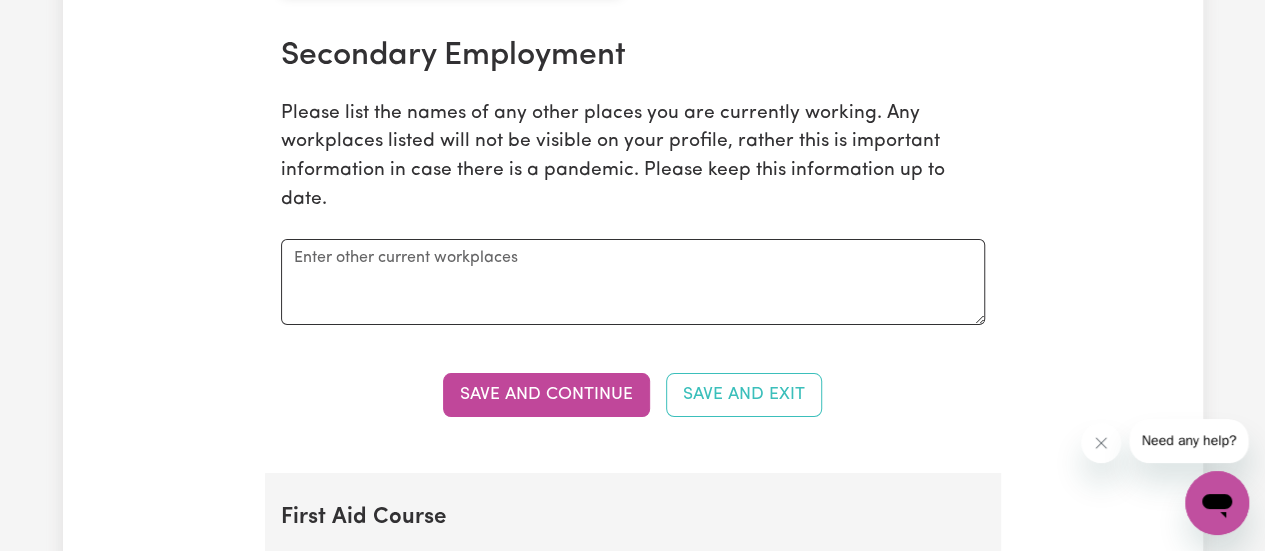 scroll, scrollTop: 3657, scrollLeft: 0, axis: vertical 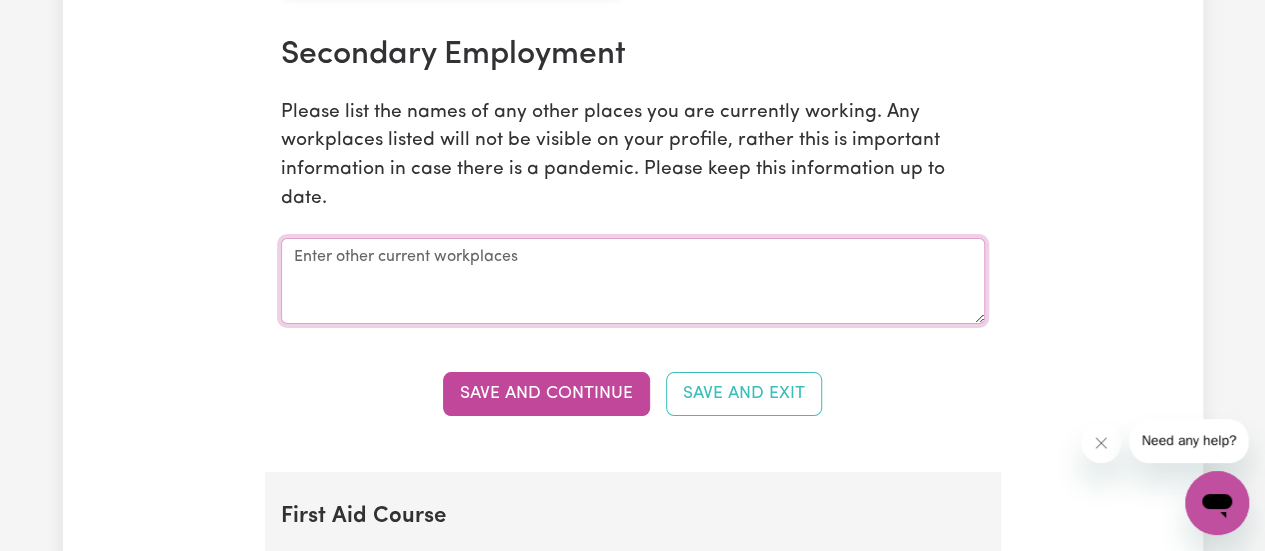 click at bounding box center (633, 281) 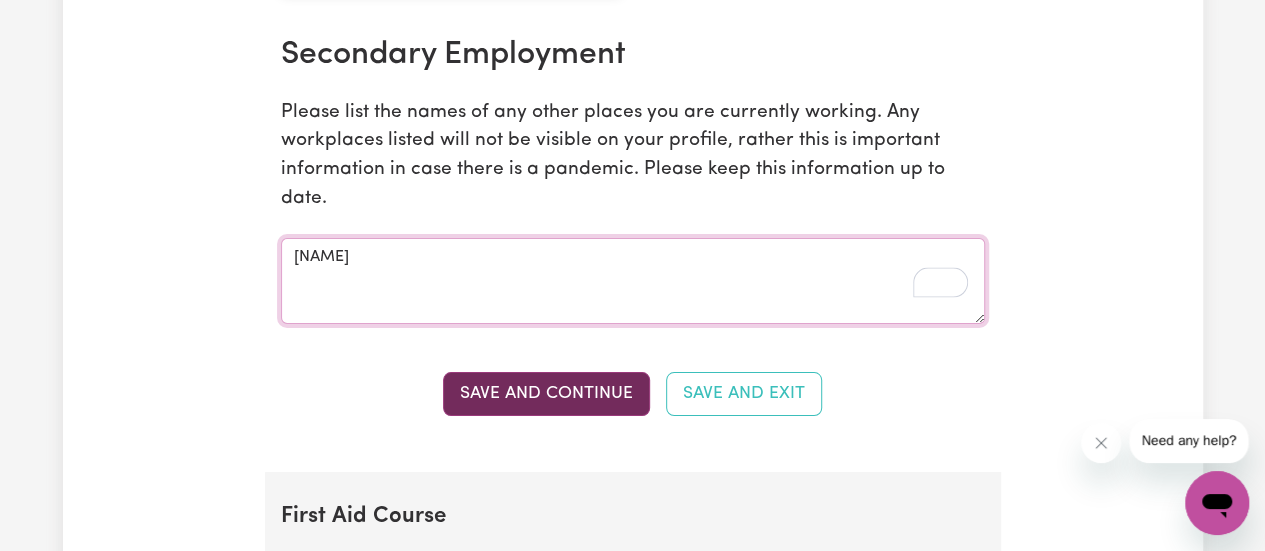 type on "[NAME]" 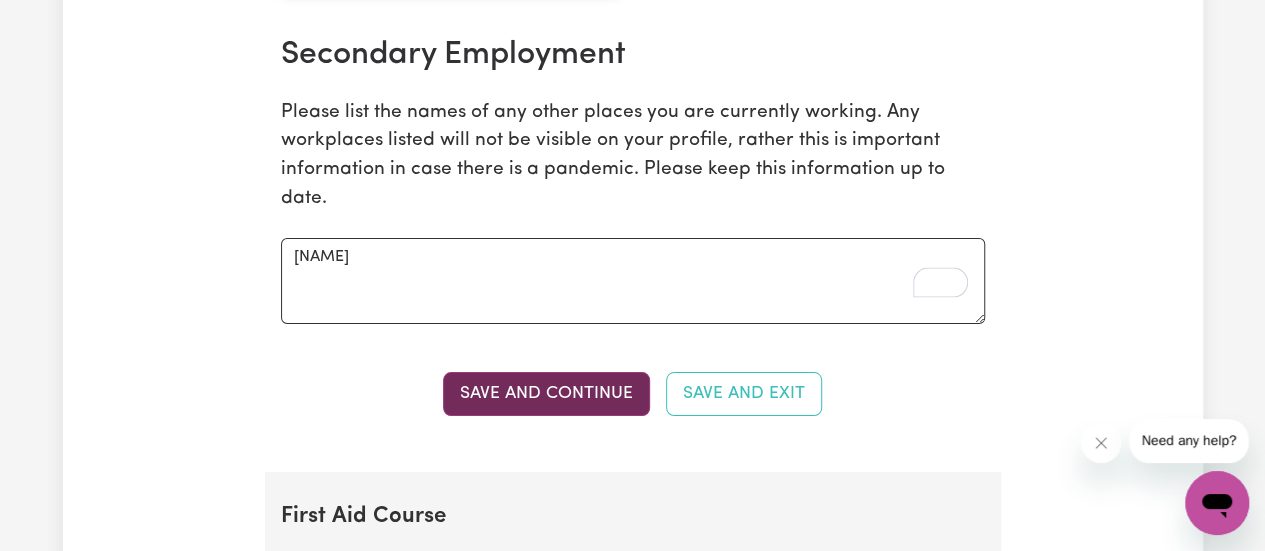 click on "Save and Continue" at bounding box center (546, 394) 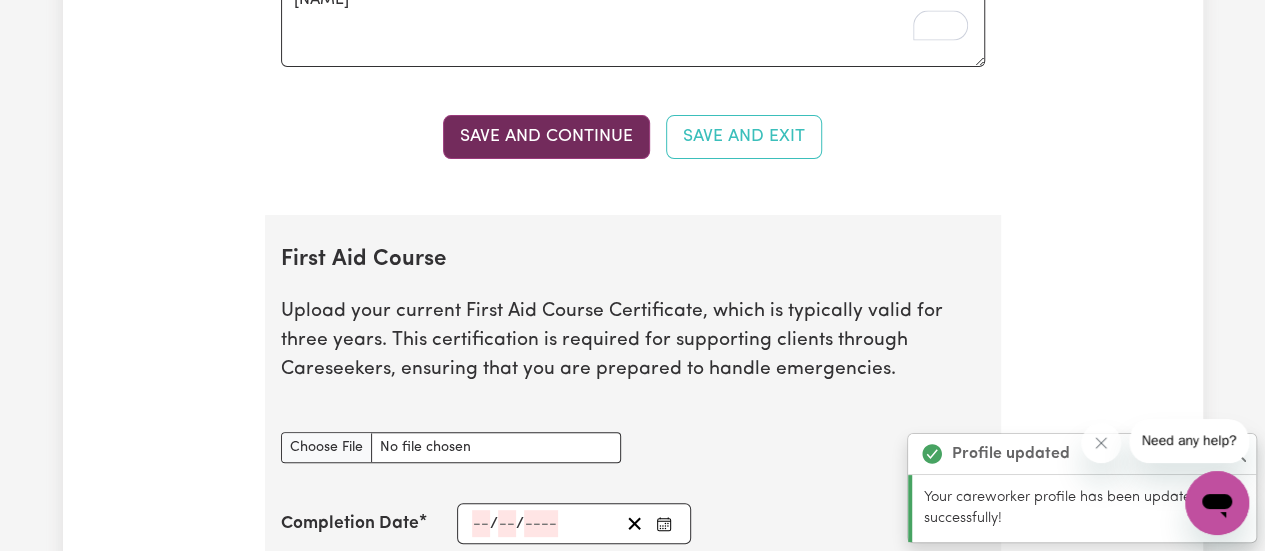 scroll, scrollTop: 4112, scrollLeft: 0, axis: vertical 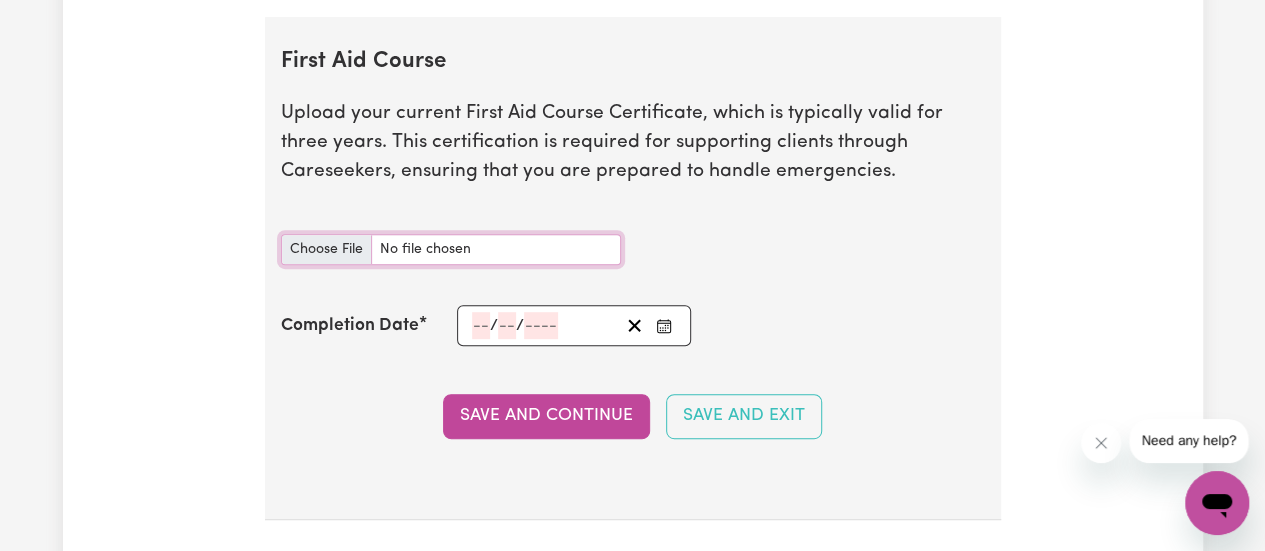 click on "First Aid Course  document" at bounding box center (451, 249) 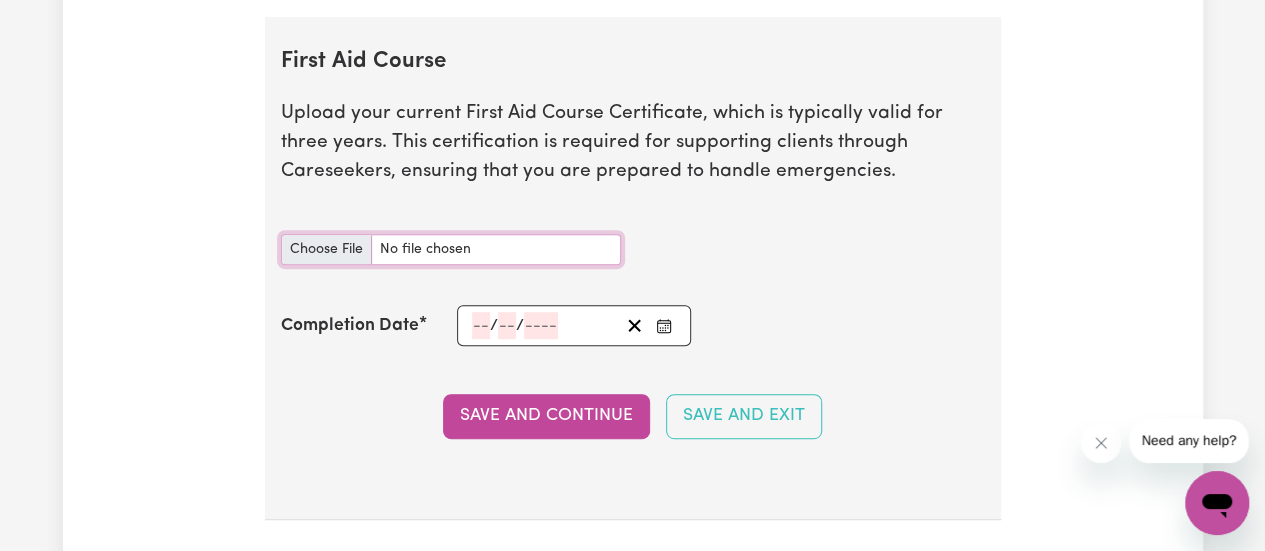type on "C:\fakepath\SUDAN DHAKAL (3).pdf" 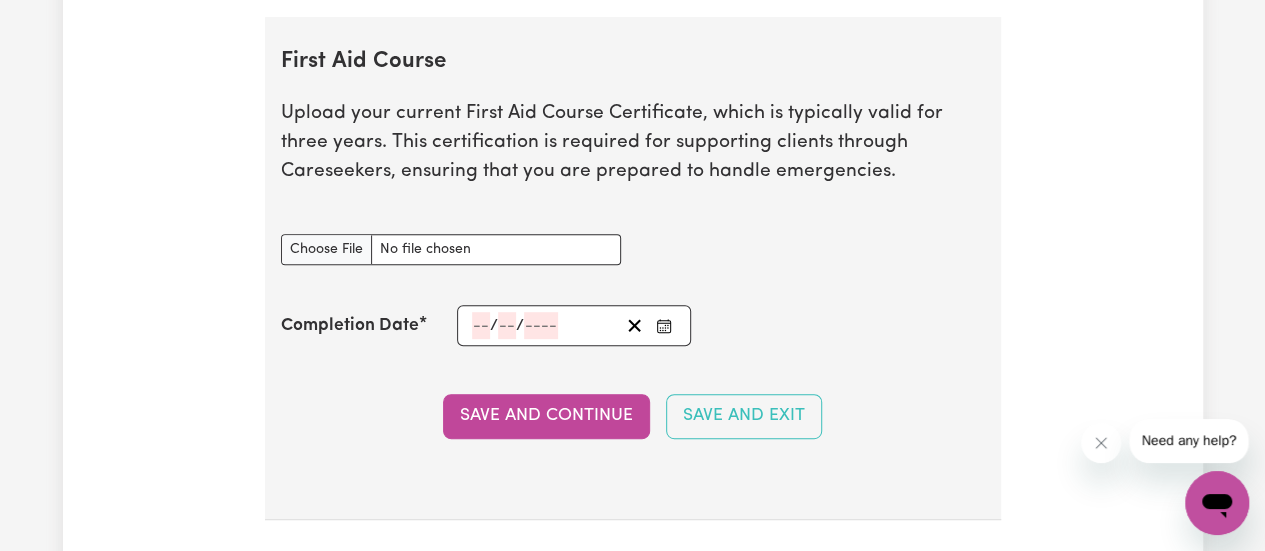 click 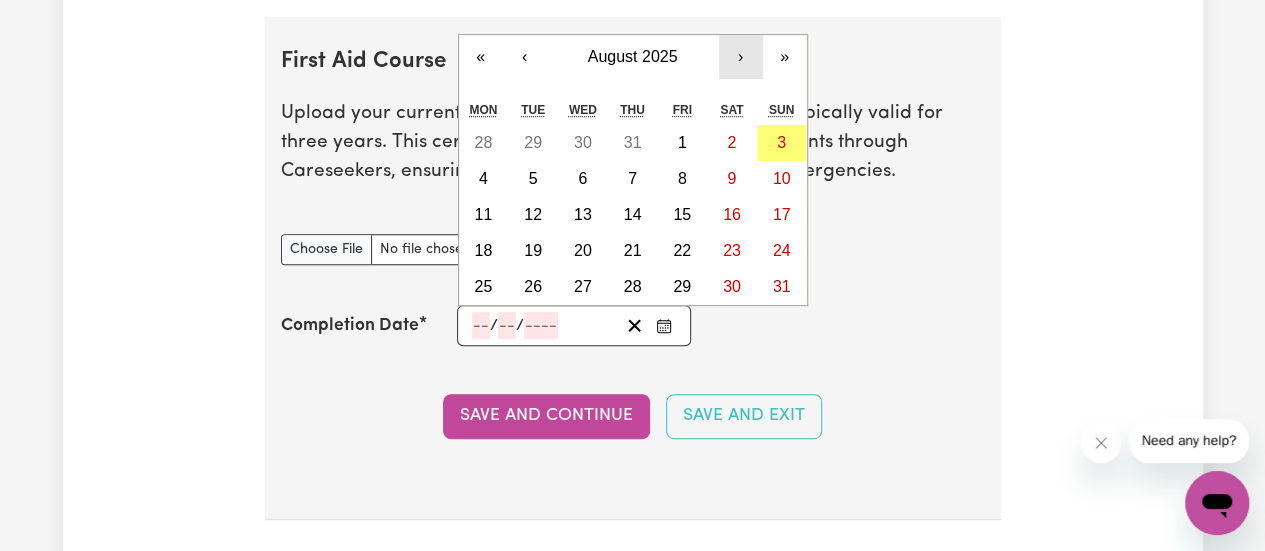 click on "›" at bounding box center [741, 57] 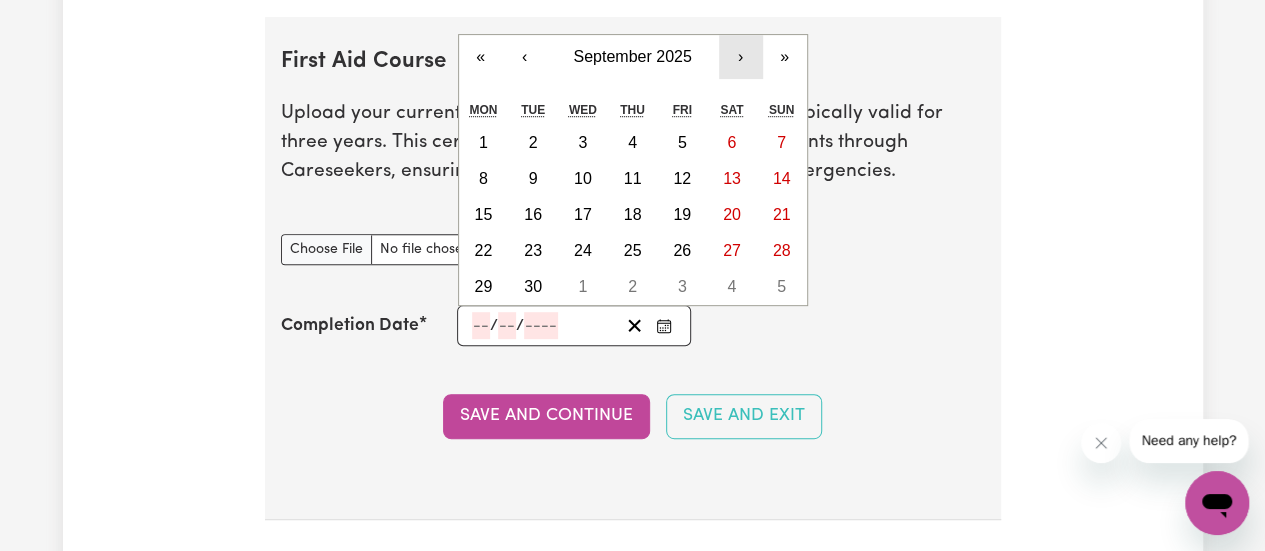 click on "›" at bounding box center [741, 57] 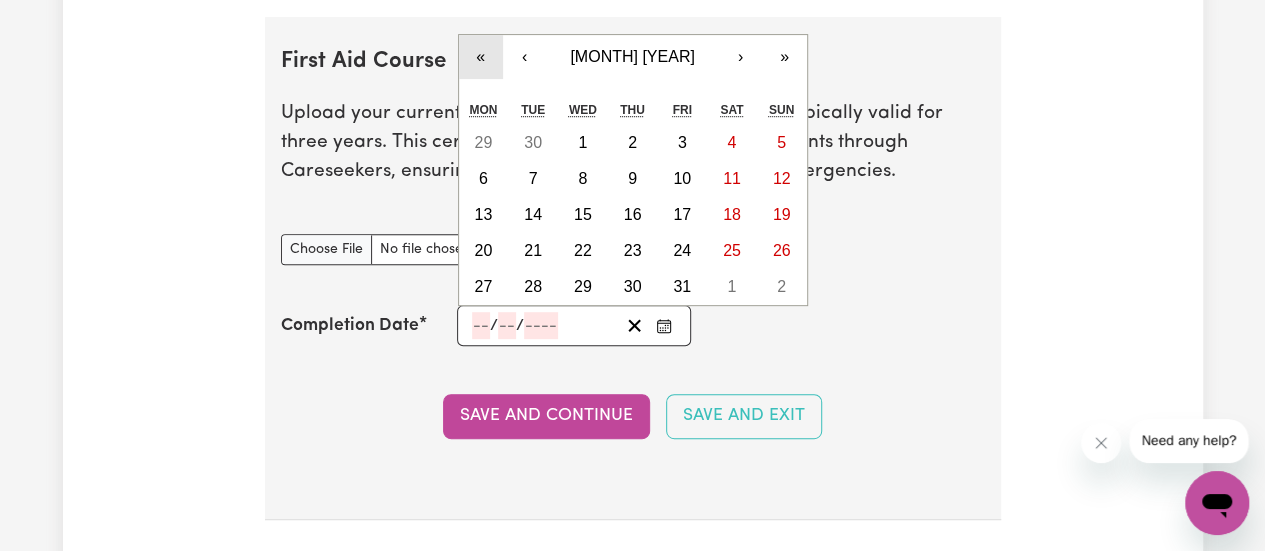 click on "«" at bounding box center [481, 57] 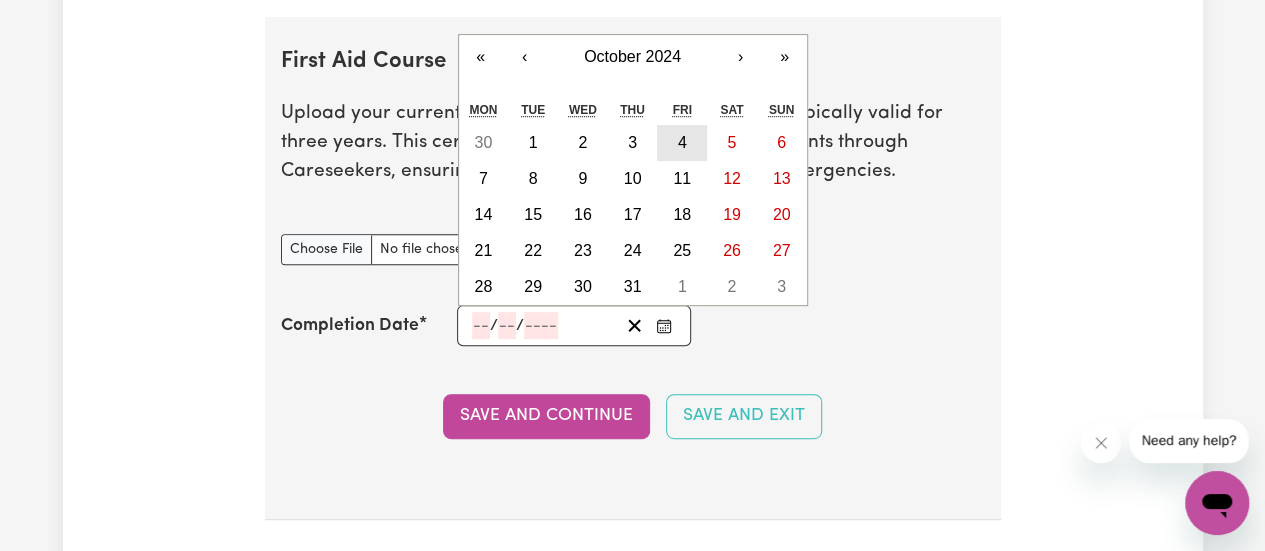 click on "4" at bounding box center (682, 142) 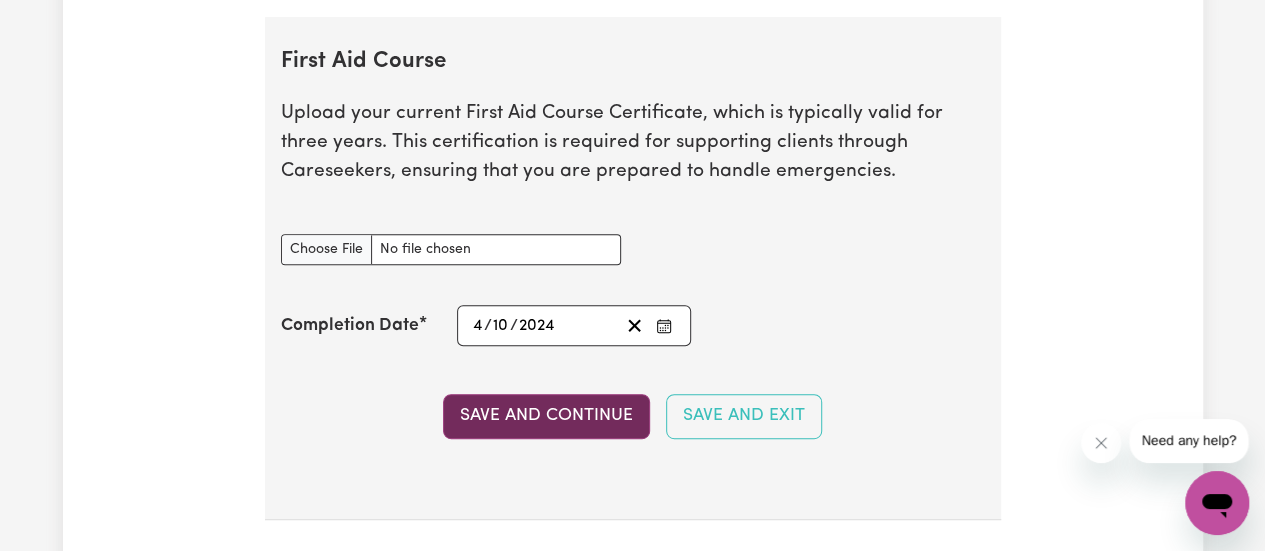 click on "Save and Continue" at bounding box center (546, 416) 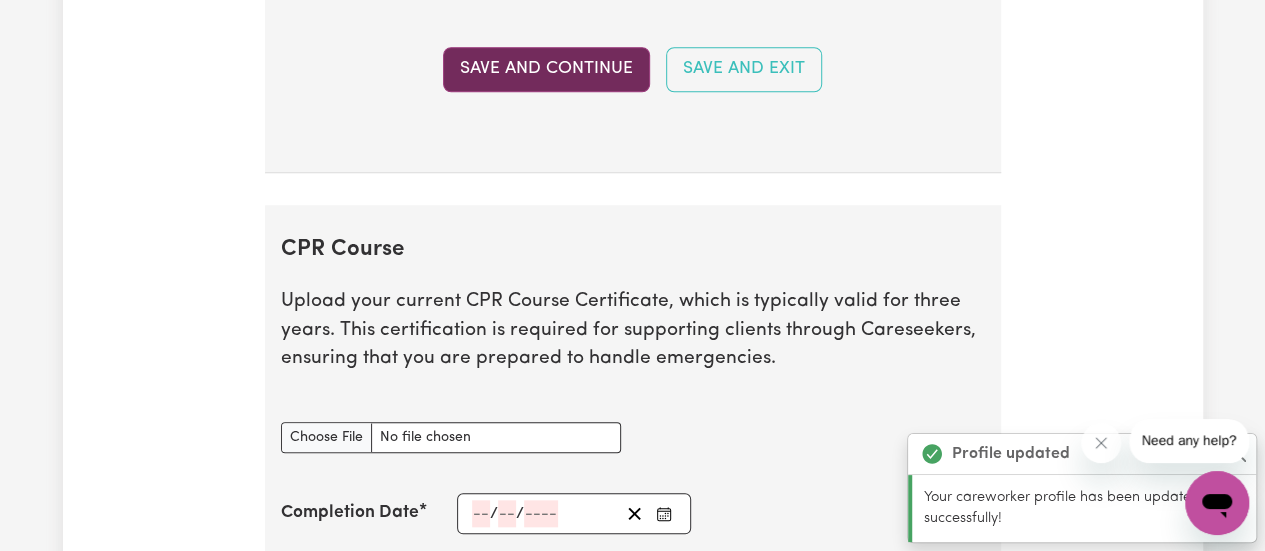 scroll, scrollTop: 4645, scrollLeft: 0, axis: vertical 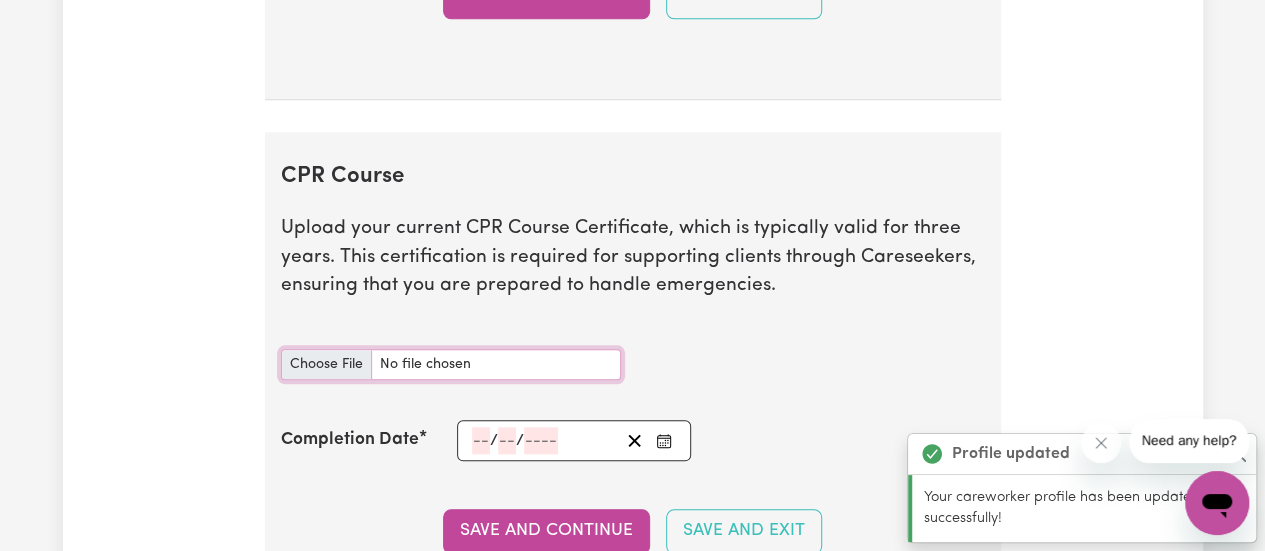 click on "CPR Course  document" at bounding box center (451, 364) 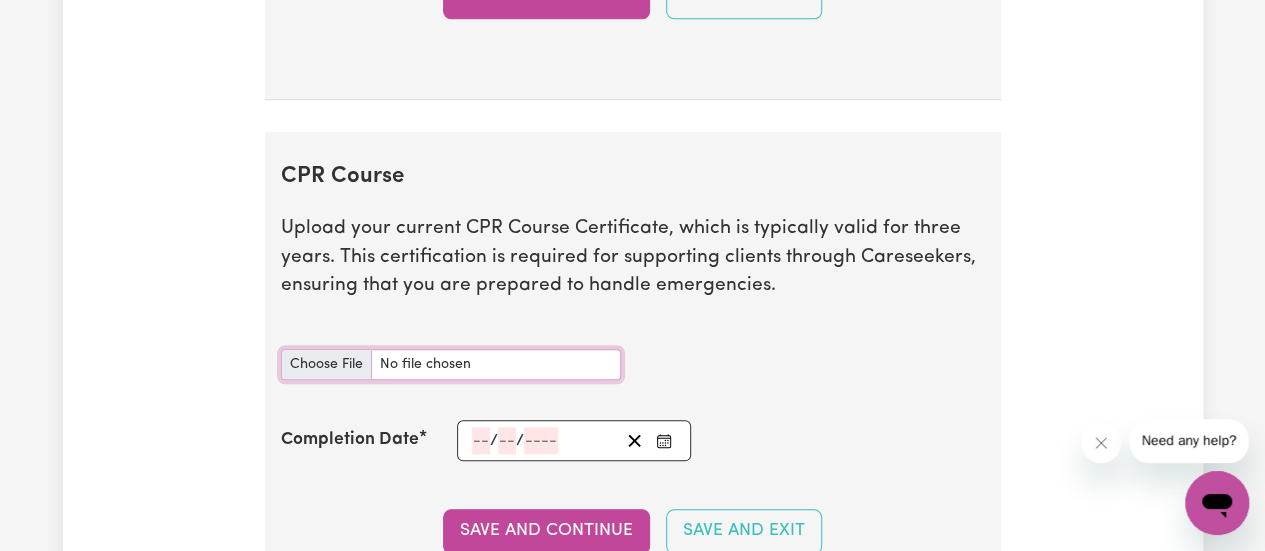 type on "C:\fakepath\SUDAN DHAKAL (3).pdf" 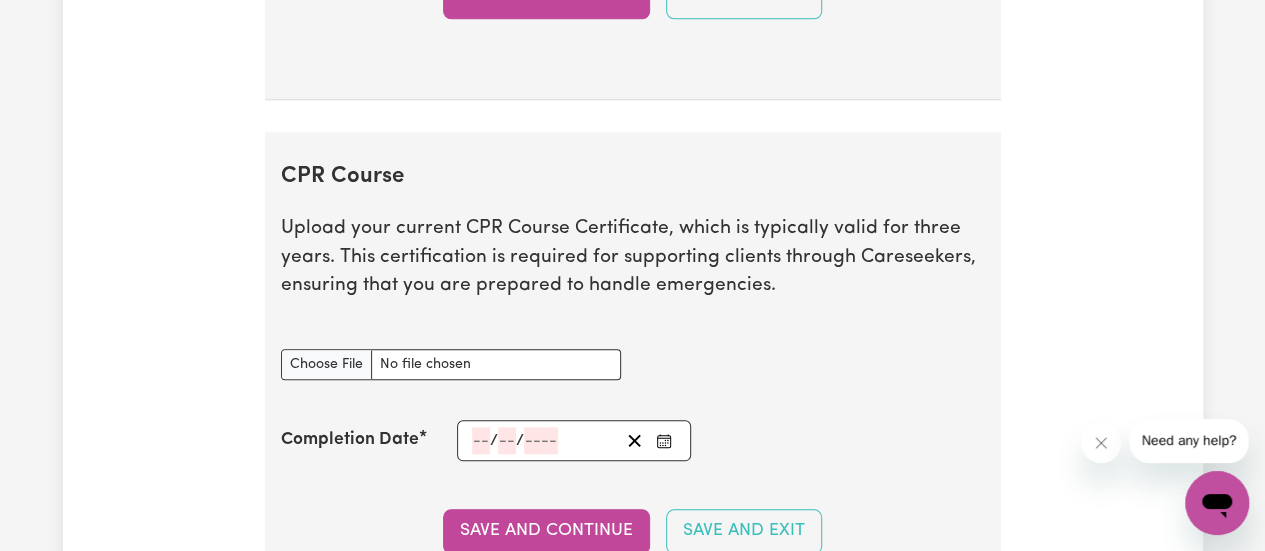 click 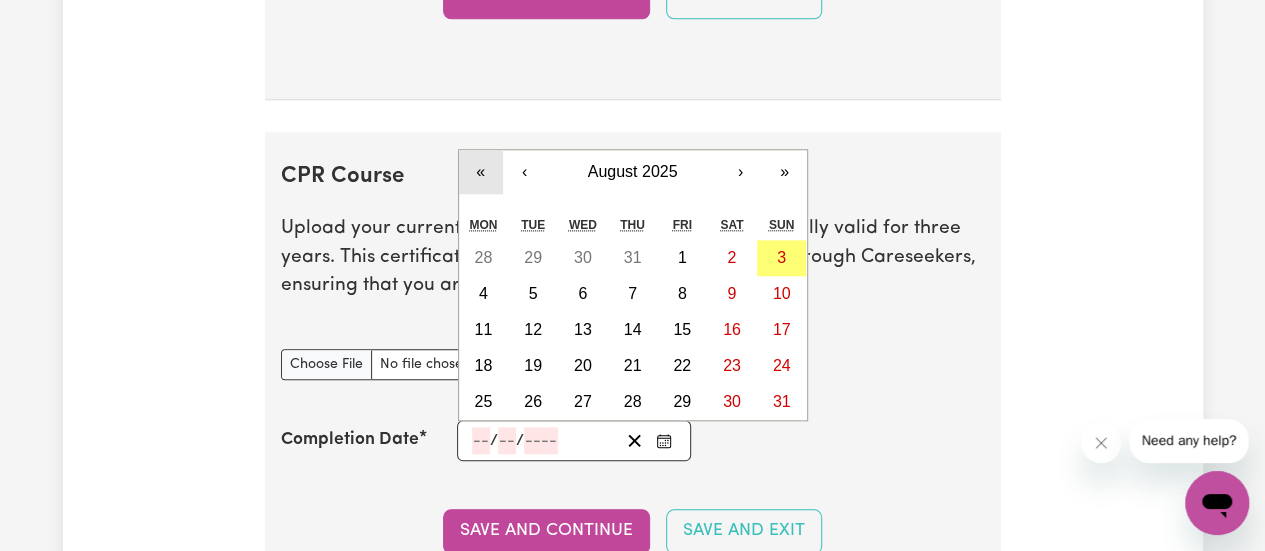 click on "«" at bounding box center (481, 172) 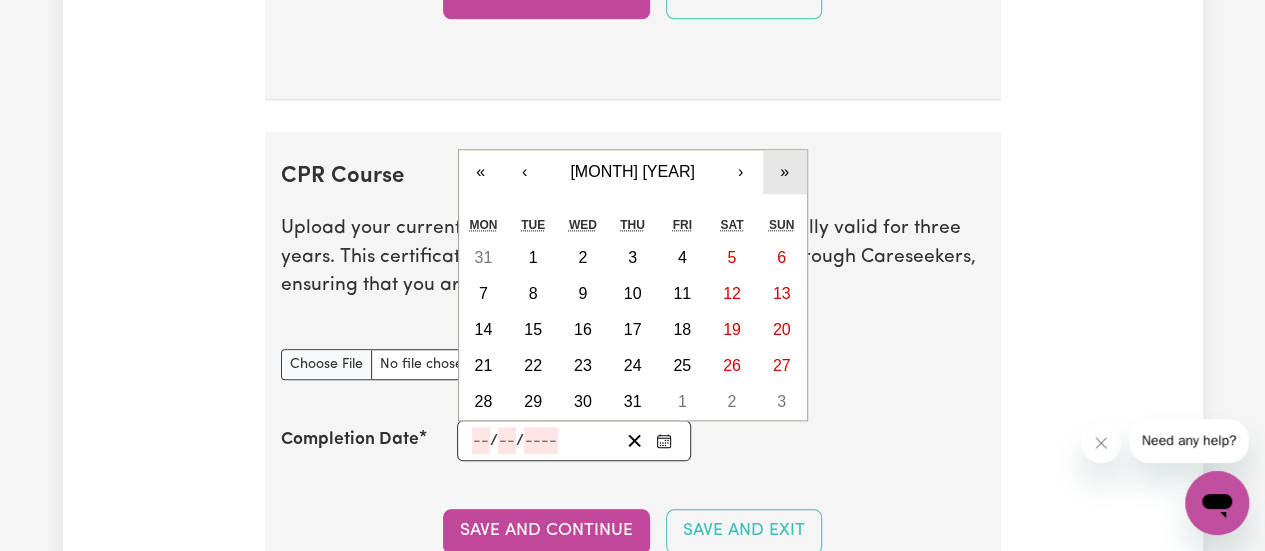 click on "»" at bounding box center (785, 172) 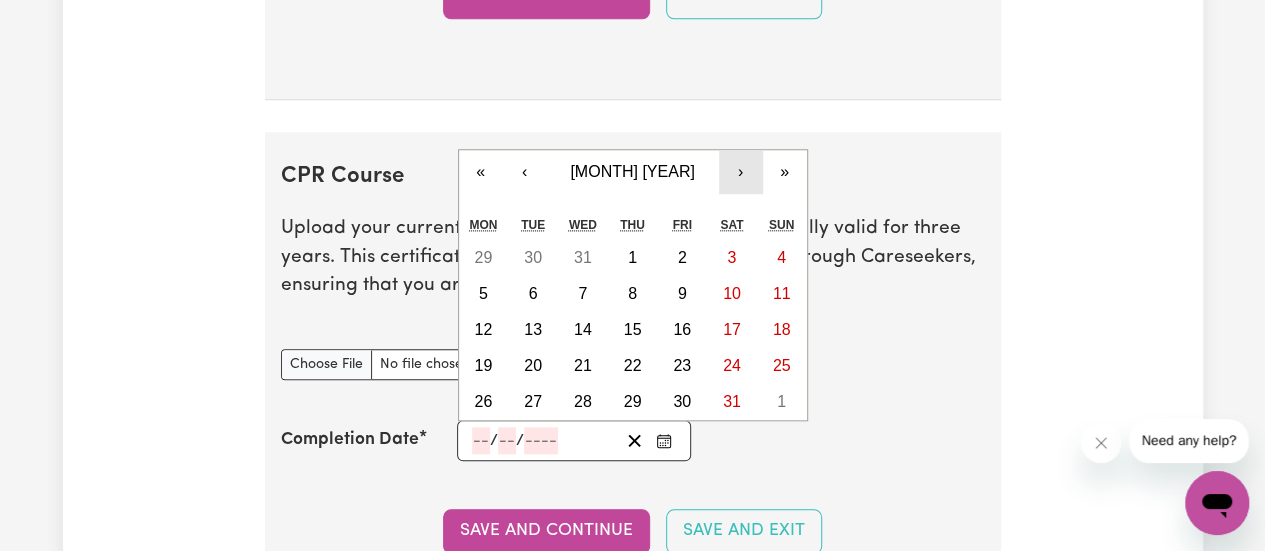 click on "›" at bounding box center (741, 172) 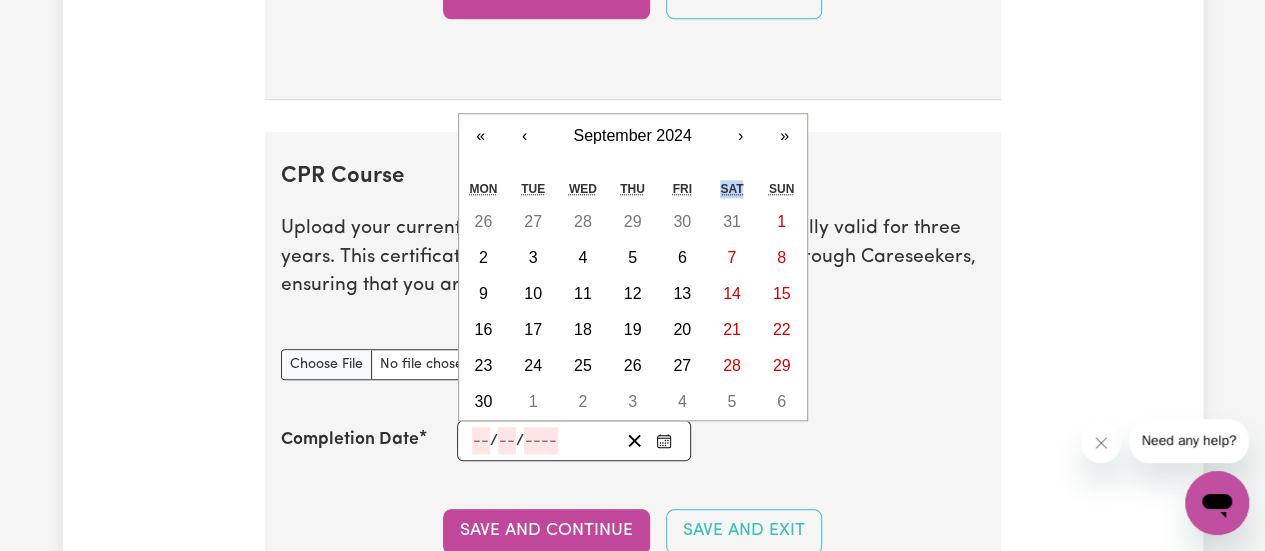 click on "Sat" at bounding box center [732, 189] 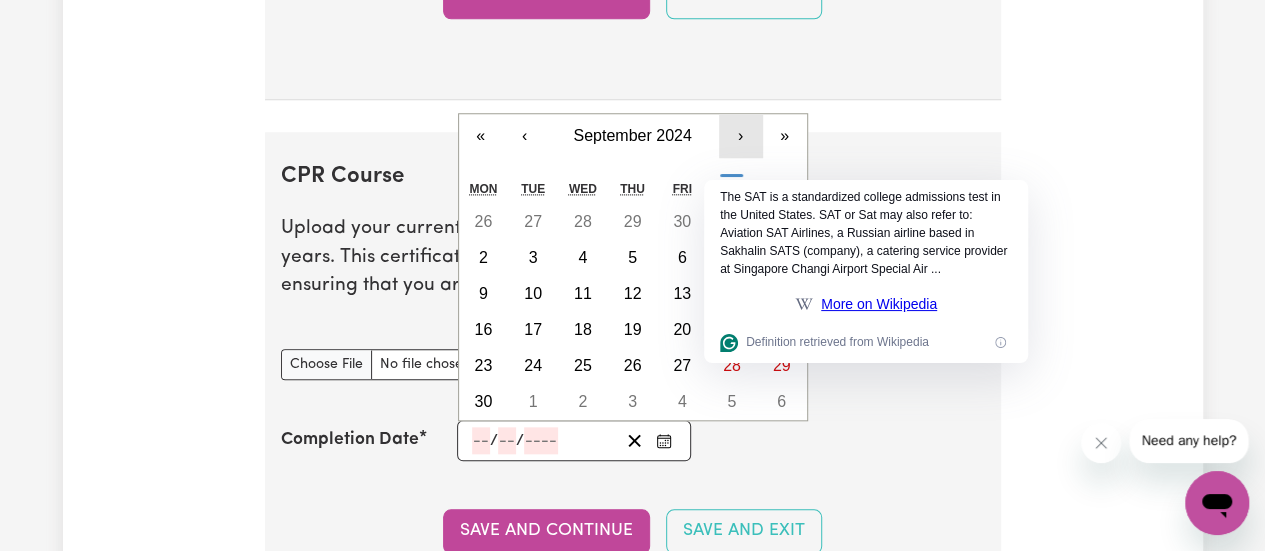 click on "›" at bounding box center [741, 136] 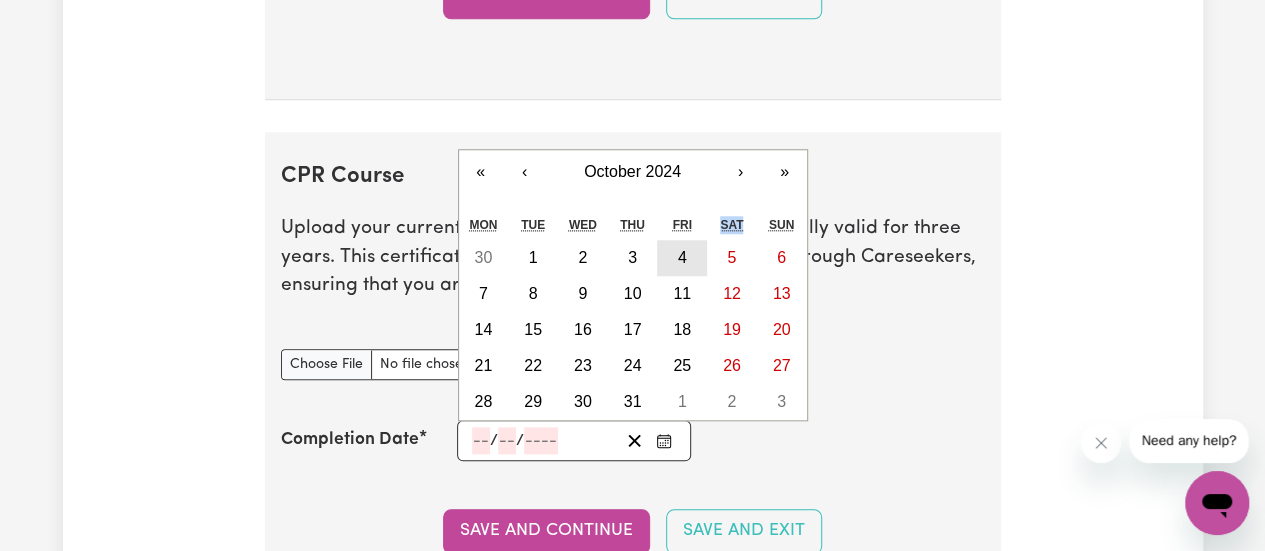 click on "4" at bounding box center [682, 257] 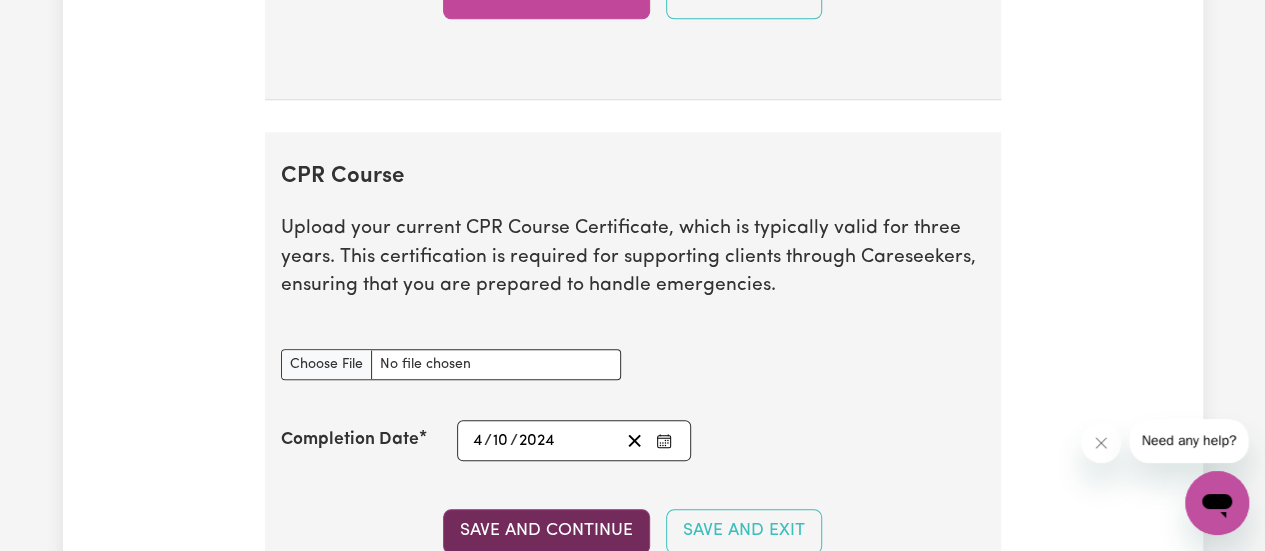 click on "Save and Continue" at bounding box center (546, 531) 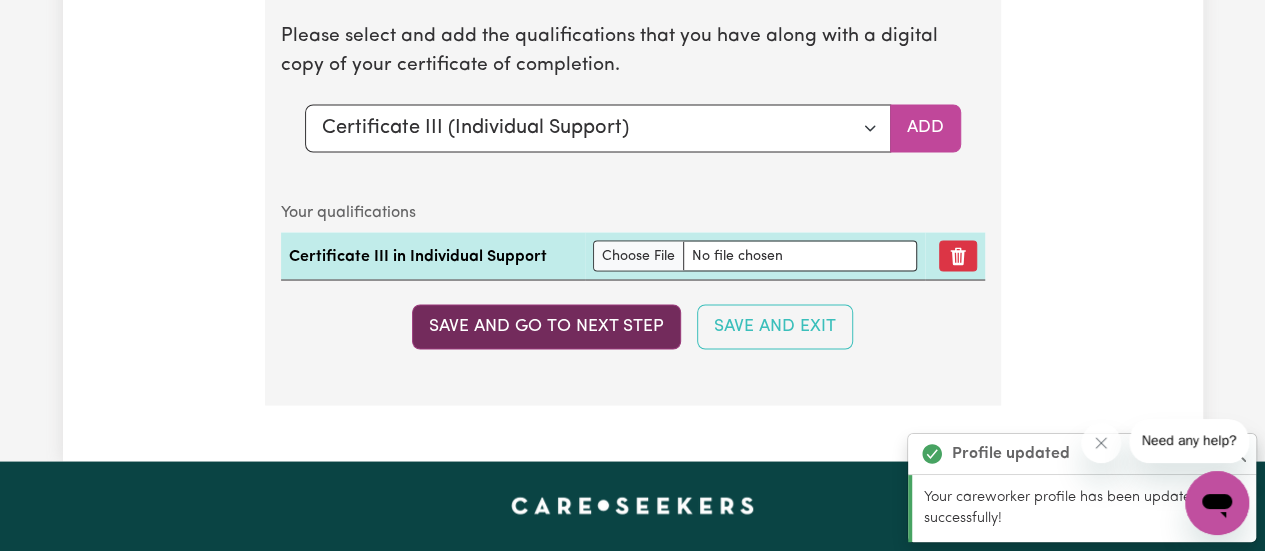 scroll, scrollTop: 5497, scrollLeft: 0, axis: vertical 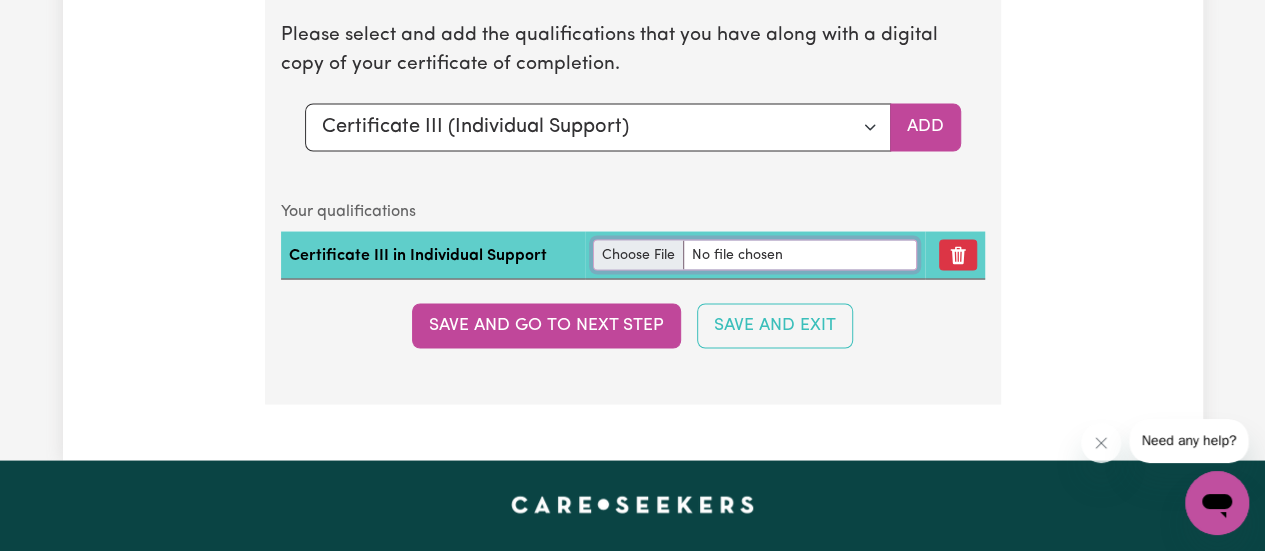 click at bounding box center [755, 254] 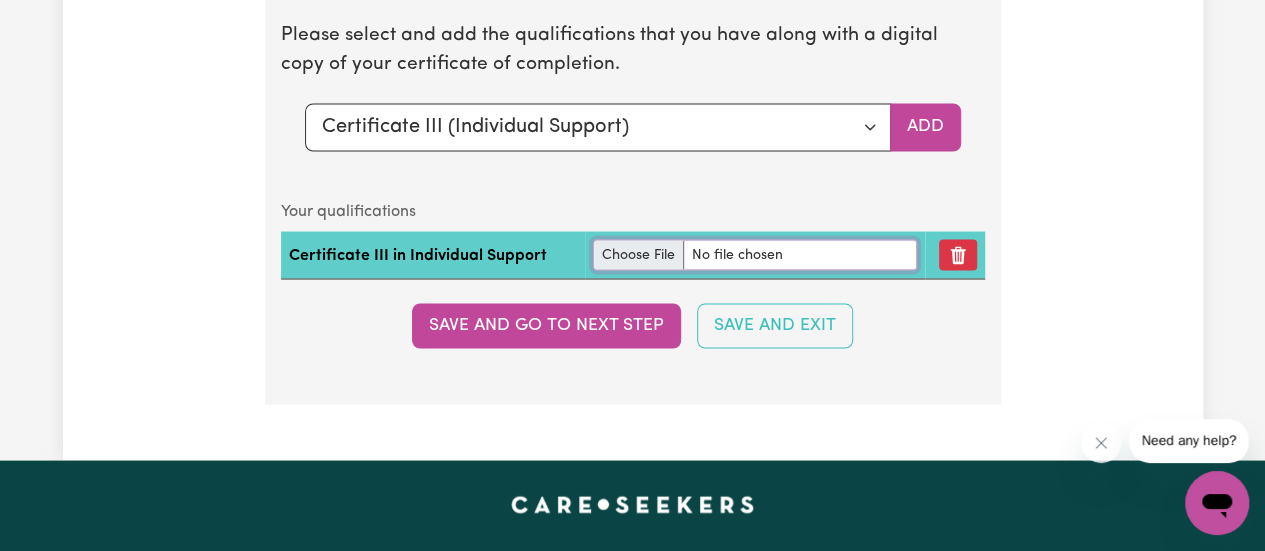 type on "C:\fakepath\2.jpg" 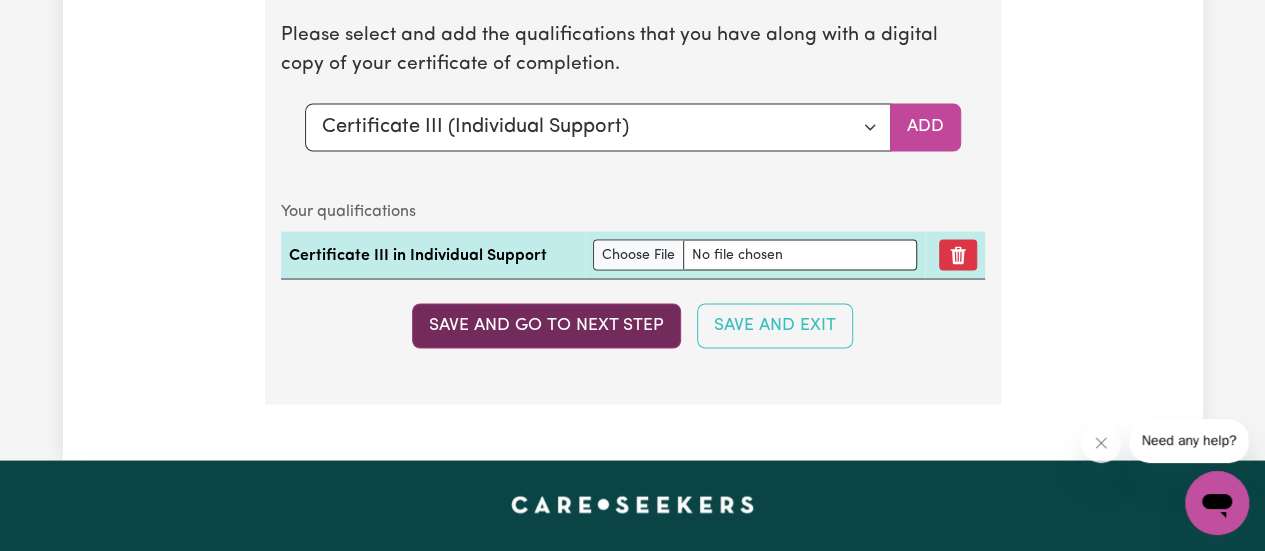 click on "Save and go to next step" at bounding box center (546, 325) 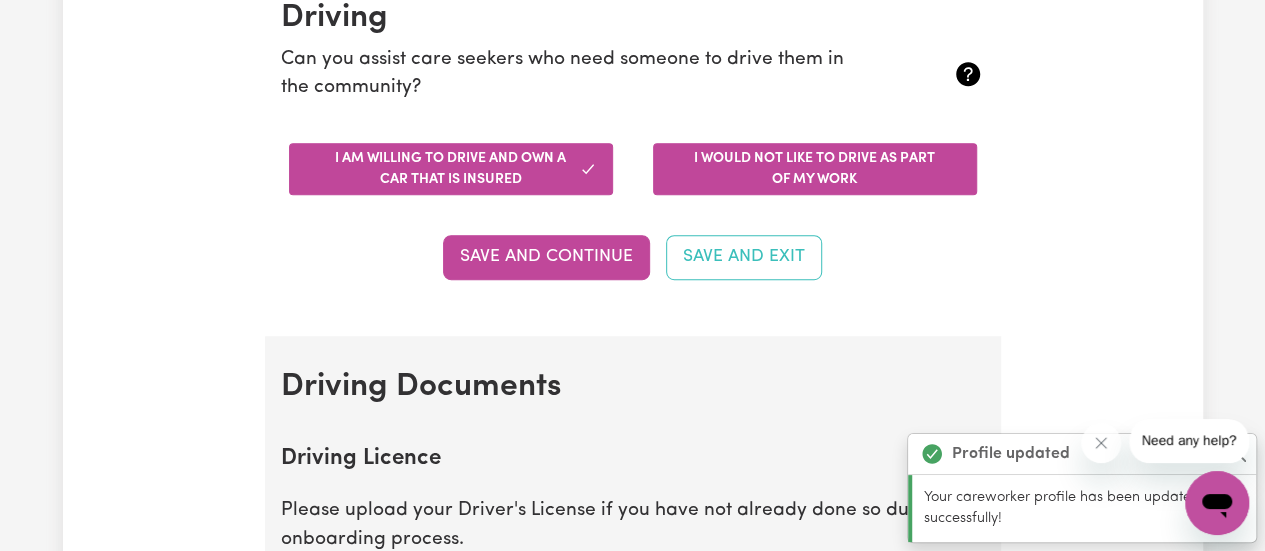 scroll, scrollTop: 498, scrollLeft: 0, axis: vertical 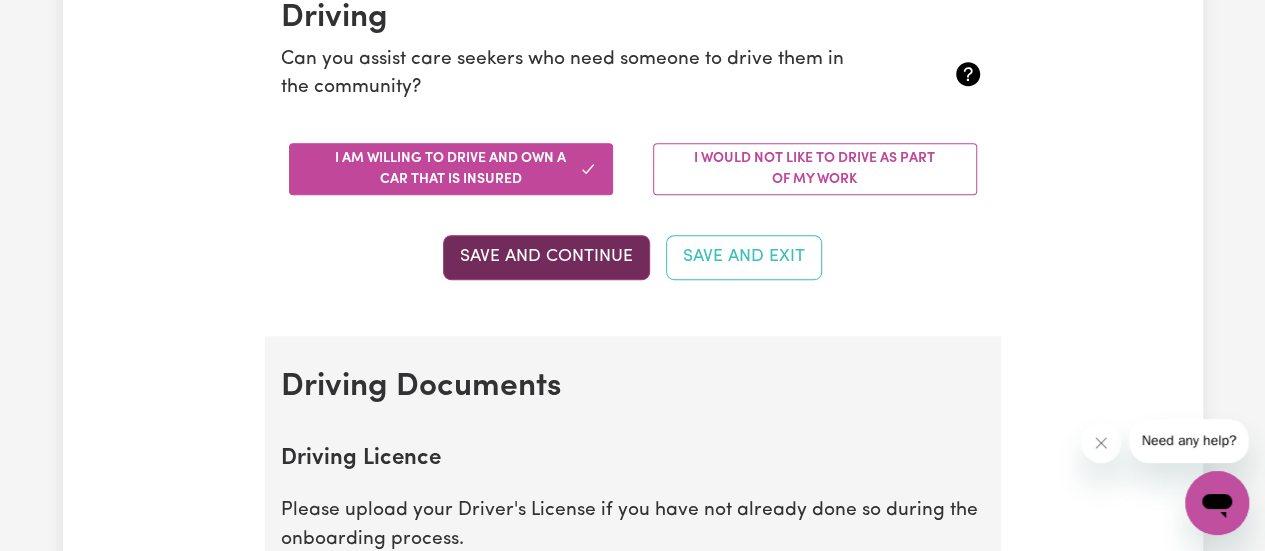 click on "Save and Continue" at bounding box center [546, 257] 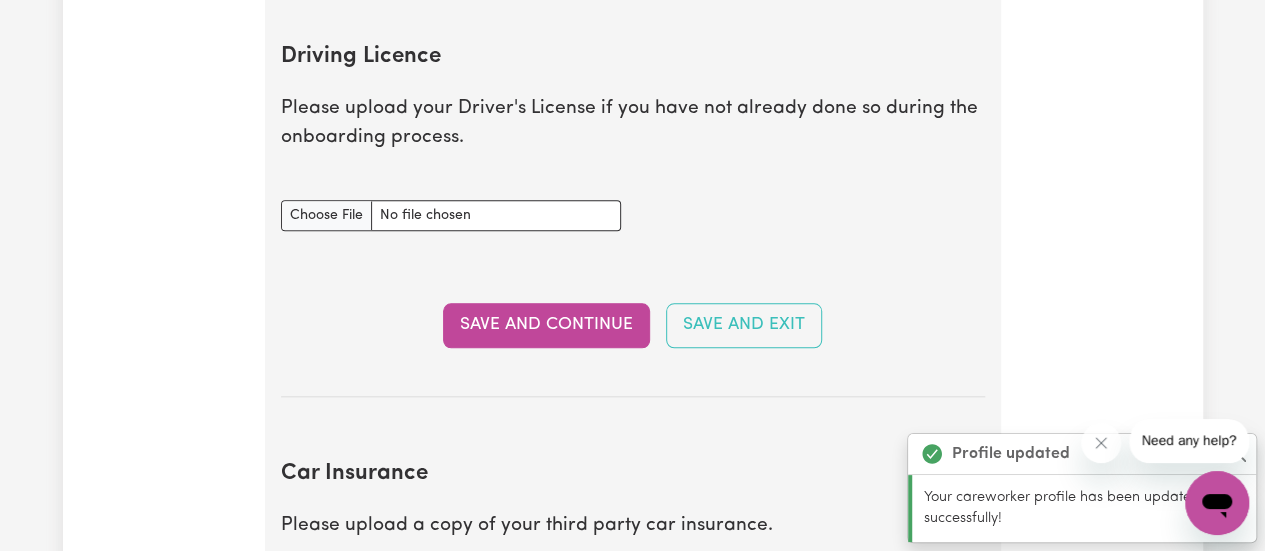 scroll, scrollTop: 910, scrollLeft: 0, axis: vertical 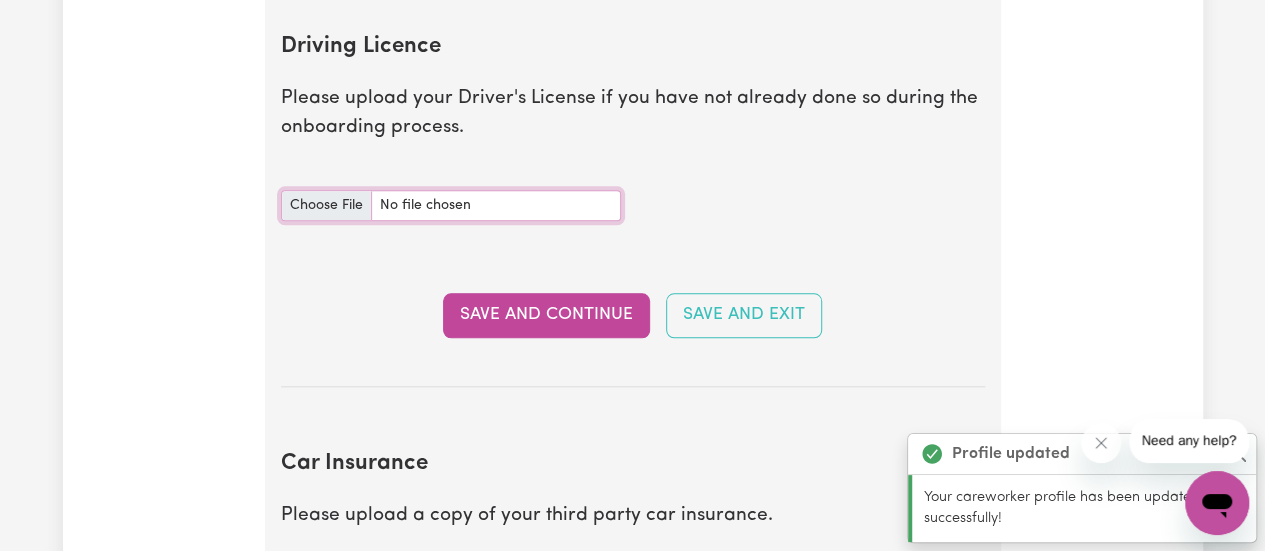 click on "Driving Licence  document" at bounding box center (451, 205) 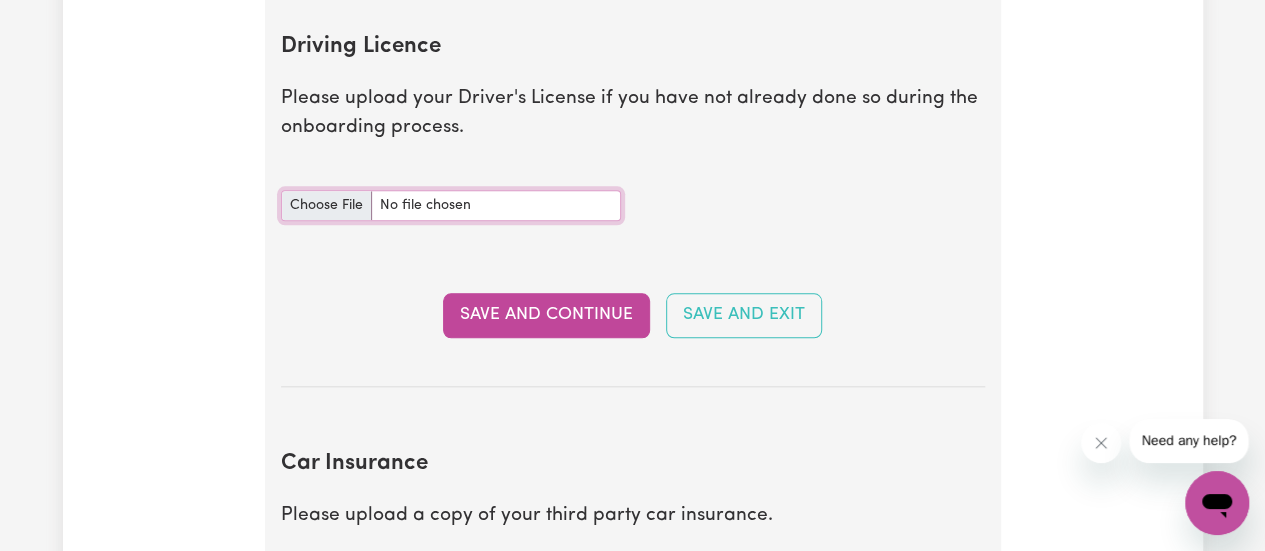 type on "C:\fakepath\1000028032.jpg" 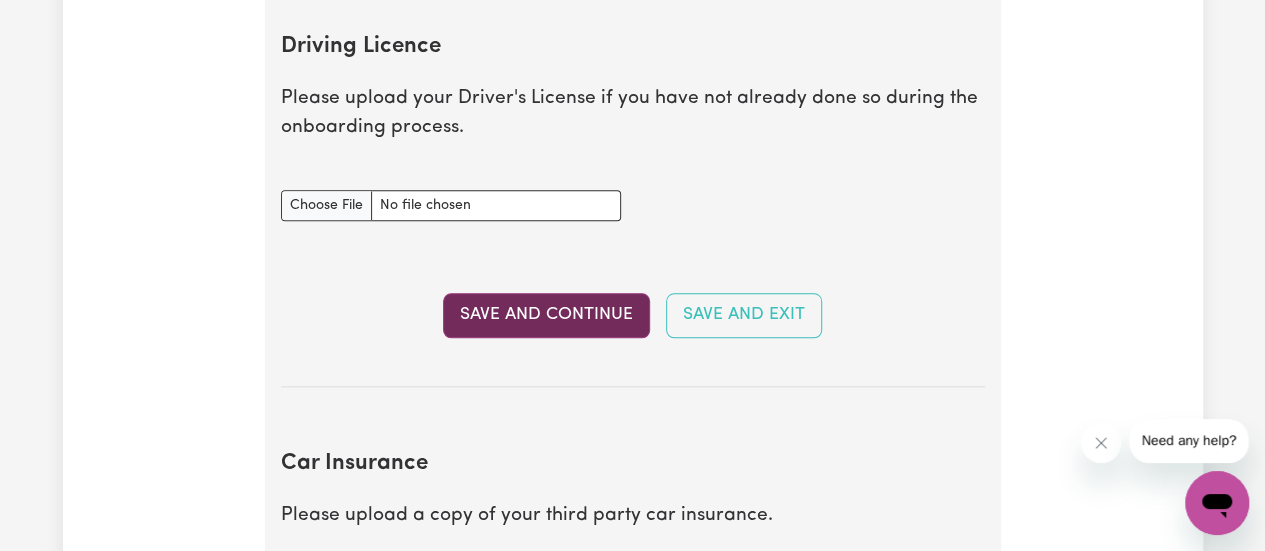 click on "Save and Continue" at bounding box center (546, 315) 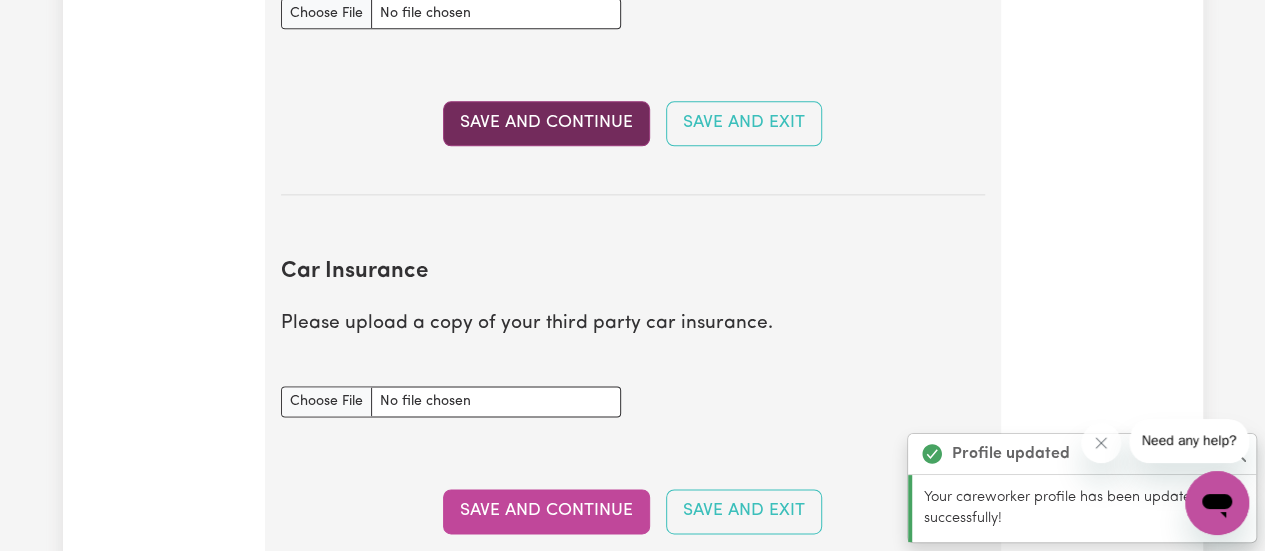 scroll, scrollTop: 1326, scrollLeft: 0, axis: vertical 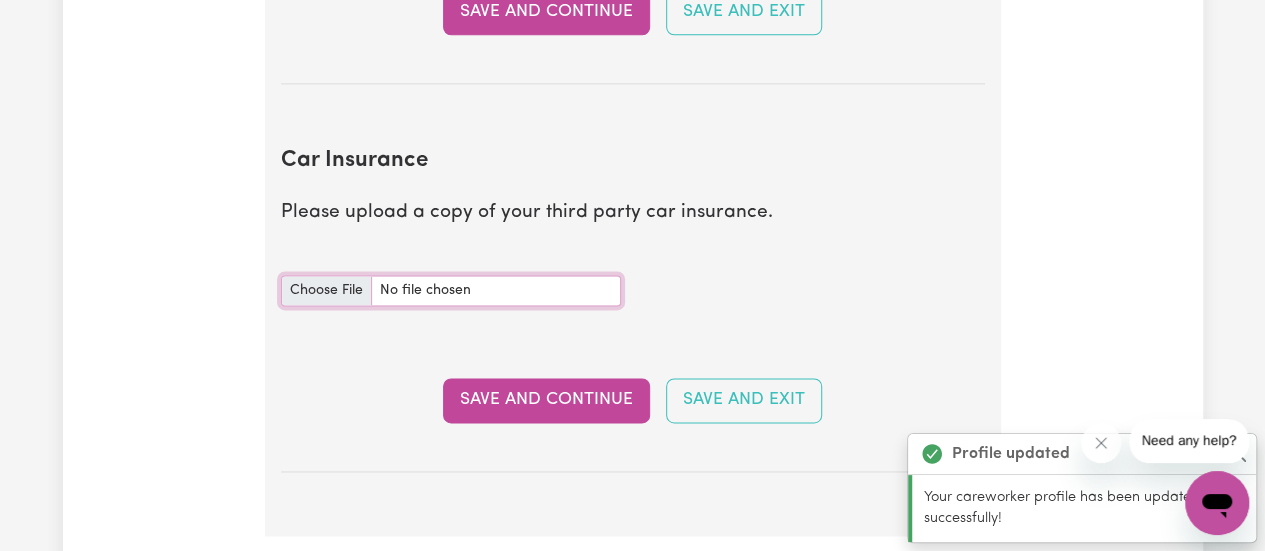 click on "Car Insurance  document" at bounding box center (451, 290) 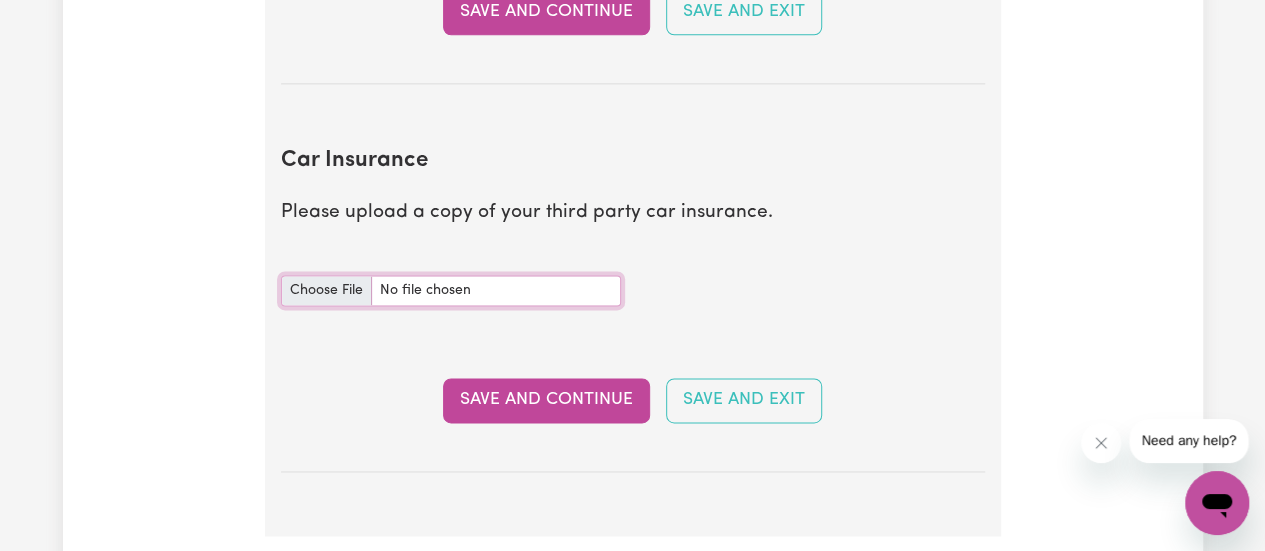 type on "C:\fakepath\Confirmation_of_Cover.pdf" 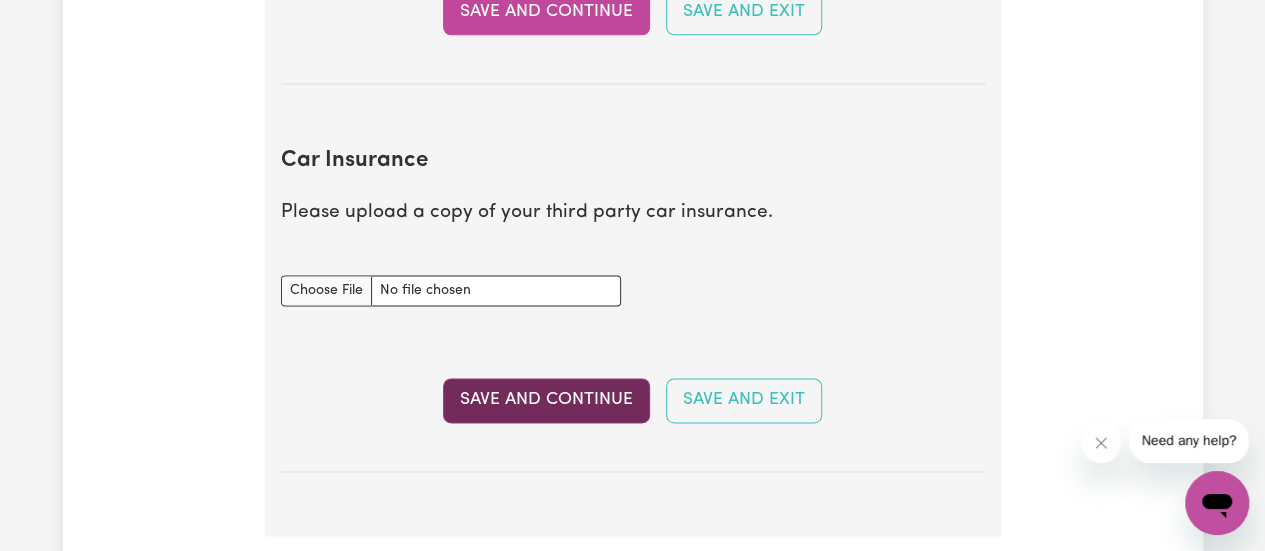 click on "Save and Continue" at bounding box center (546, 400) 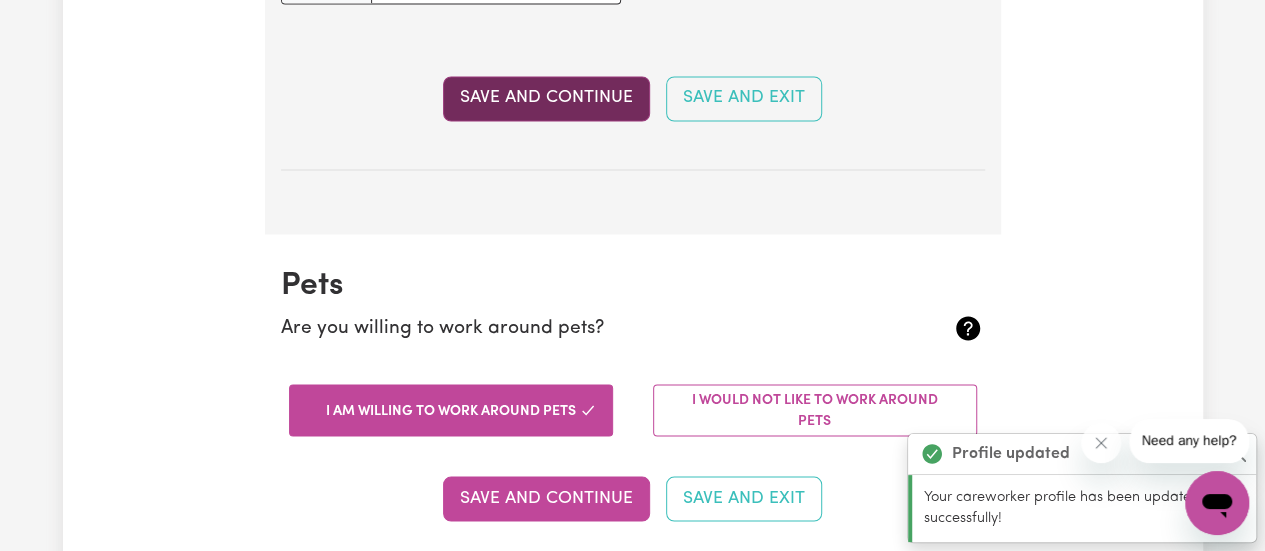 scroll, scrollTop: 1858, scrollLeft: 0, axis: vertical 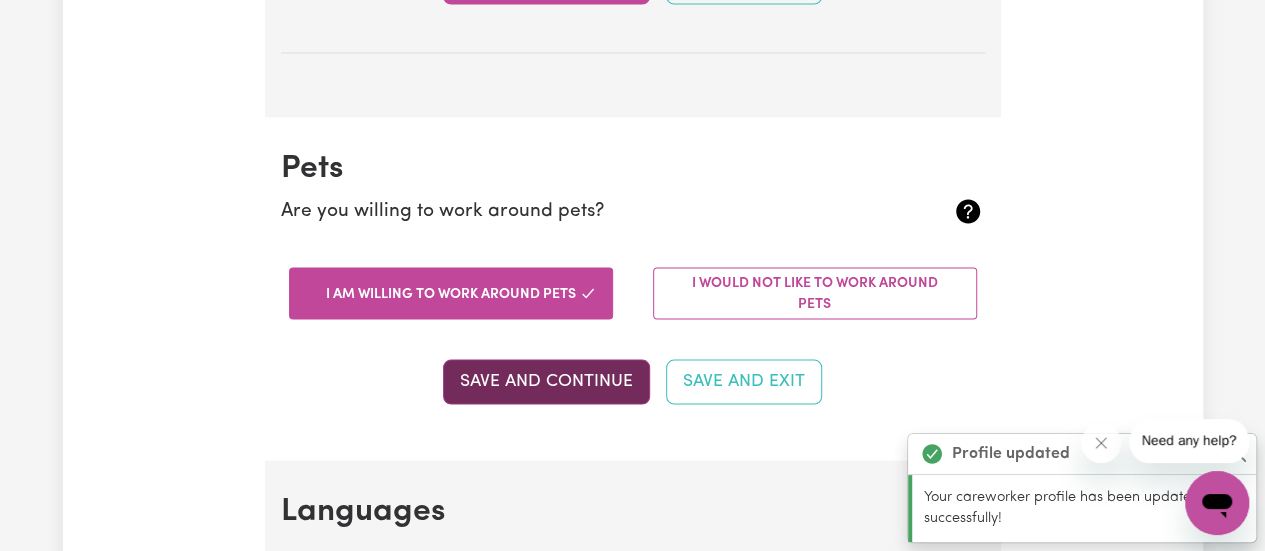 click on "Save and Continue" at bounding box center [546, 381] 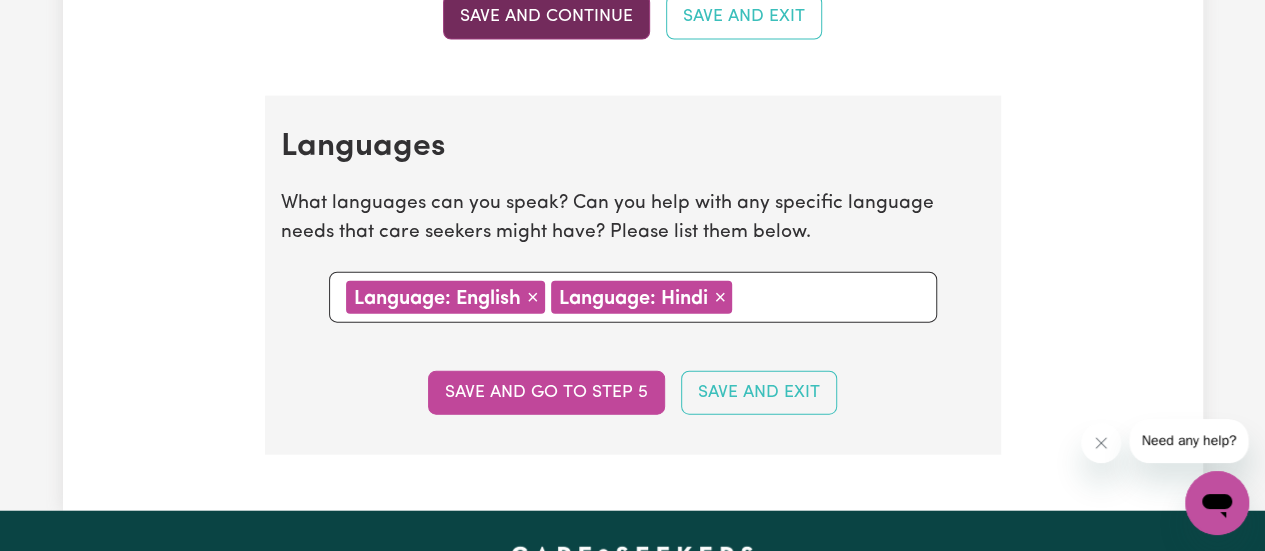 scroll, scrollTop: 2313, scrollLeft: 0, axis: vertical 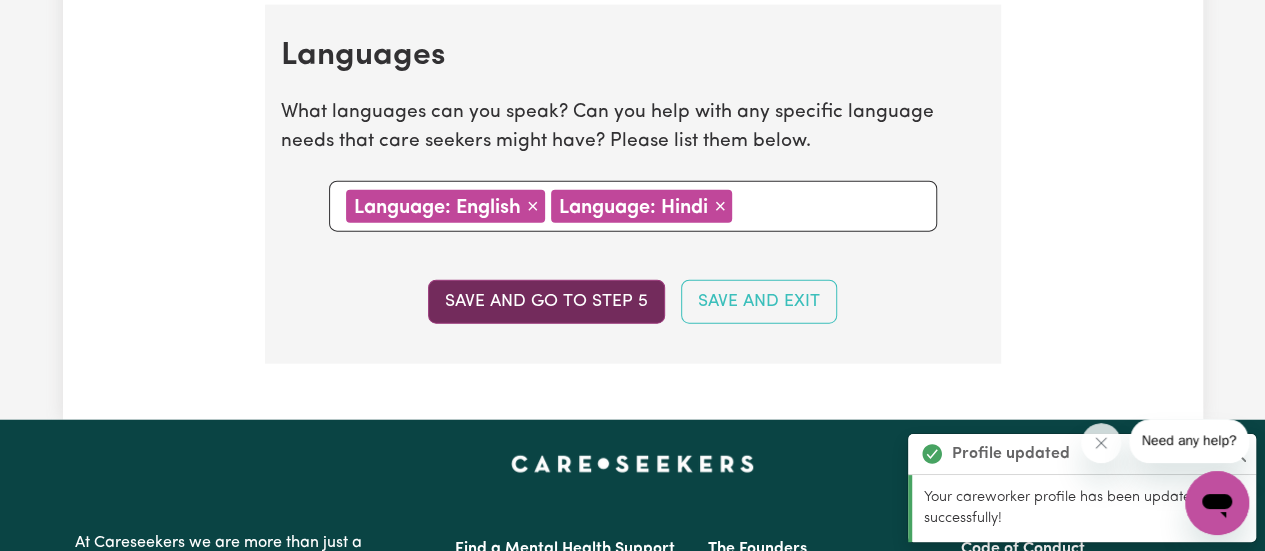 click on "Save and go to step 5" at bounding box center (546, 302) 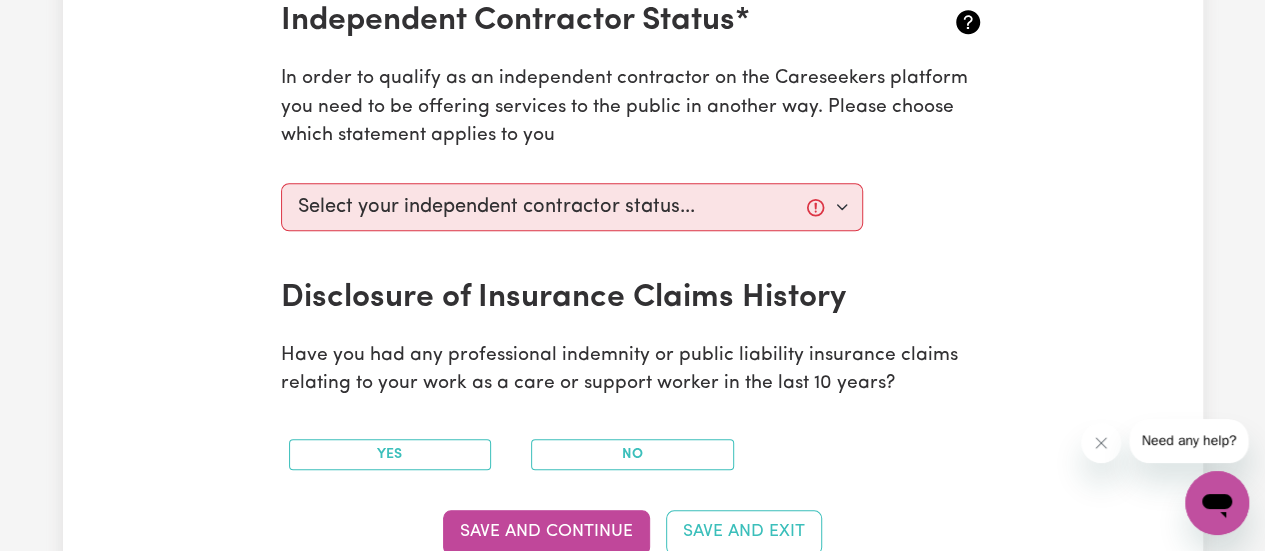 scroll, scrollTop: 807, scrollLeft: 0, axis: vertical 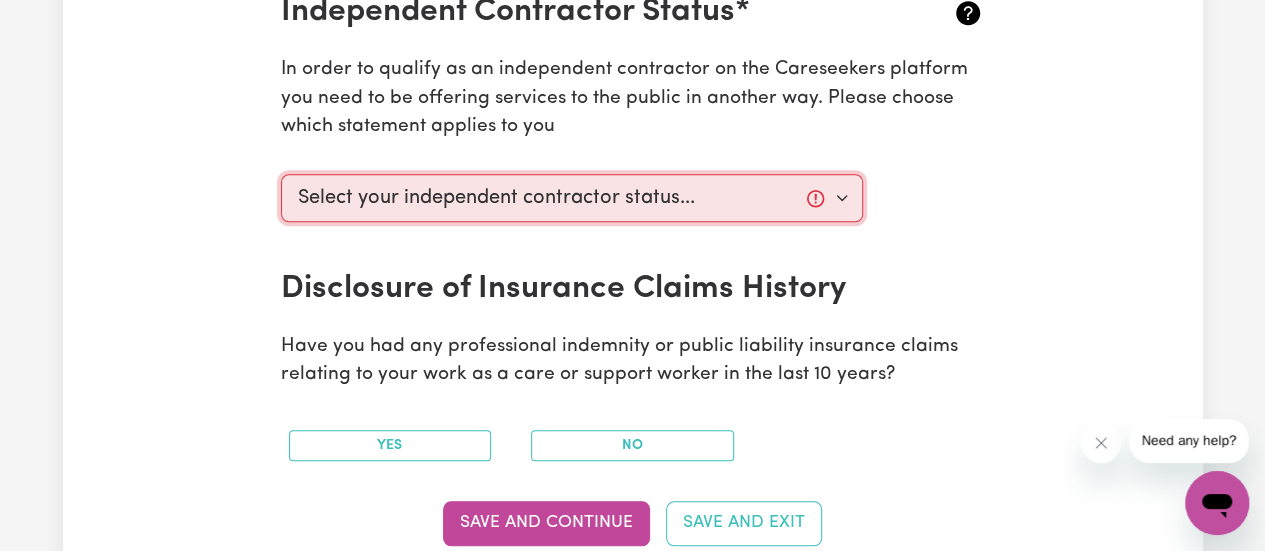 click on "Select your independent contractor status... I am providing services through another platform I am providing services privately on my own I am providing services by being employed by an organisation I am working in another industry" at bounding box center [572, 198] 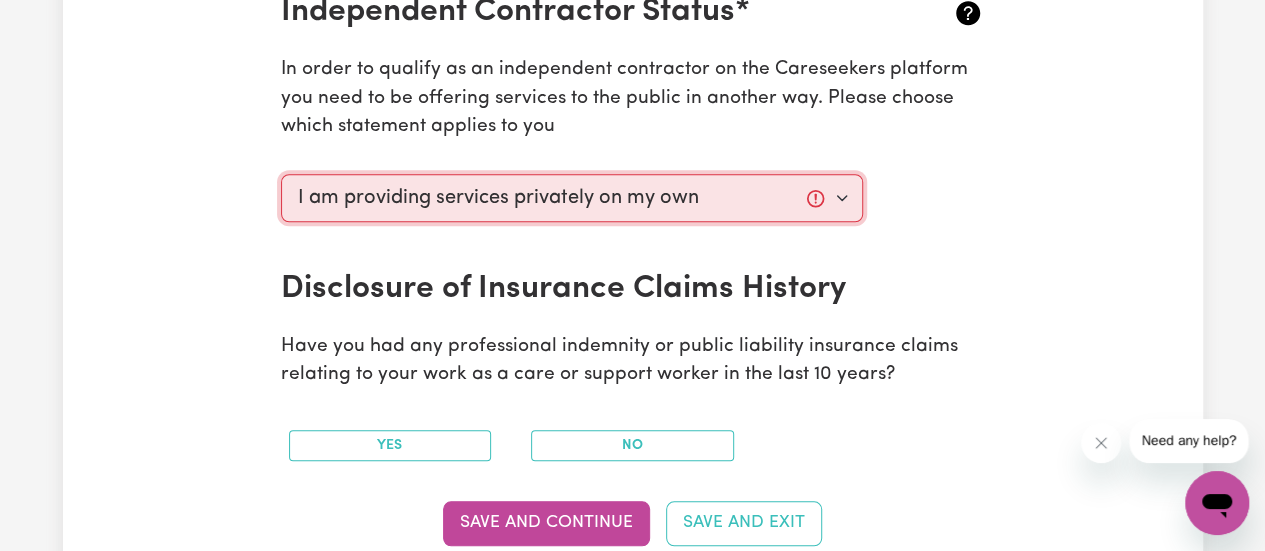 click on "Select your independent contractor status... I am providing services through another platform I am providing services privately on my own I am providing services by being employed by an organisation I am working in another industry" at bounding box center (572, 198) 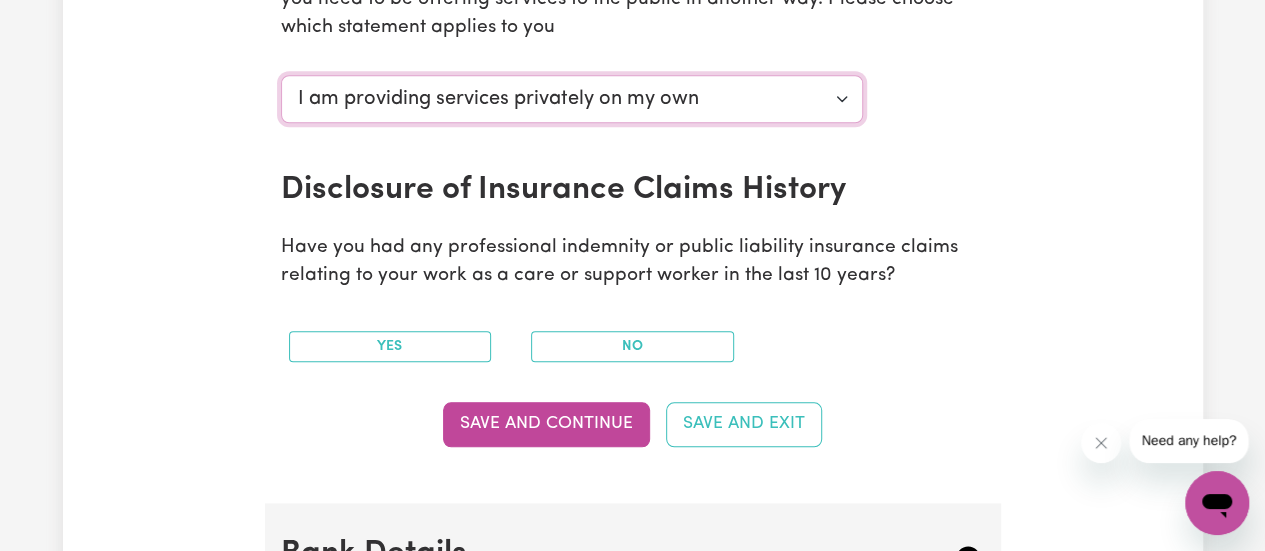 scroll, scrollTop: 907, scrollLeft: 0, axis: vertical 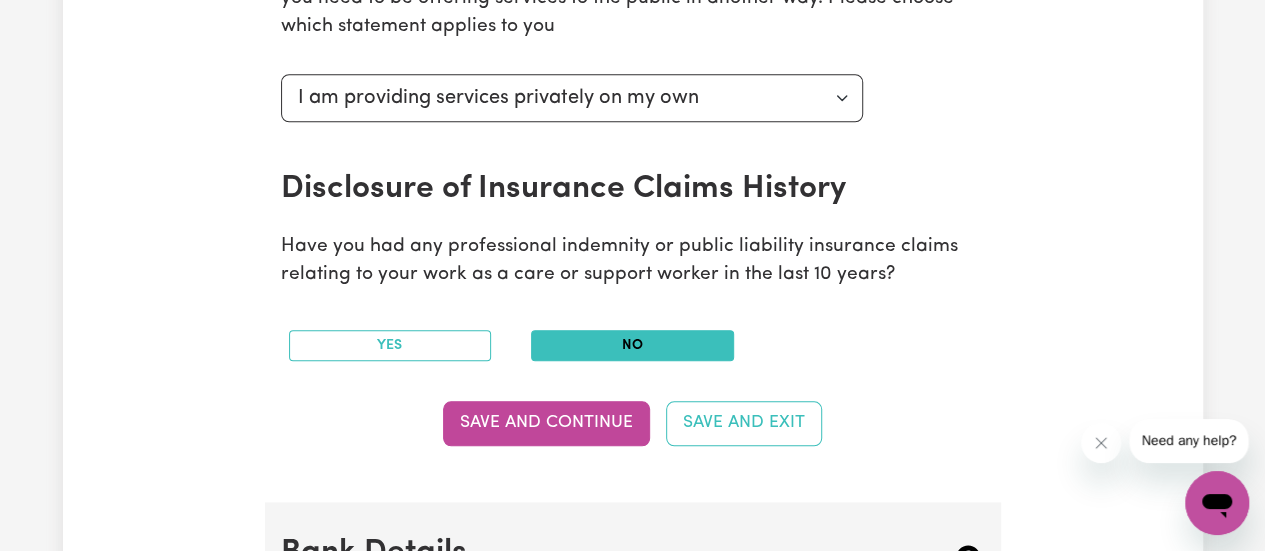 click on "No" at bounding box center [632, 345] 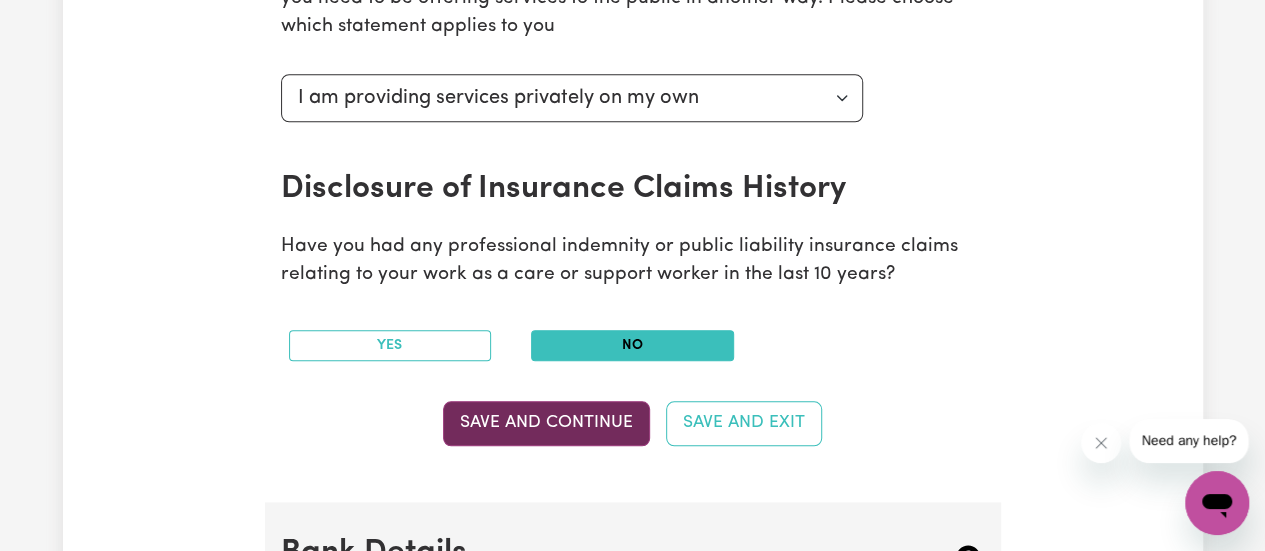 click on "Save and Continue" at bounding box center (546, 423) 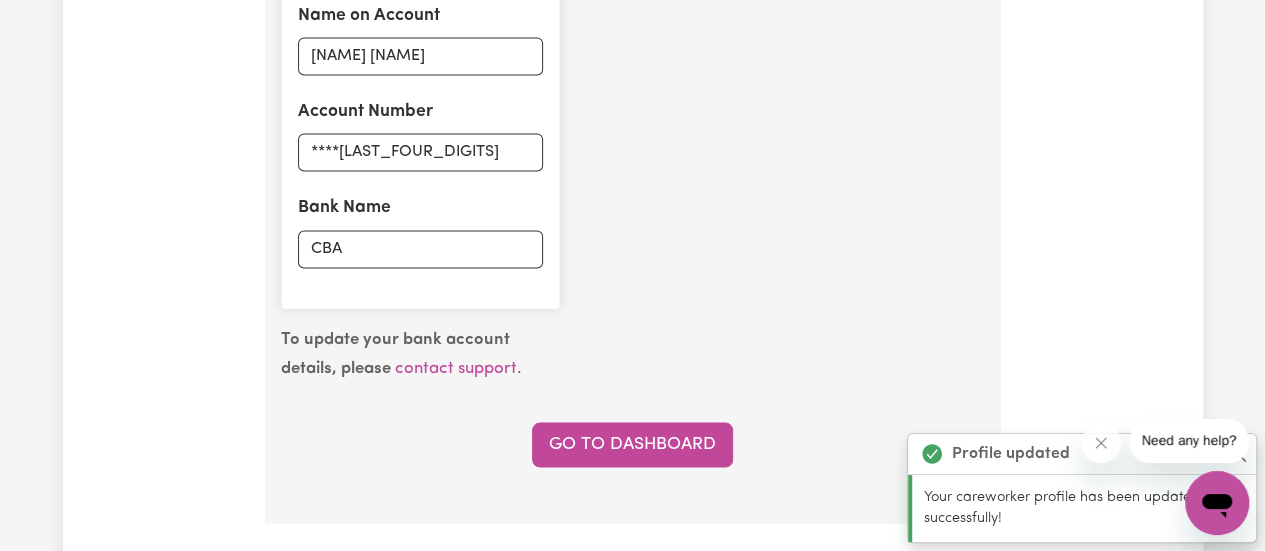 scroll, scrollTop: 1594, scrollLeft: 0, axis: vertical 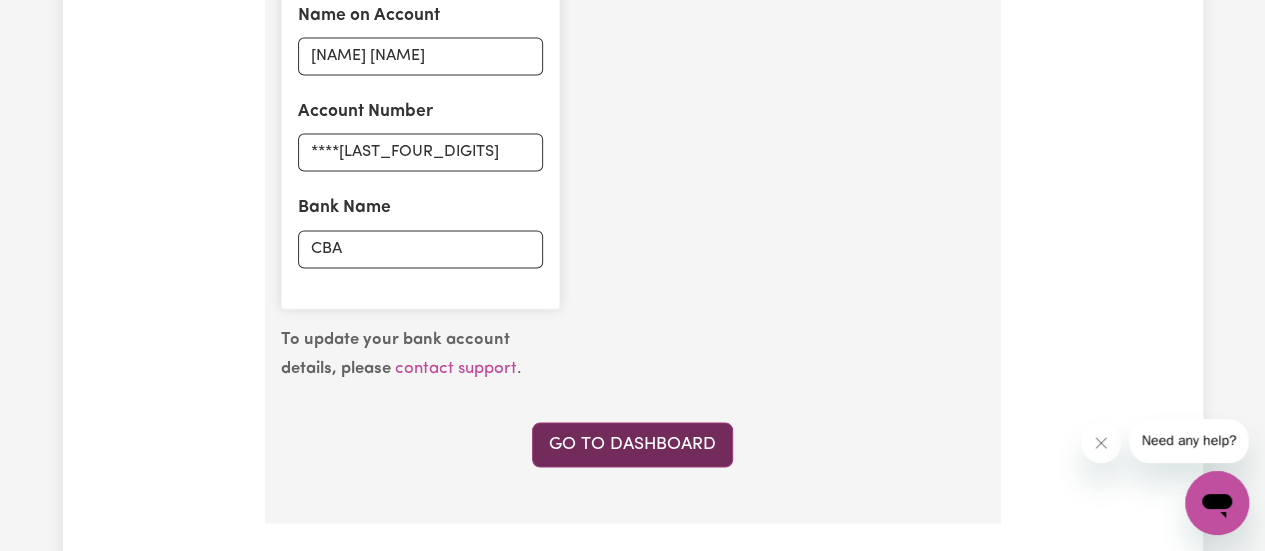 click on "Go to Dashboard" at bounding box center [632, 444] 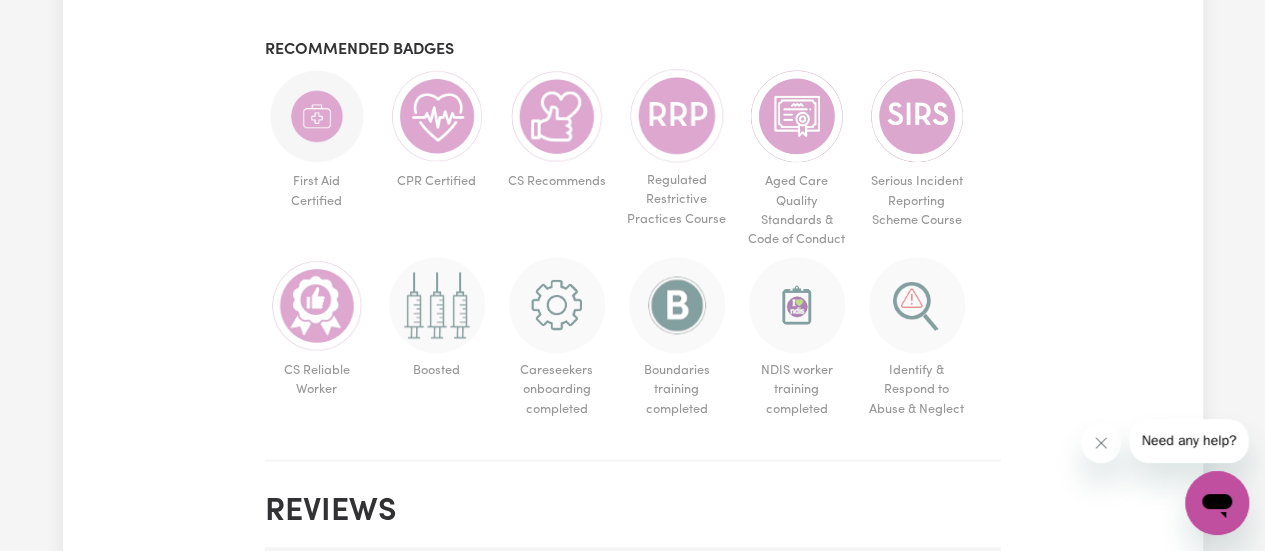 scroll, scrollTop: 1258, scrollLeft: 0, axis: vertical 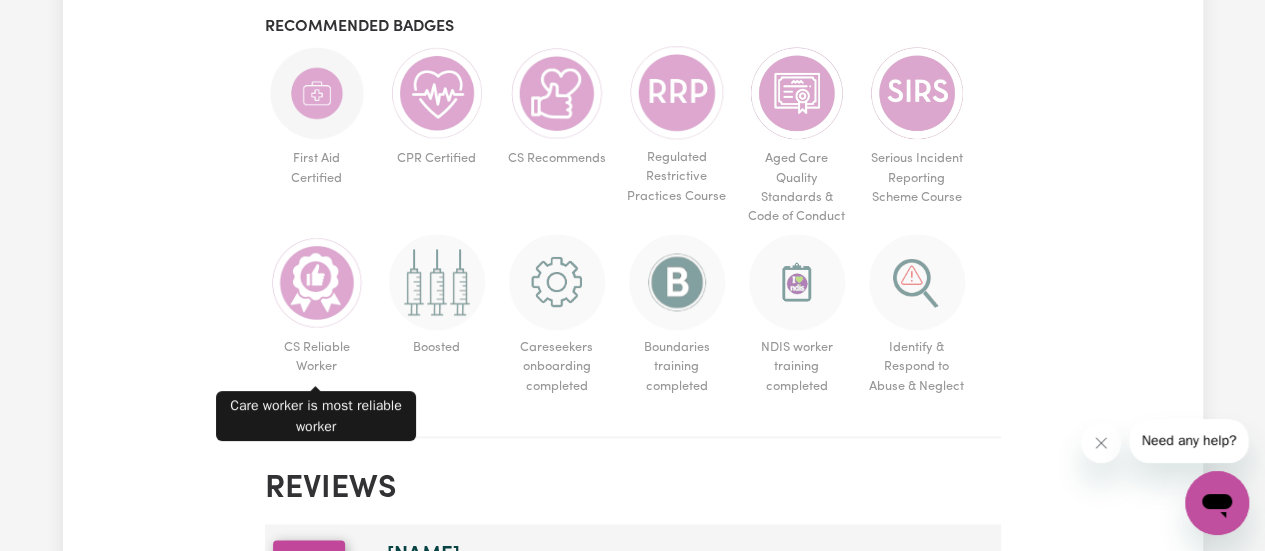 click at bounding box center (317, 282) 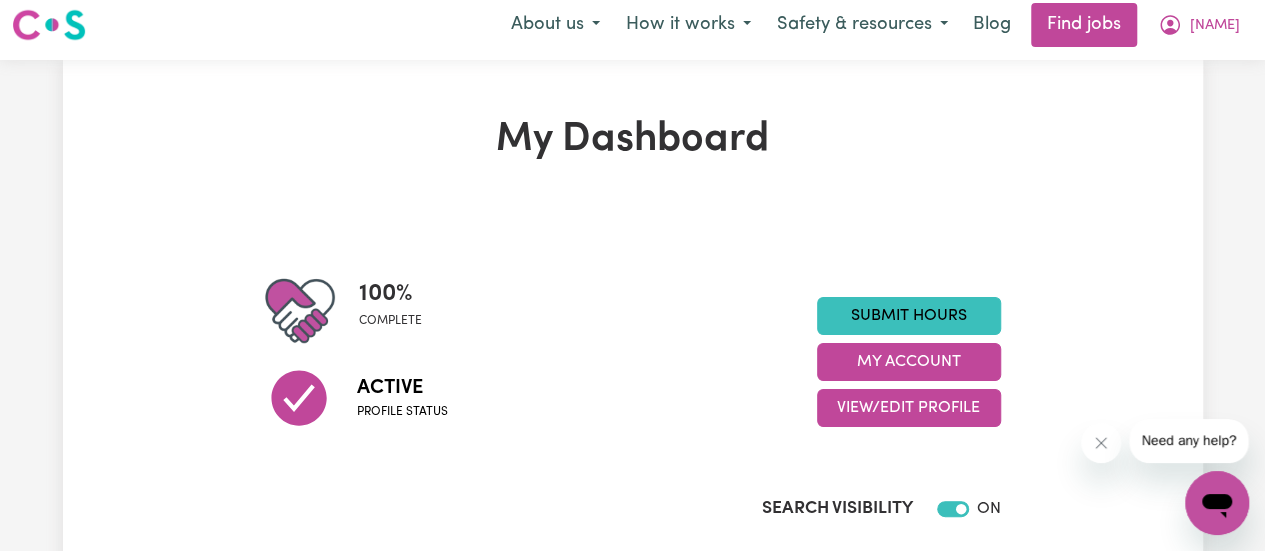 scroll, scrollTop: 0, scrollLeft: 0, axis: both 